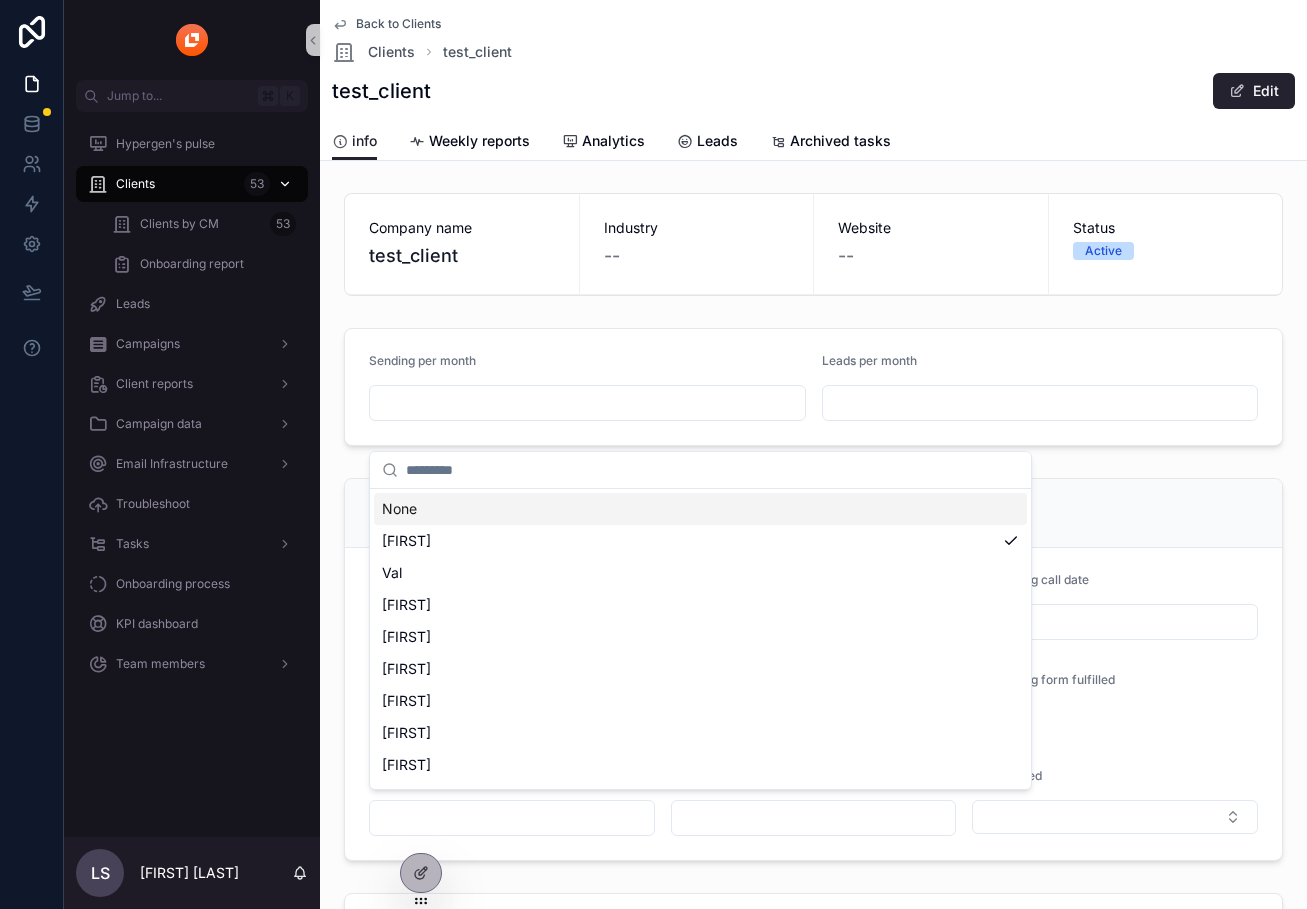 scroll, scrollTop: 0, scrollLeft: 0, axis: both 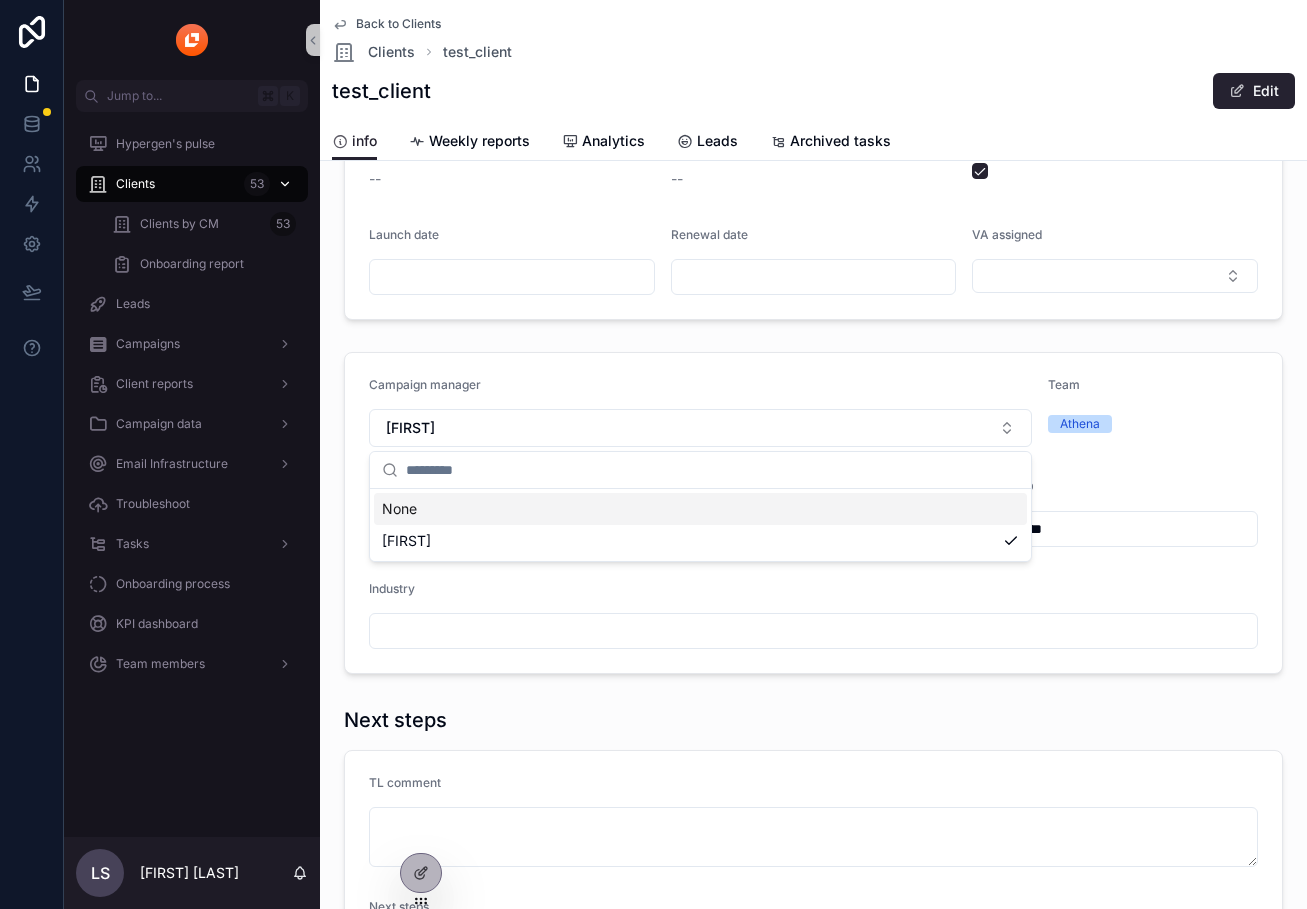 click on "Clients 53" at bounding box center [192, 184] 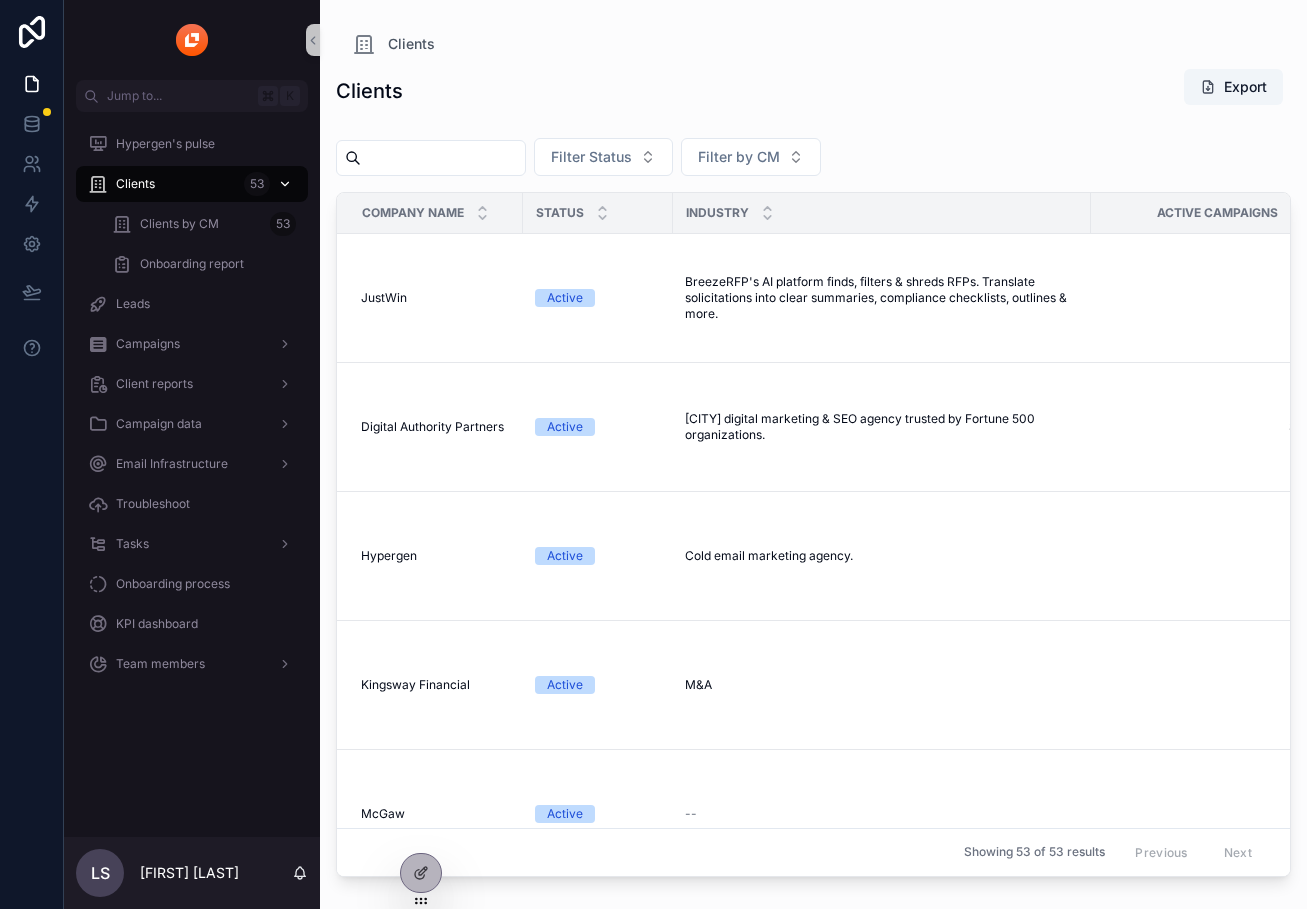 scroll, scrollTop: 0, scrollLeft: 0, axis: both 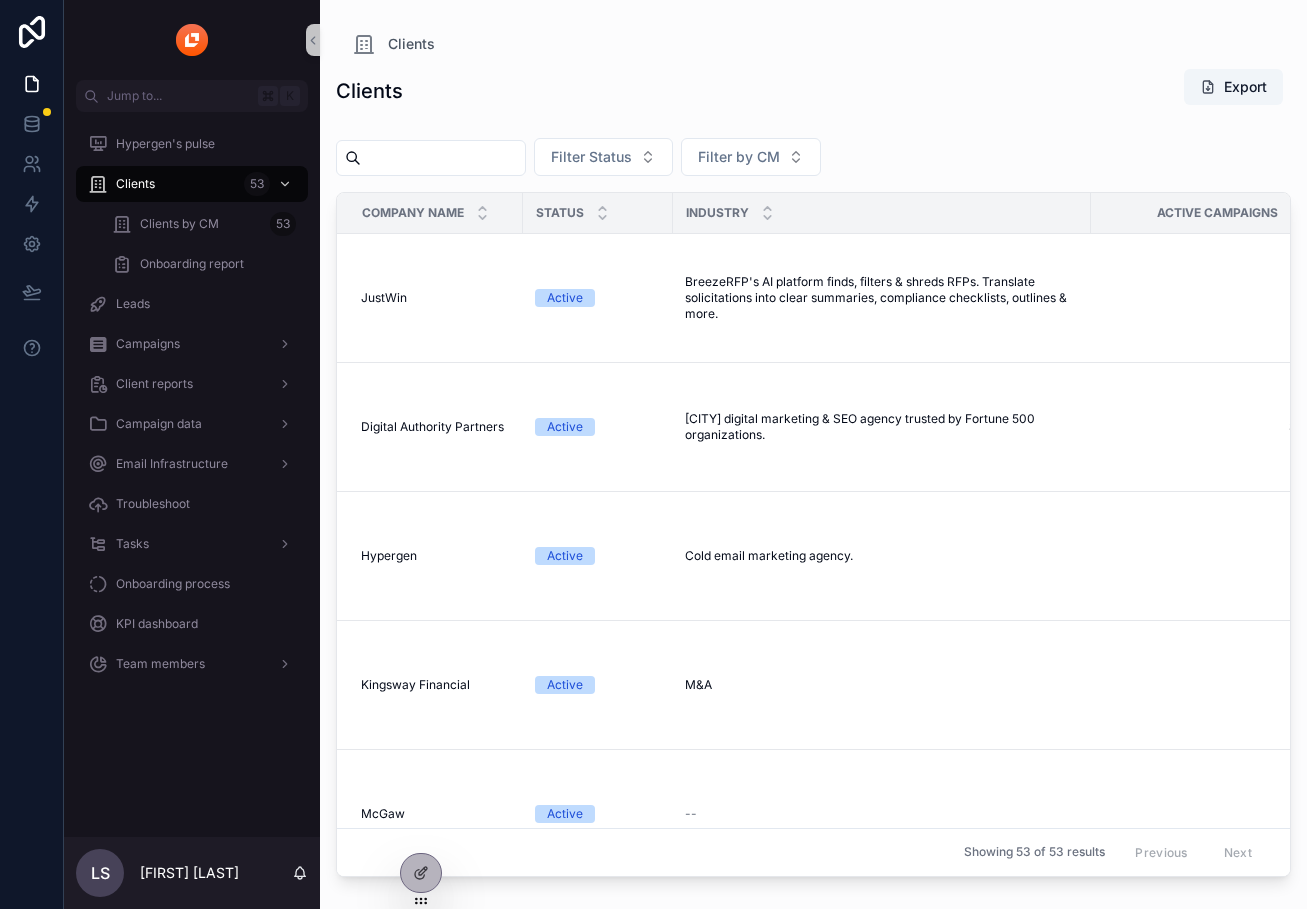 click at bounding box center (443, 158) 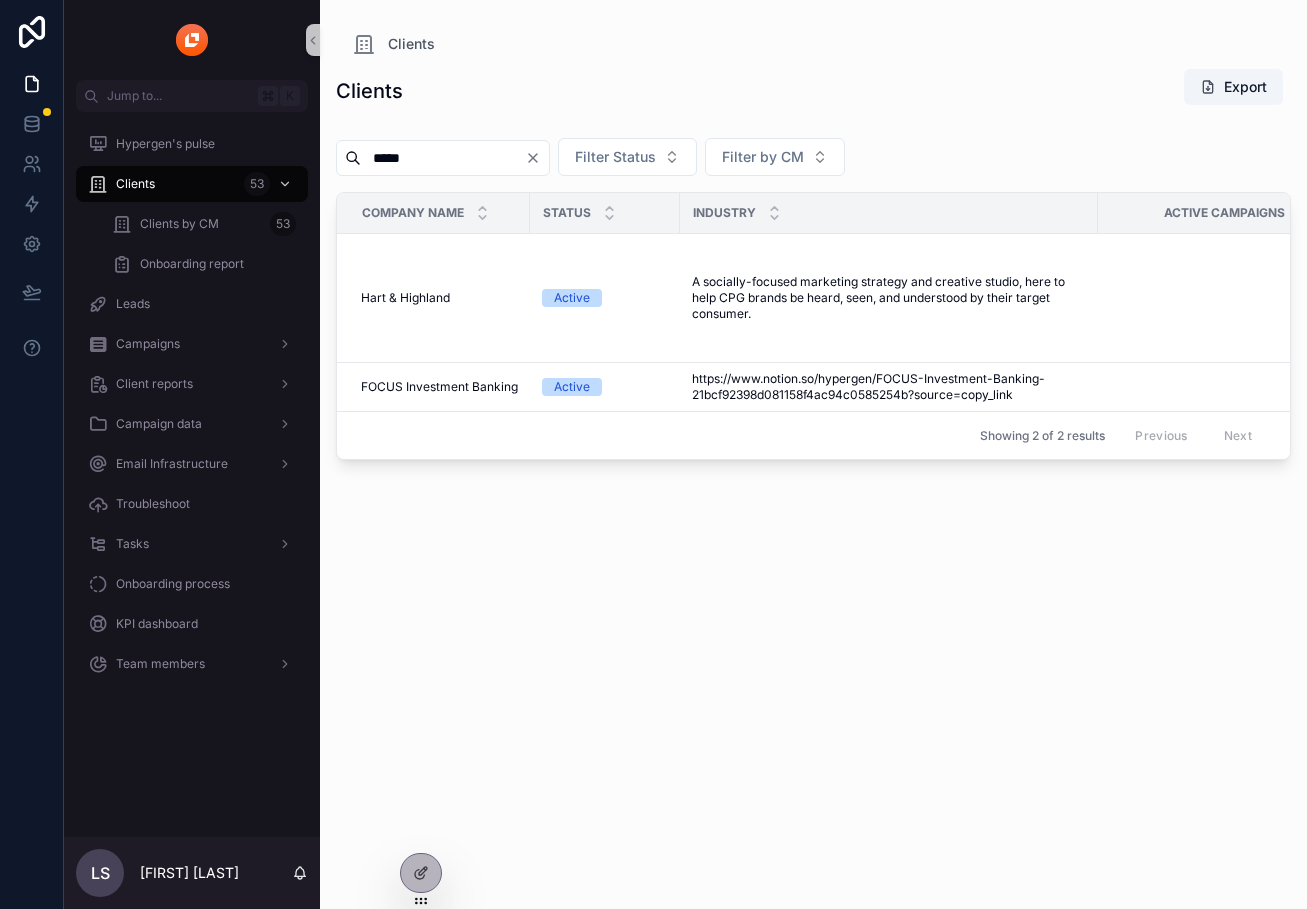 type on "*****" 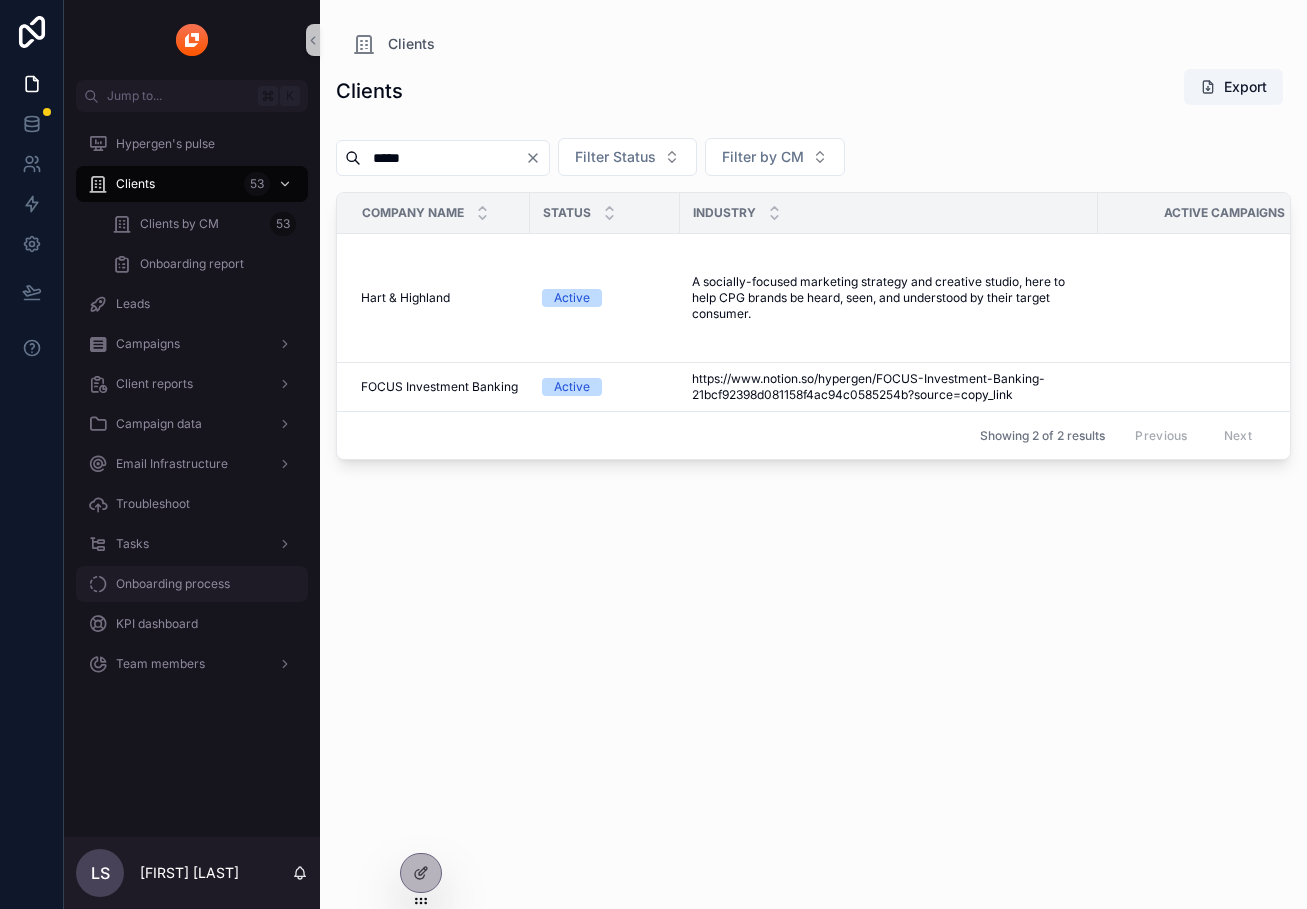 click on "Onboarding process" at bounding box center (173, 584) 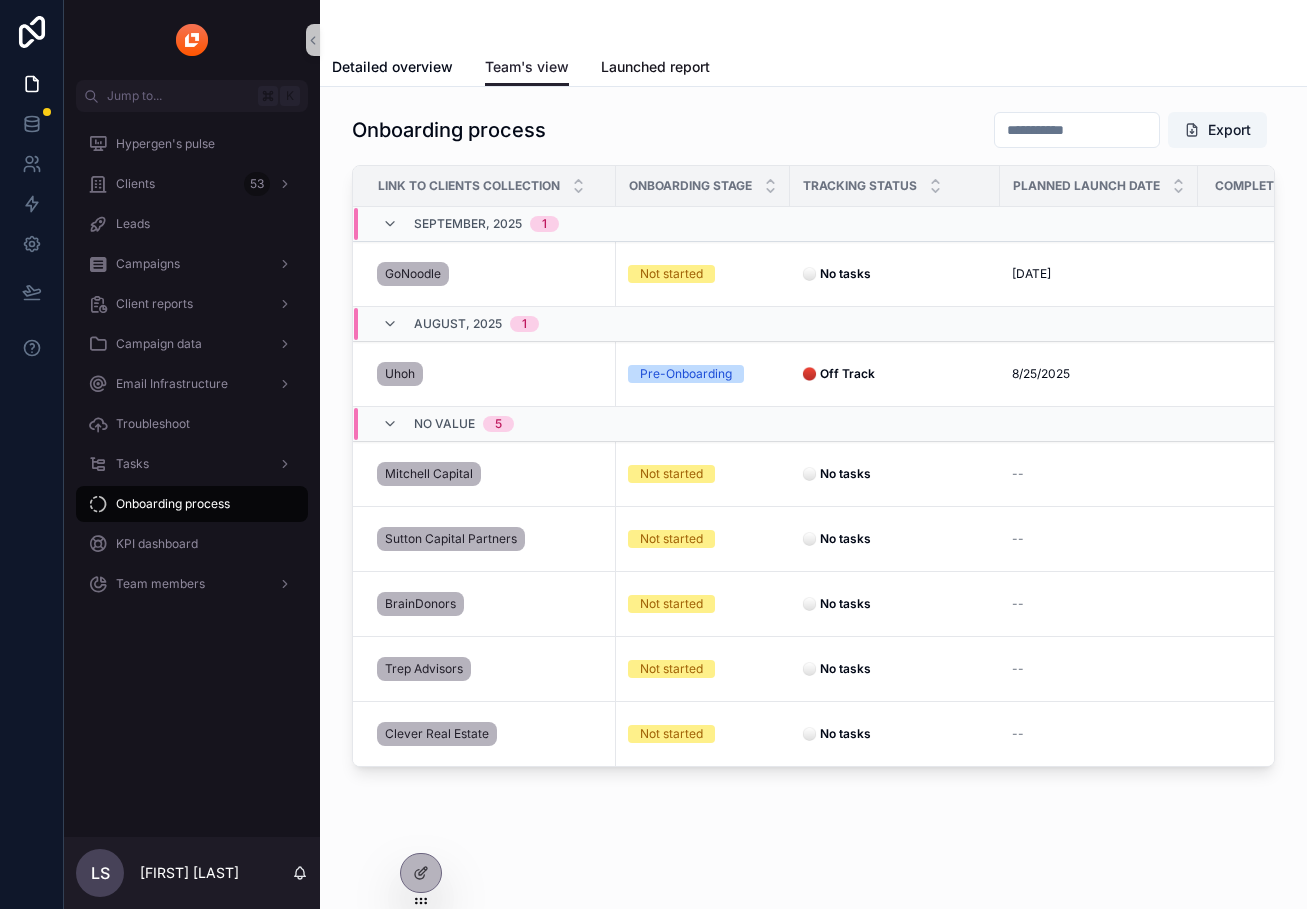 click on "Launched report" at bounding box center [655, 67] 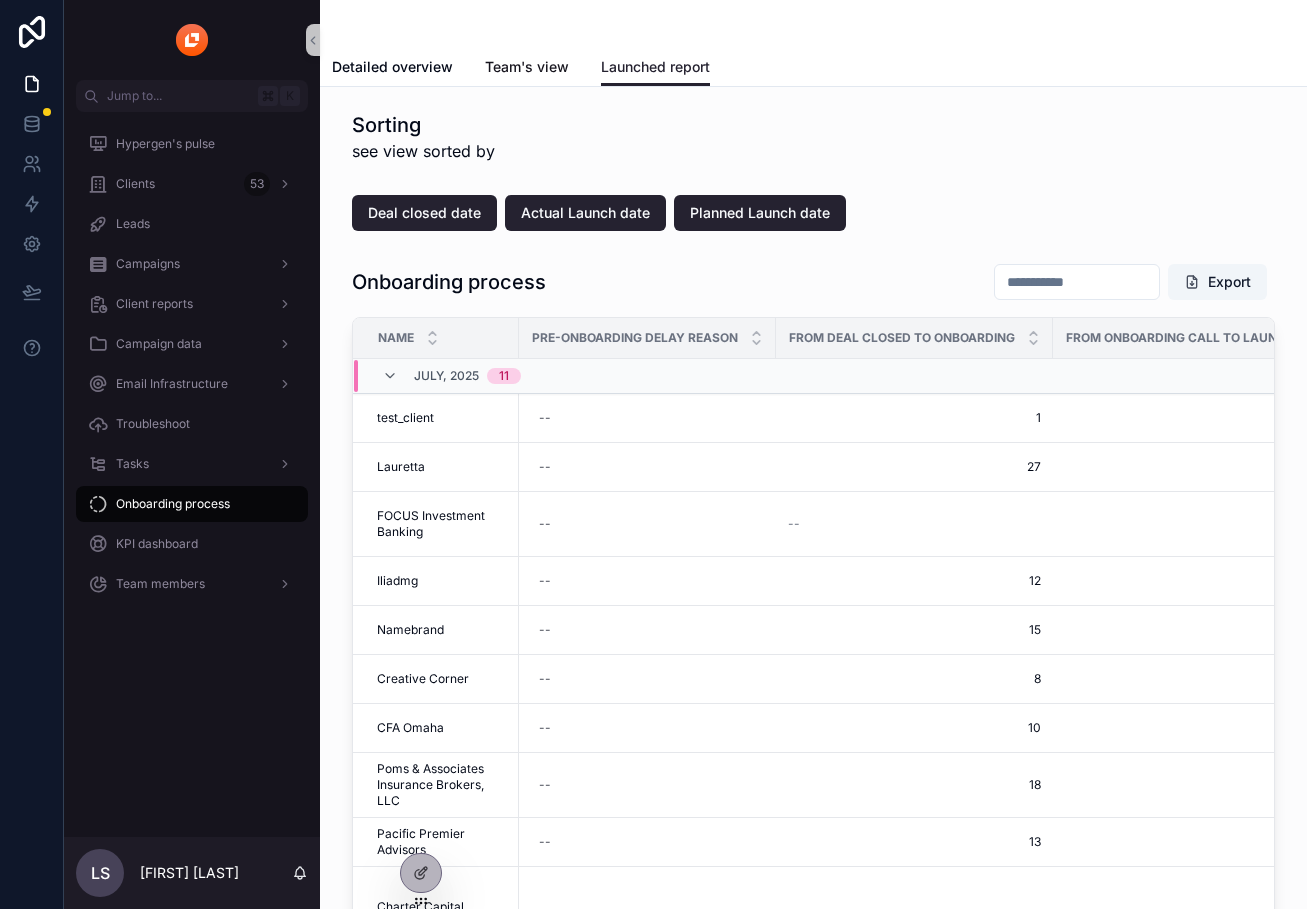 click on "Team's view" at bounding box center [527, 67] 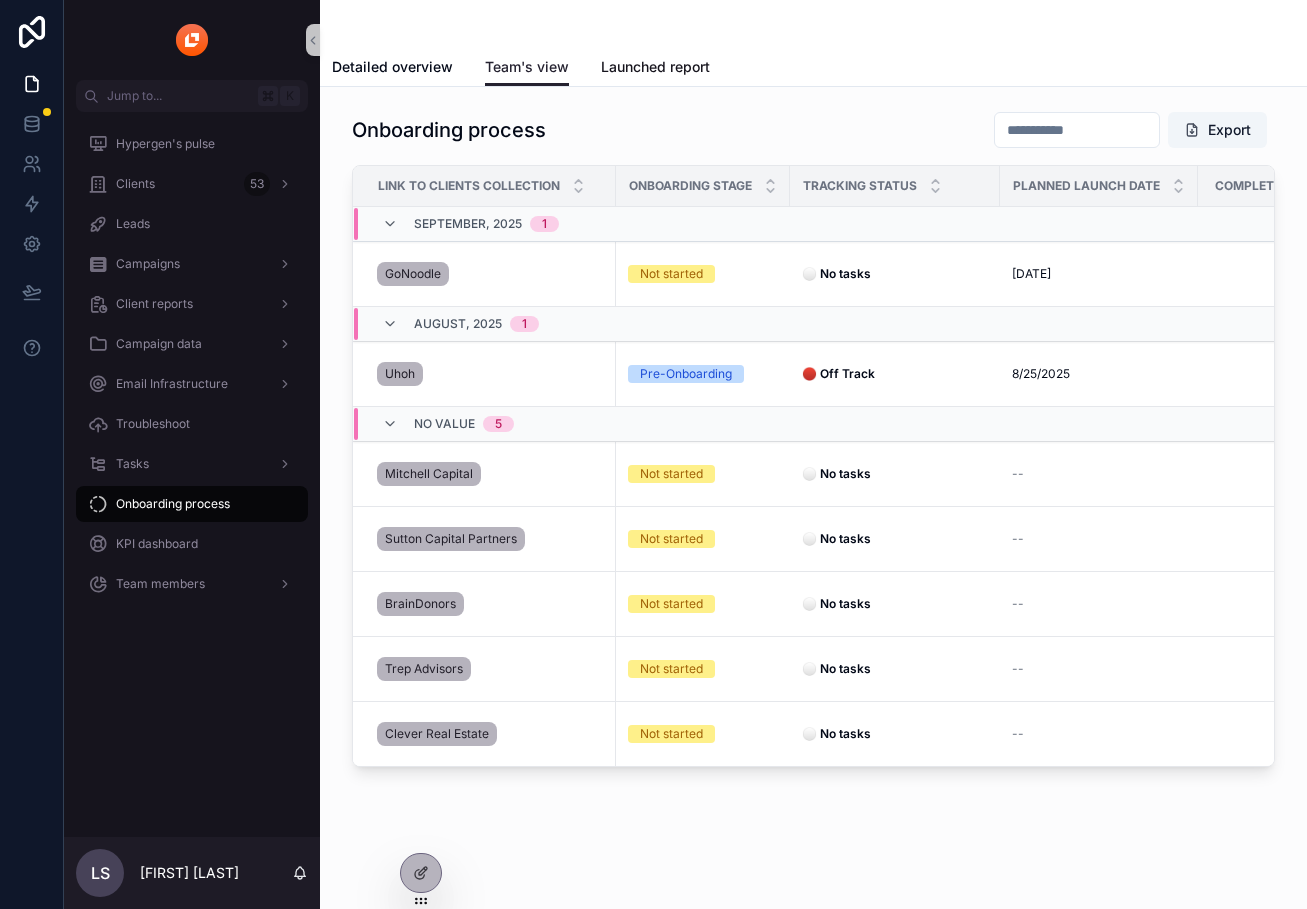 click on "Launched report" at bounding box center [655, 67] 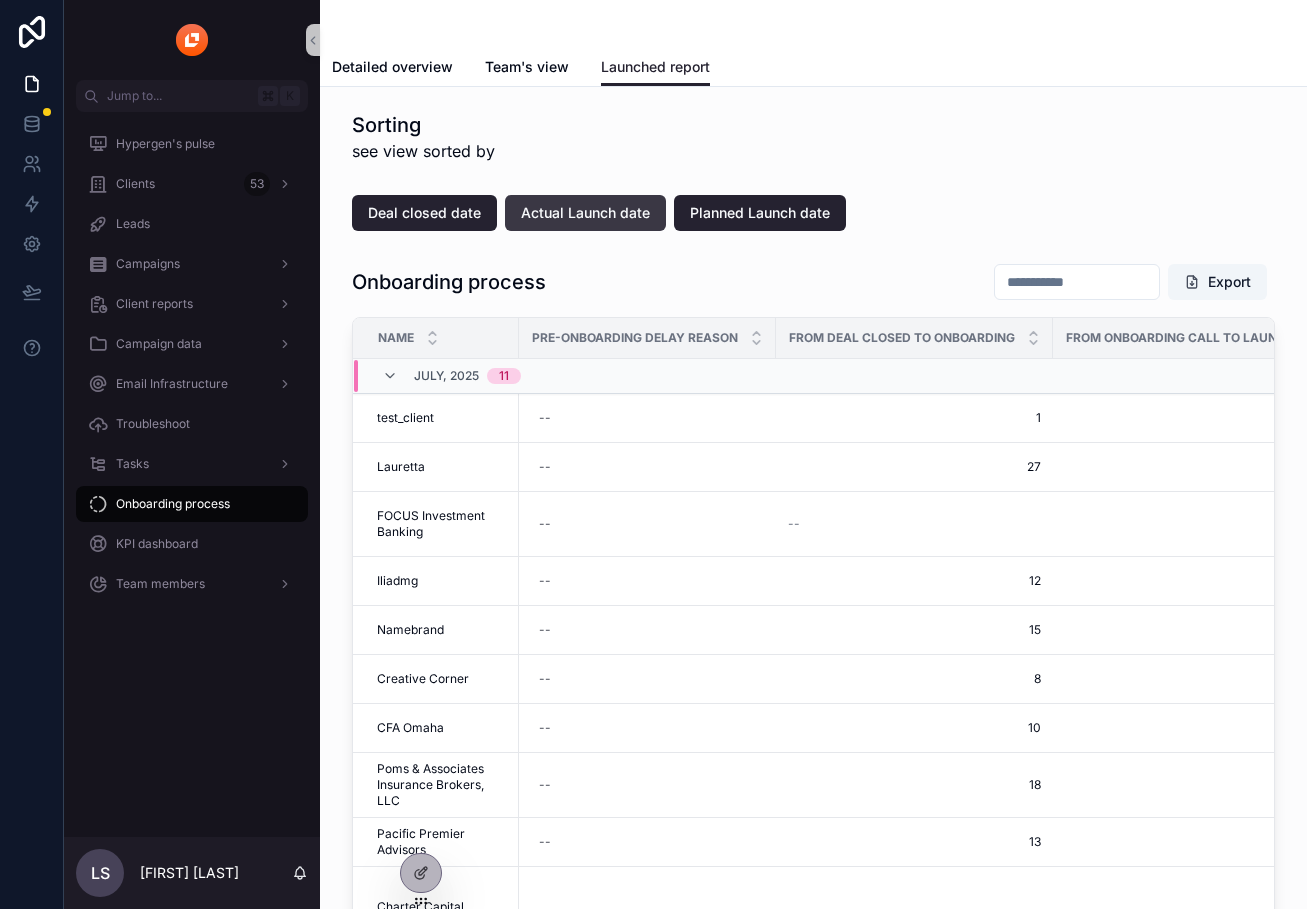 click on "Actual Launch date" at bounding box center (585, 213) 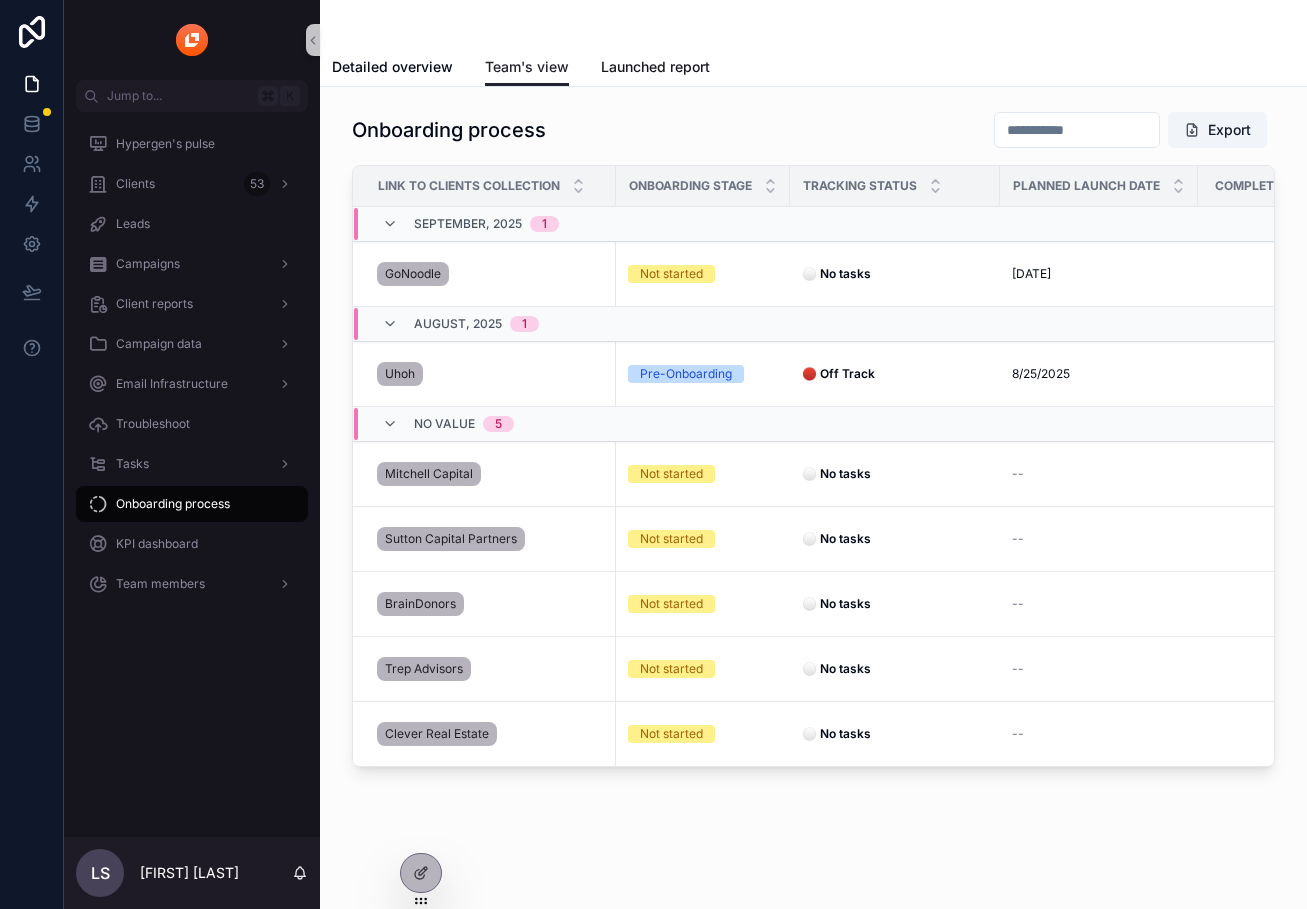 click on "Launched report" at bounding box center (655, 67) 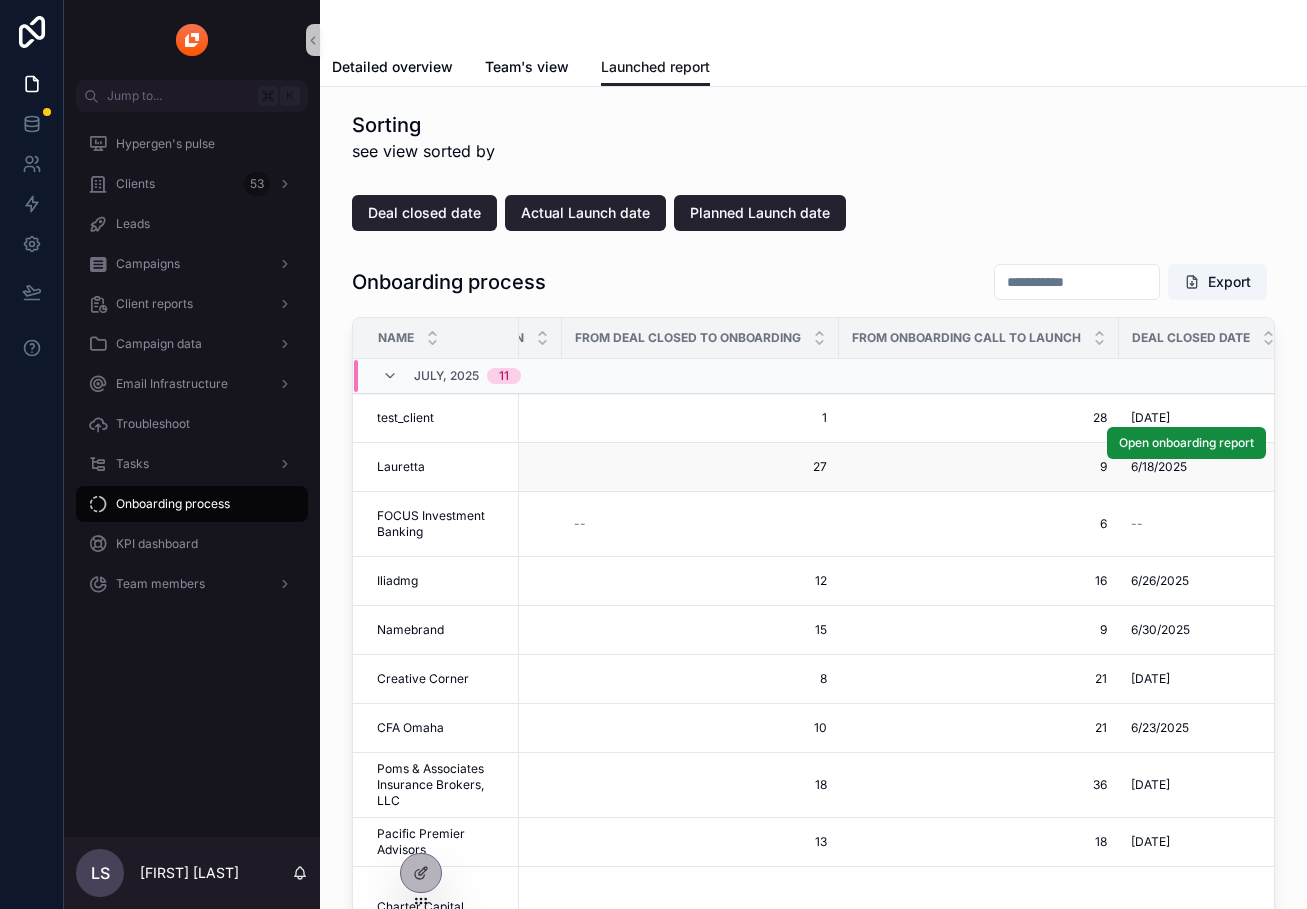 scroll, scrollTop: 0, scrollLeft: 0, axis: both 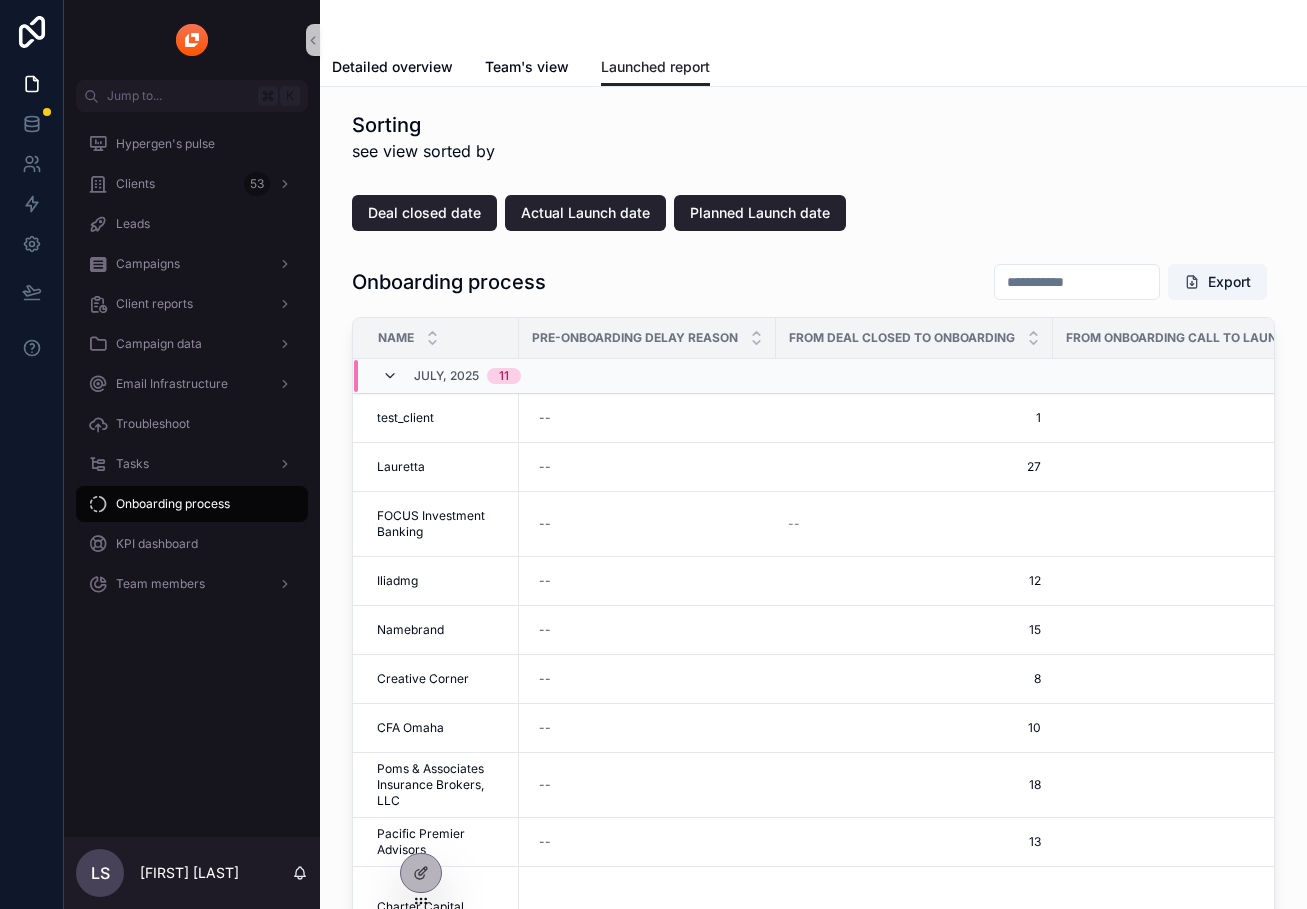 click at bounding box center [390, 376] 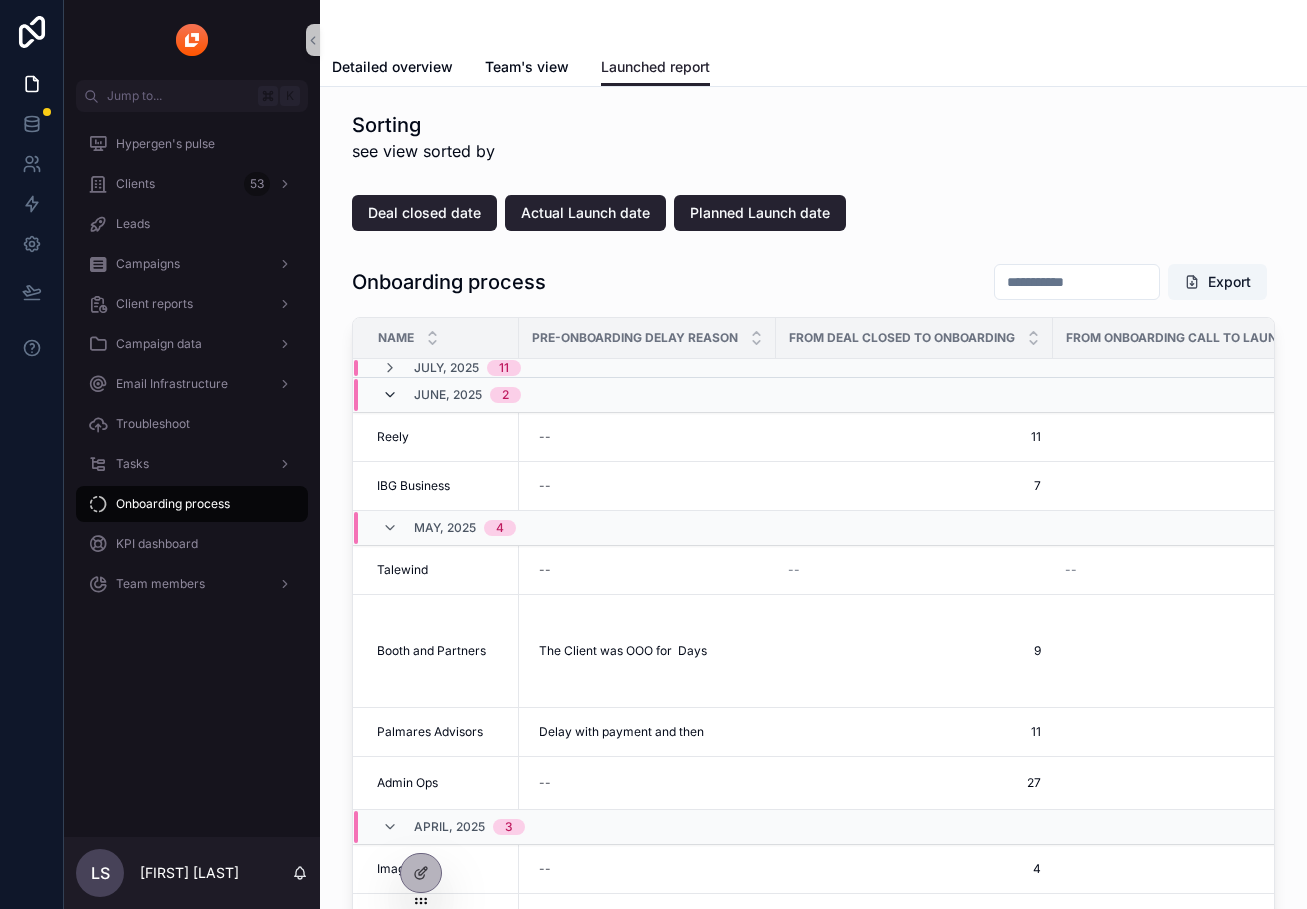 click at bounding box center [390, 395] 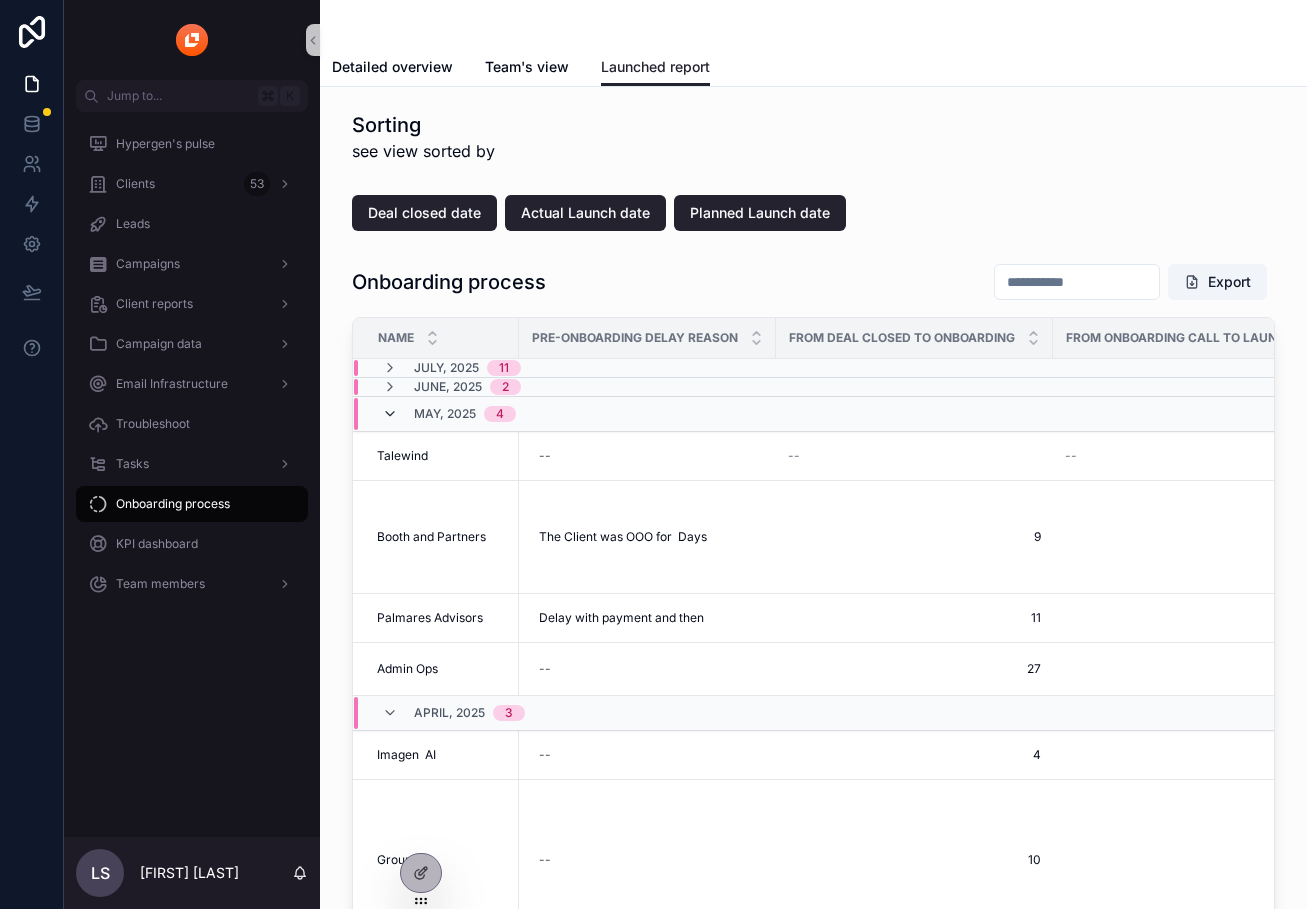 click at bounding box center (390, 414) 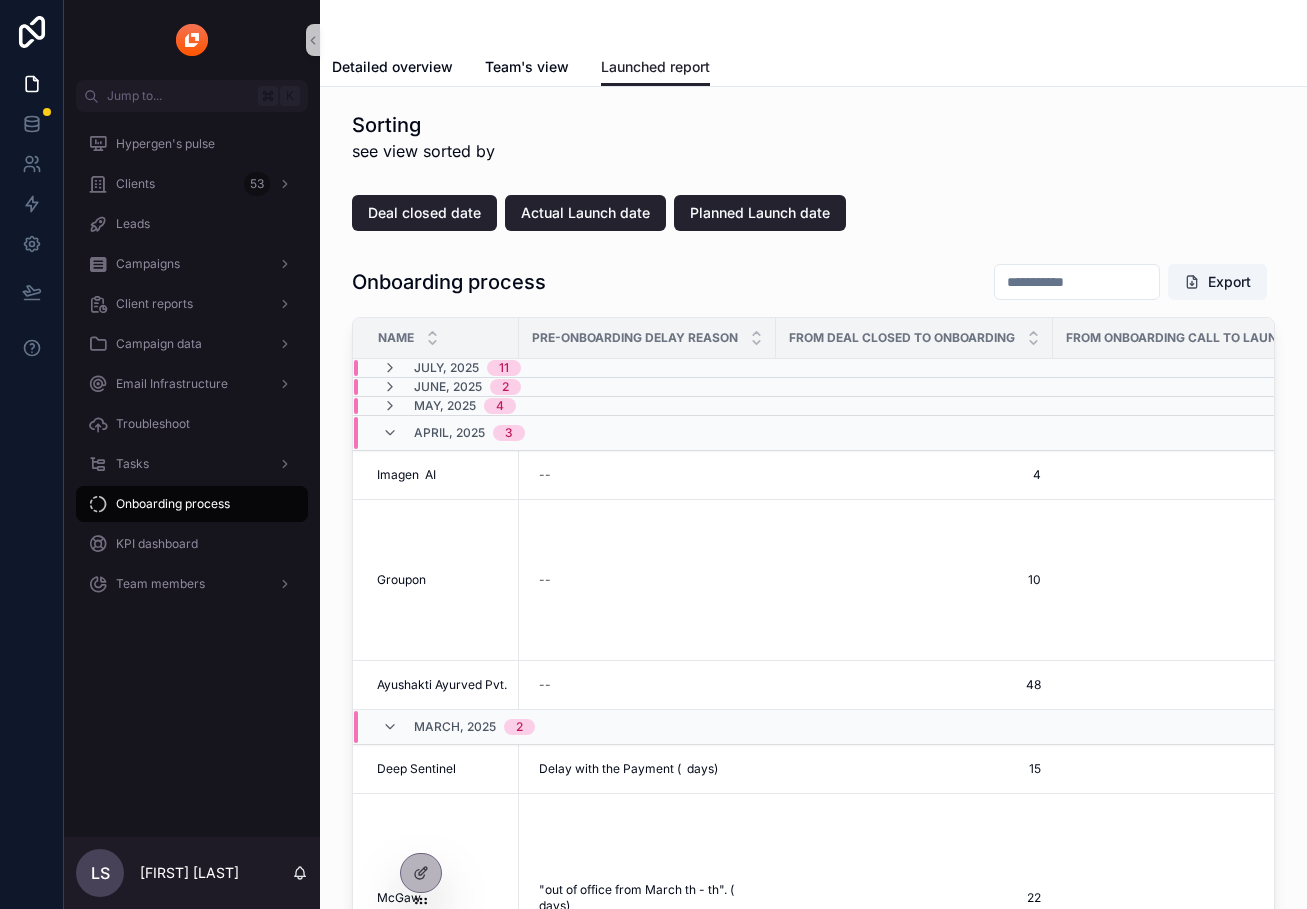 click on "April, [YEAR] 3" at bounding box center (453, 433) 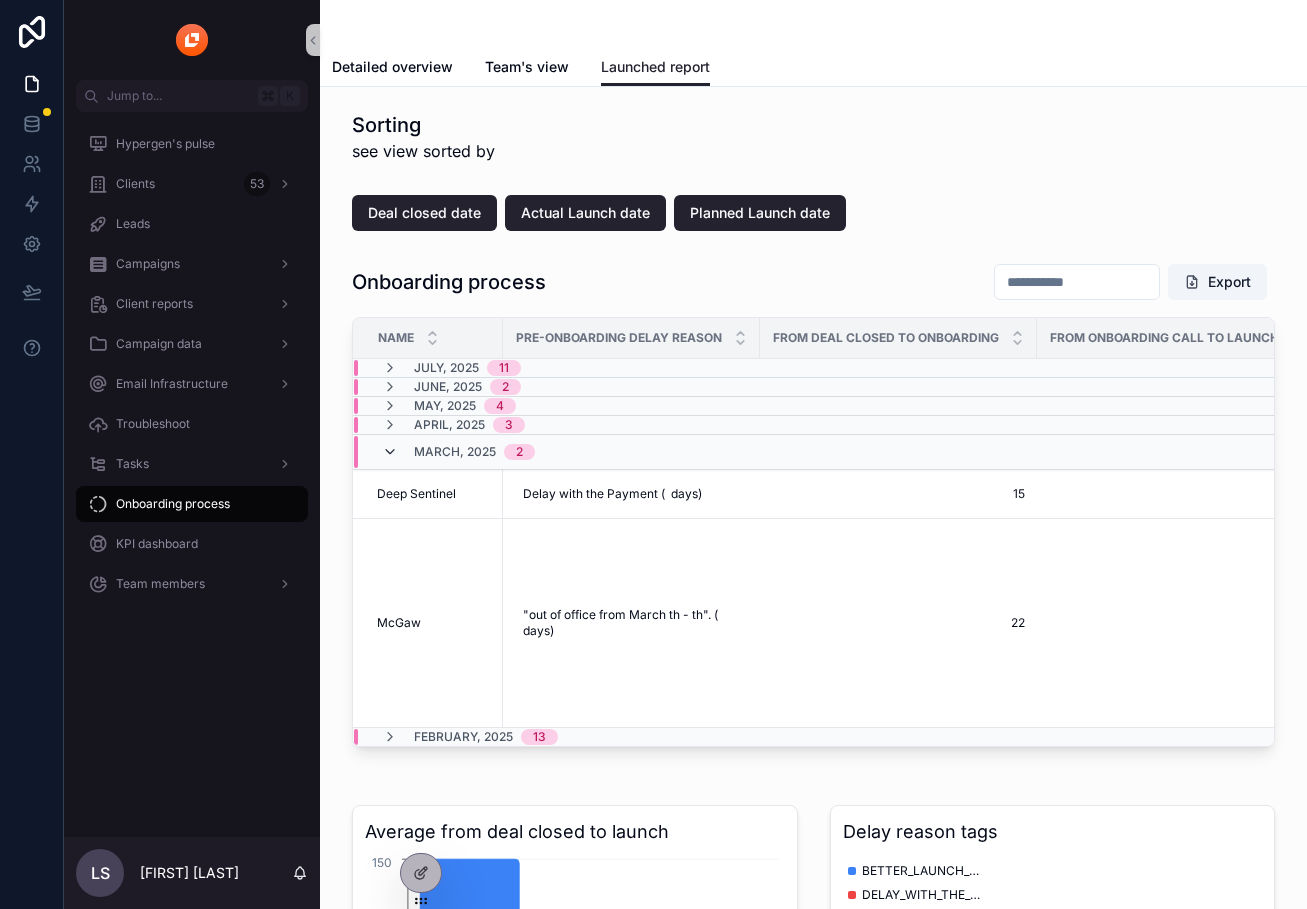 click at bounding box center (390, 452) 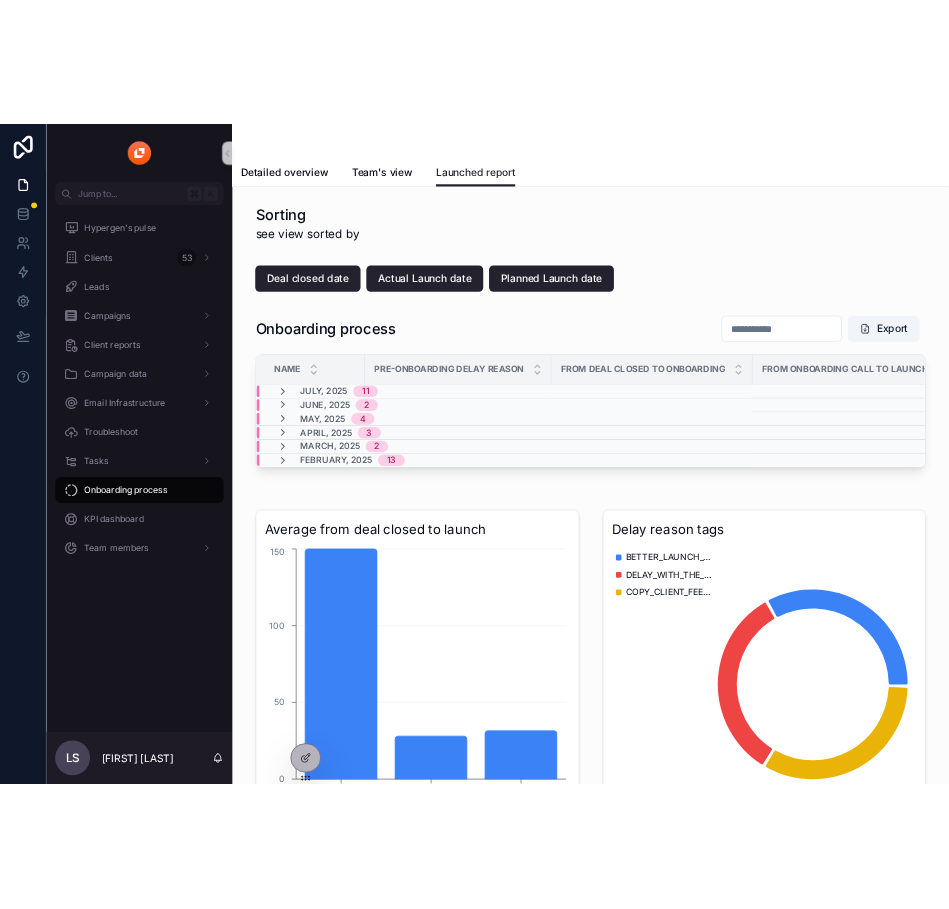 scroll, scrollTop: 1, scrollLeft: 0, axis: vertical 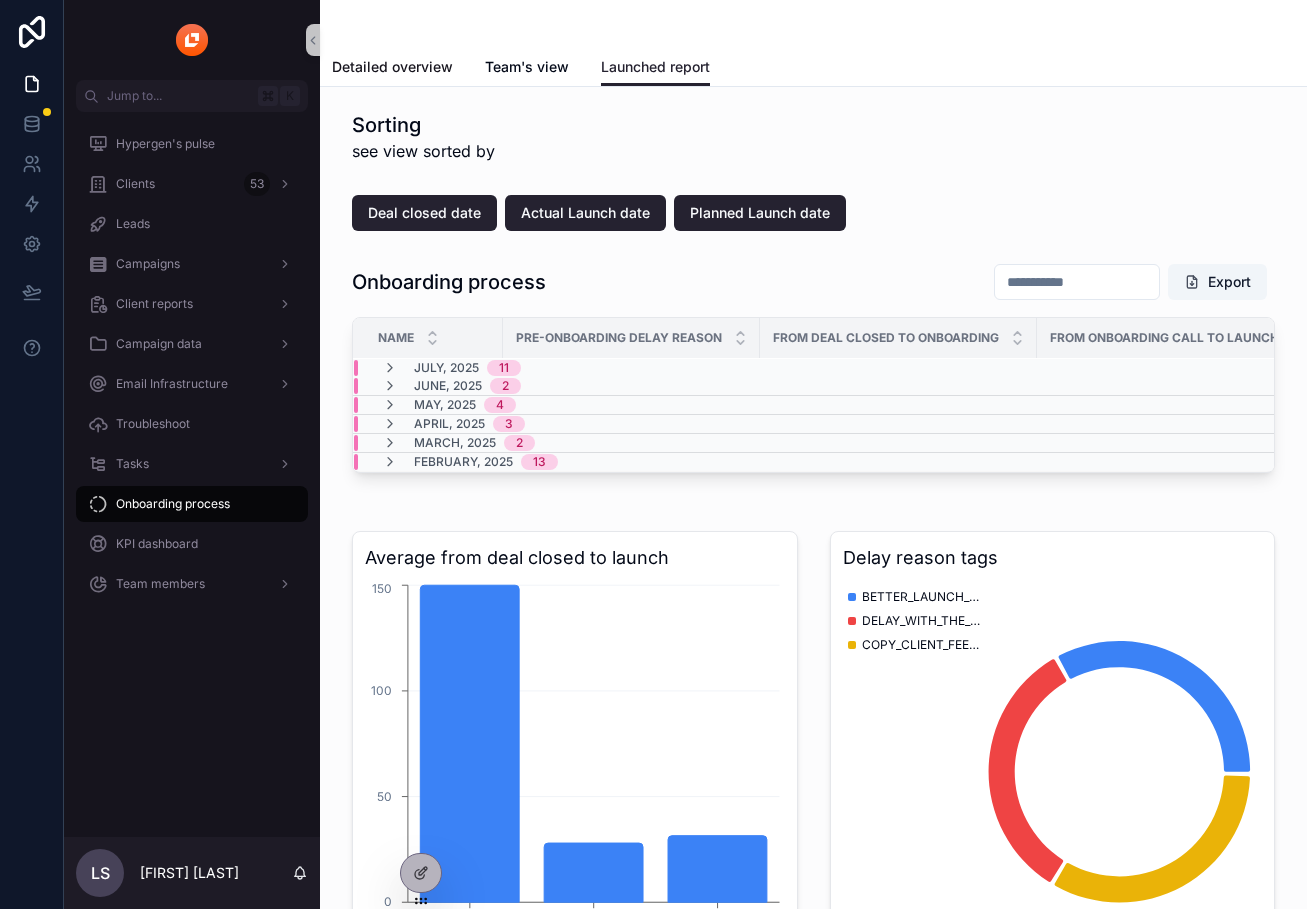 click on "Detailed overview" at bounding box center (392, 67) 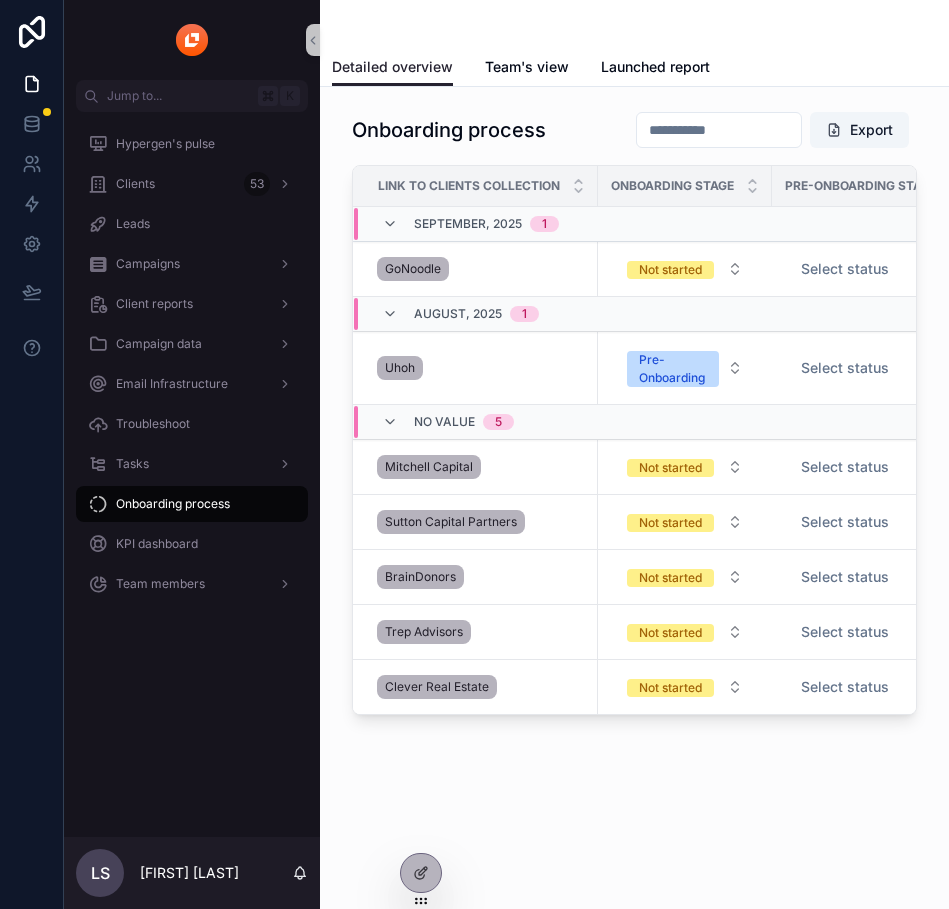 click on "Onboarding process Export Link to clients collection Onboarding stage Pre-onboarding status Research Research Ready Copy Copy Ready Send the Copy Copy Sent QA Checks QA Done Launch Act Launch Pre-onboarding delay responsible Pre-onboarding delay reason Launching status Launch delay responsible Launching delay category Launch delay reason September, [YEAR] 1 GoNoodle Not started Select status -- -- -- -- -- -- -- -- -- -- Select responsible -- Select status Select responsible Select category -- August, [YEAR] 1 Uhoh Pre-Onboarding Select status [DATE] [DATE] -- [DATE] [DATE] -- [DATE] [DATE] -- [DATE] [DATE] -- [DATE] [DATE] -- Select responsible -- Select status Select responsible Select category -- No value 5 Mitchell Capital Not started Select status -- -- -- -- -- -- -- -- -- -- Select responsible -- Select status Select category" at bounding box center (634, 473) 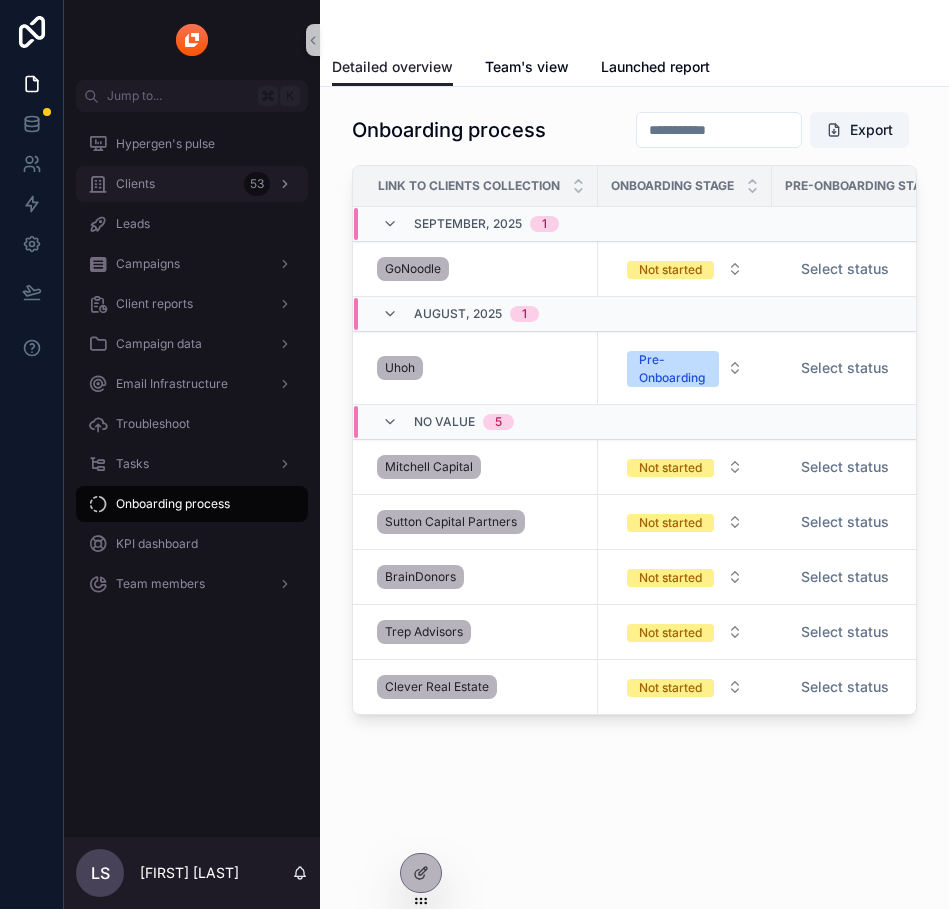 click on "Clients 53" at bounding box center [192, 184] 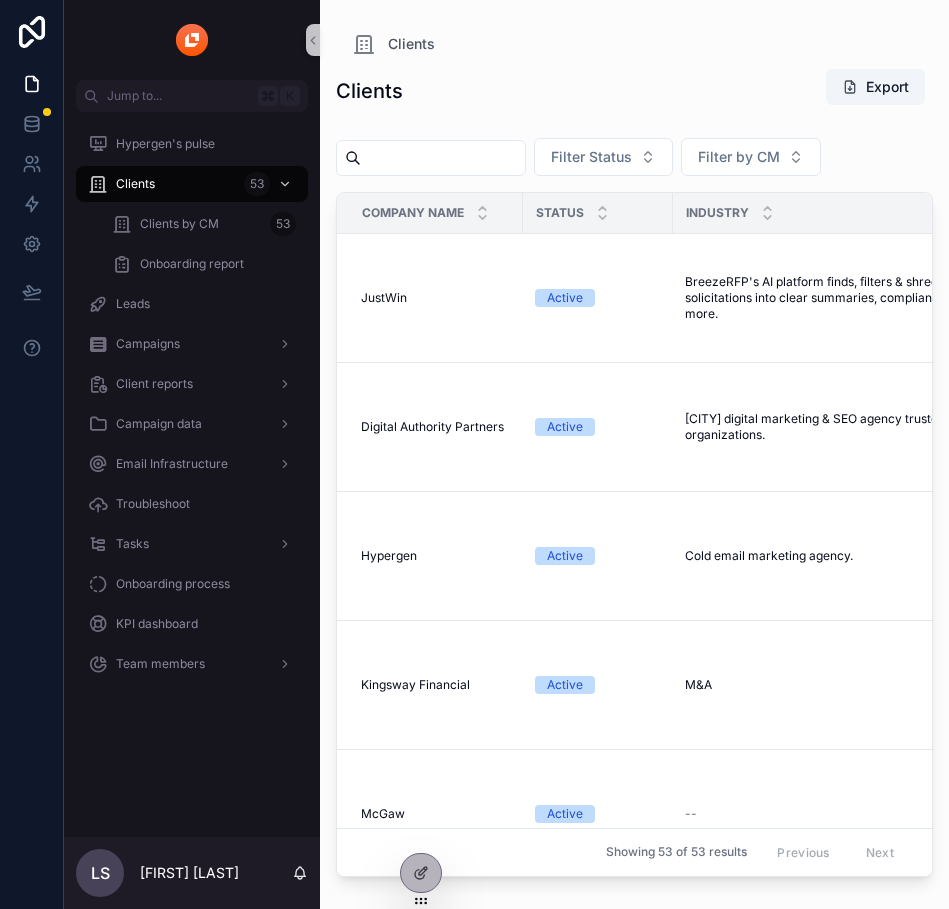 click at bounding box center (443, 158) 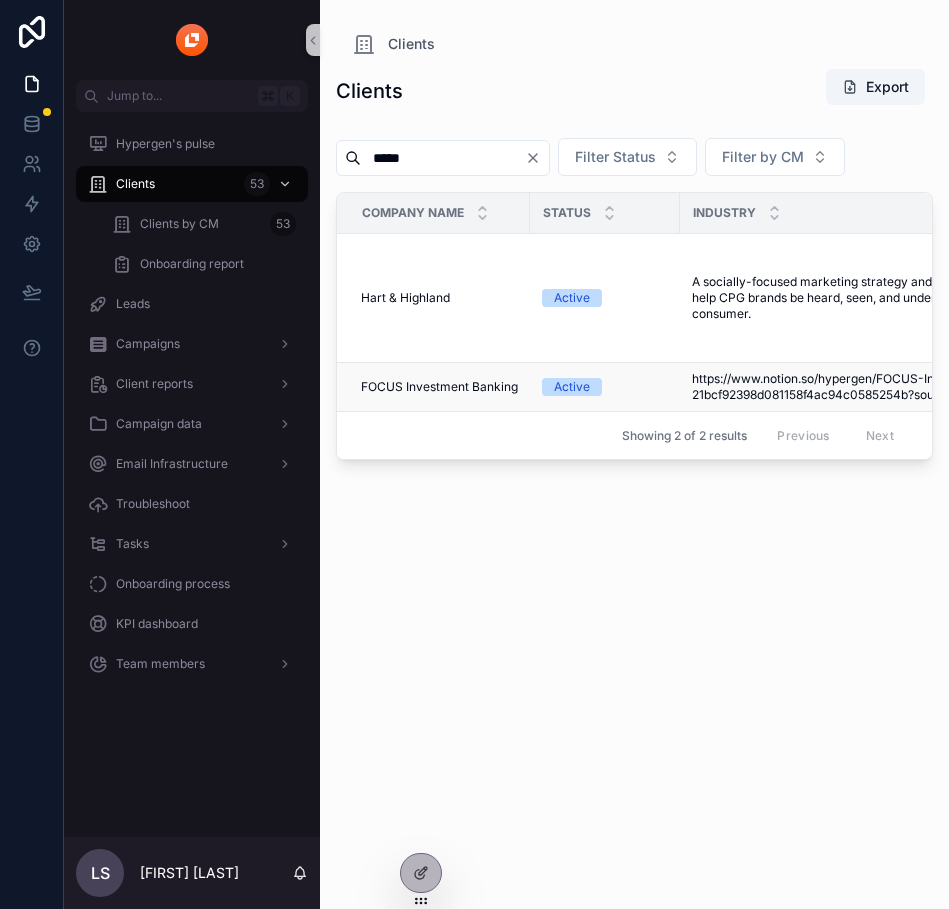 type on "*****" 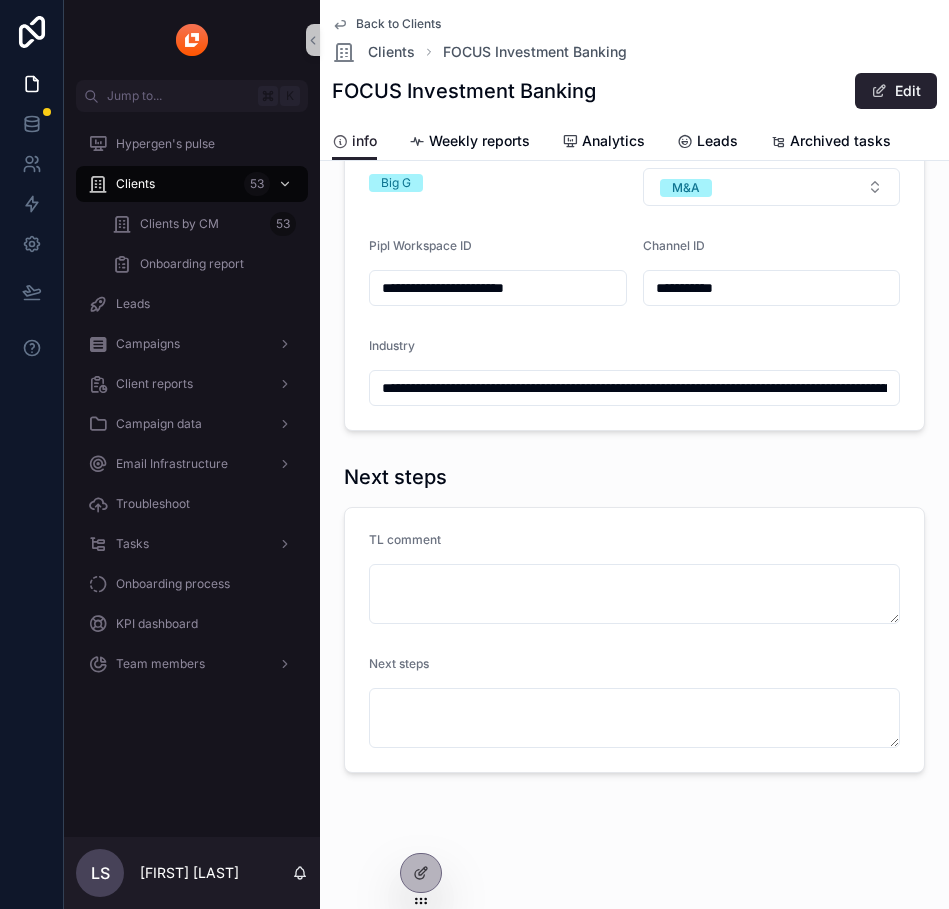 scroll, scrollTop: 1386, scrollLeft: 0, axis: vertical 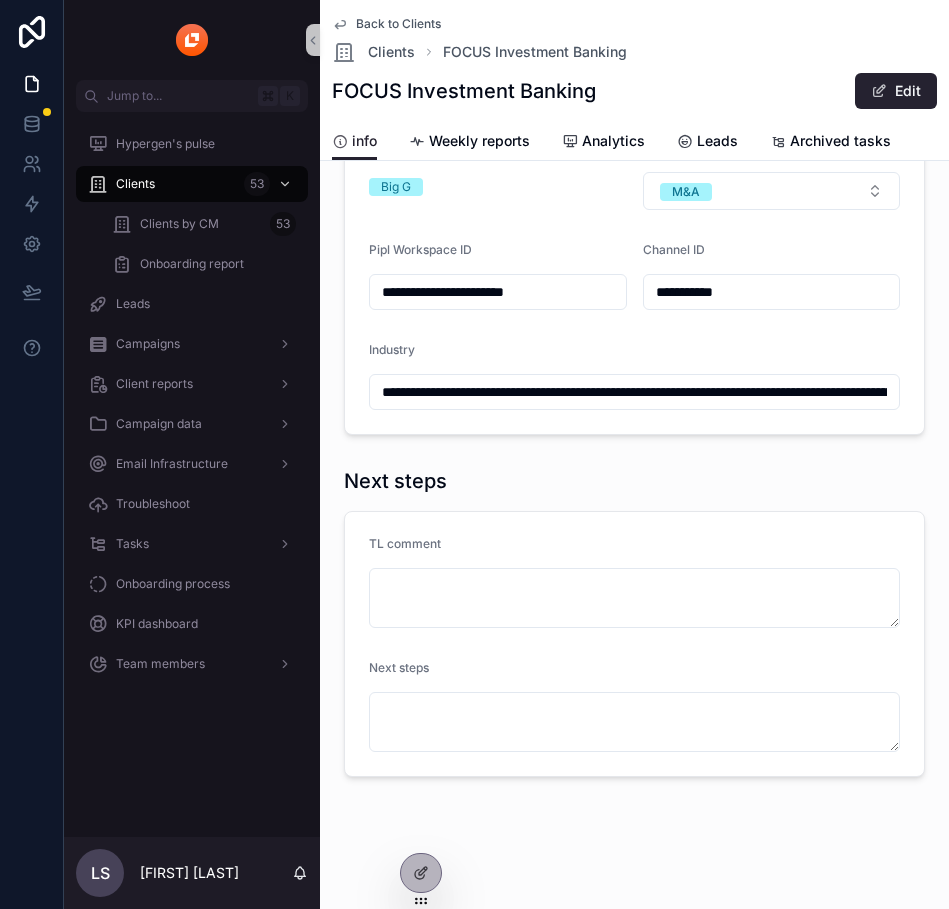 click on "Back to Clients" at bounding box center [386, 24] 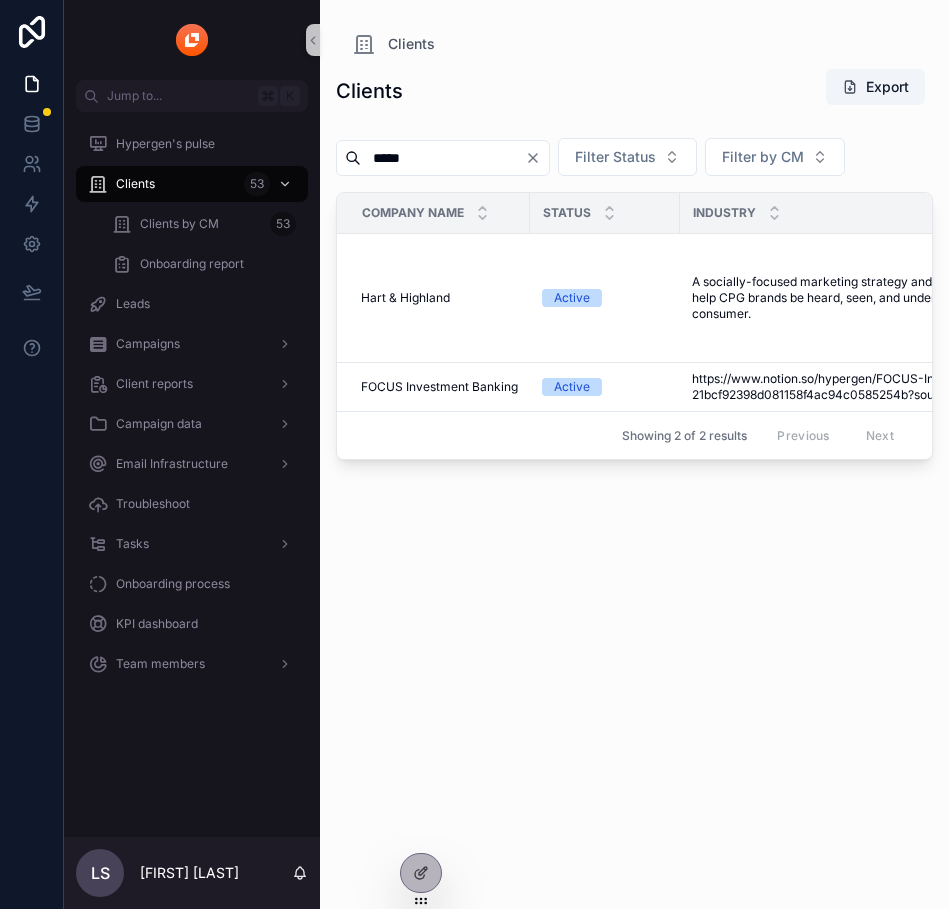 scroll, scrollTop: 0, scrollLeft: 0, axis: both 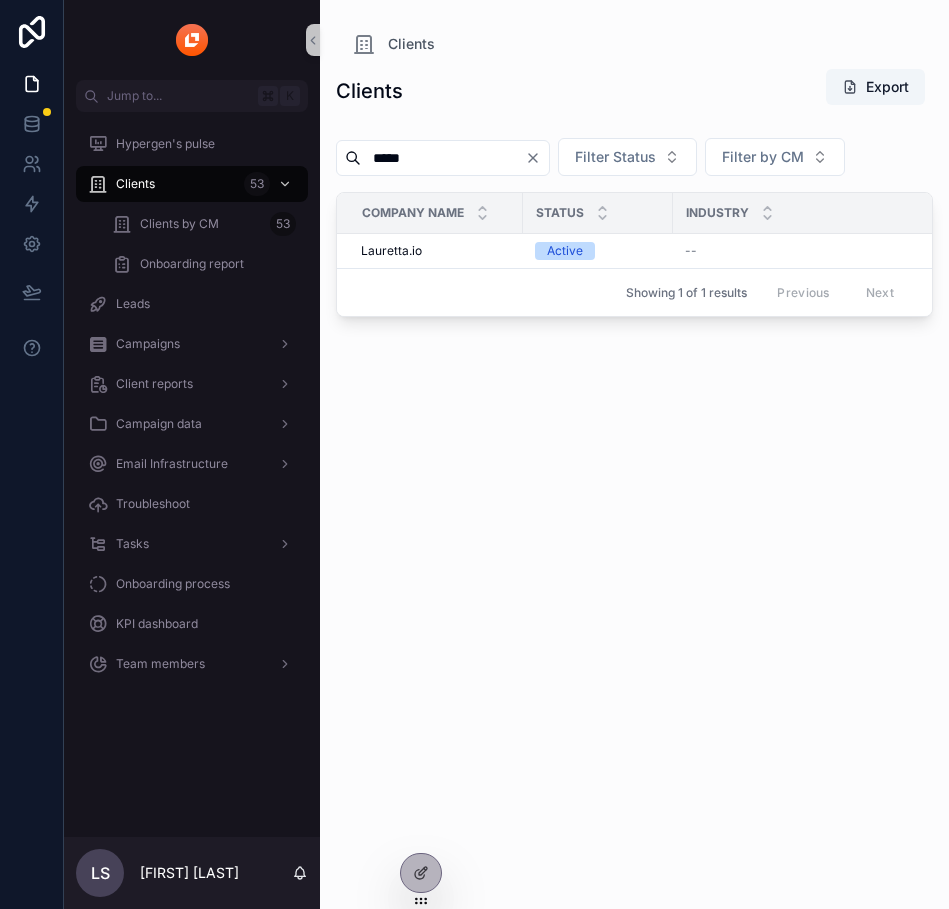 type on "*****" 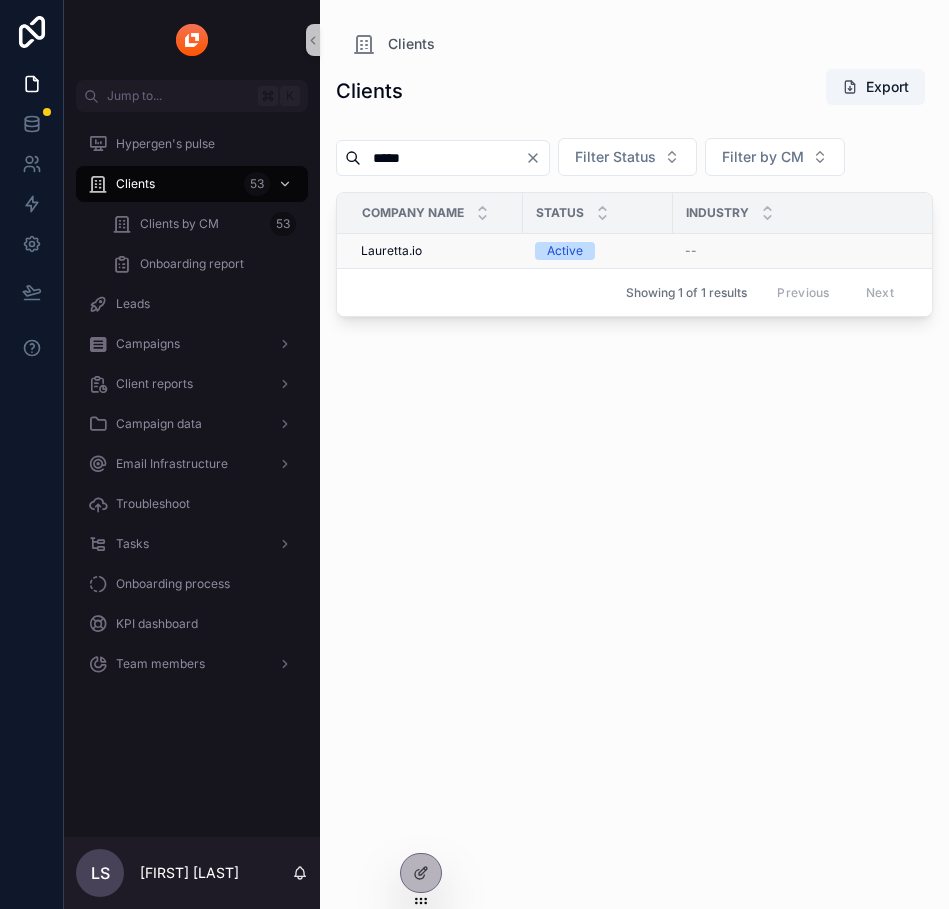 click on "Lauretta.io" at bounding box center (391, 251) 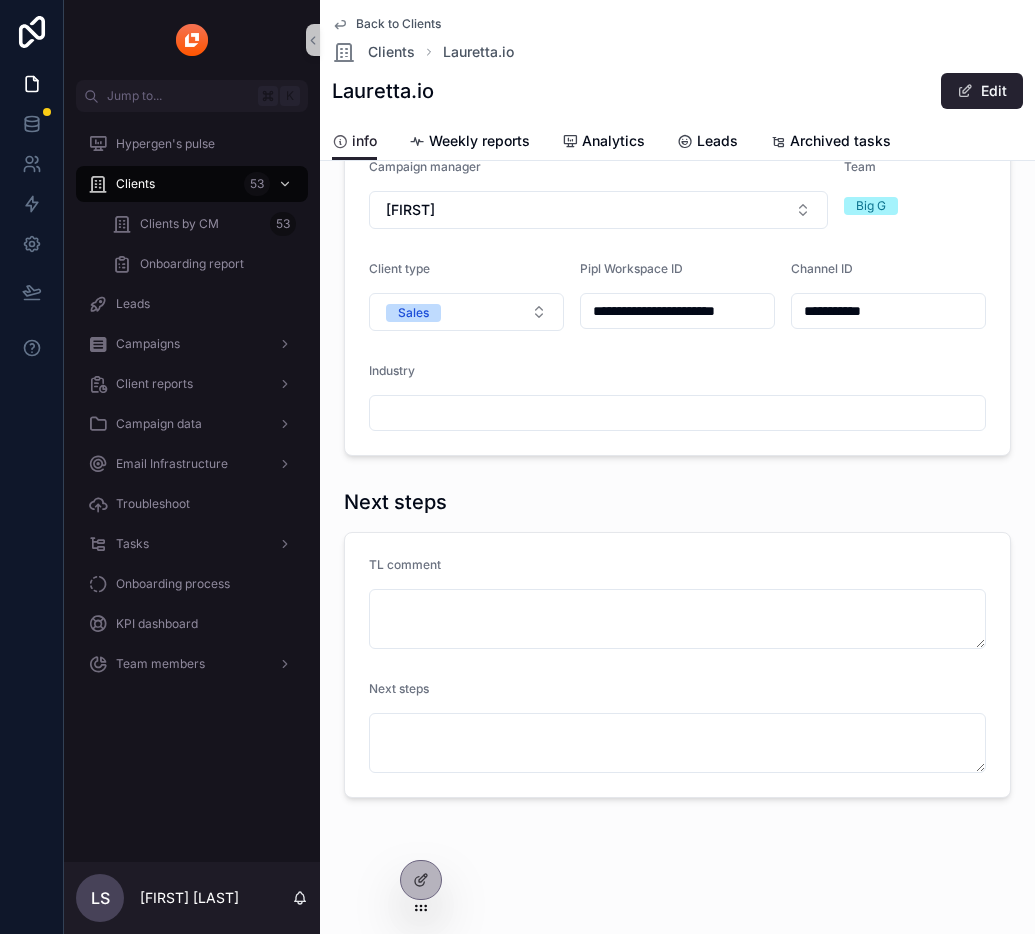 scroll, scrollTop: 759, scrollLeft: 0, axis: vertical 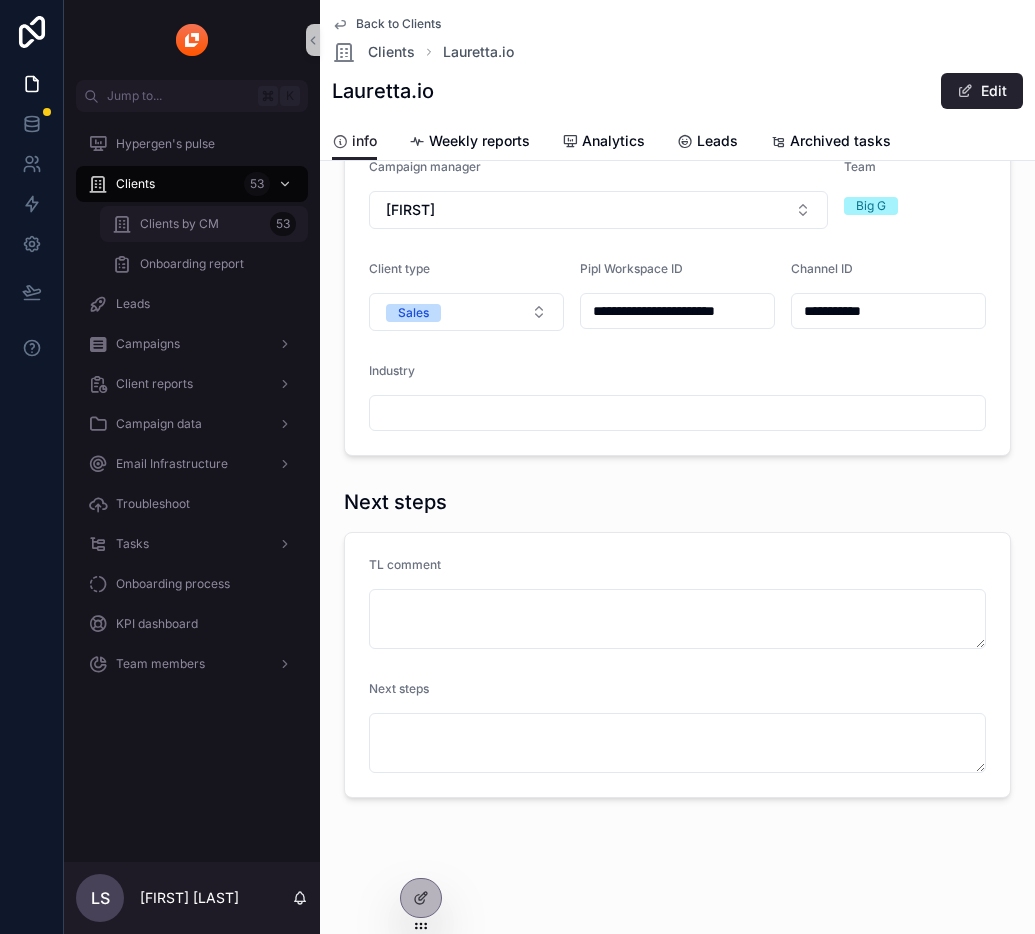 click on "Clients by CM" at bounding box center [179, 224] 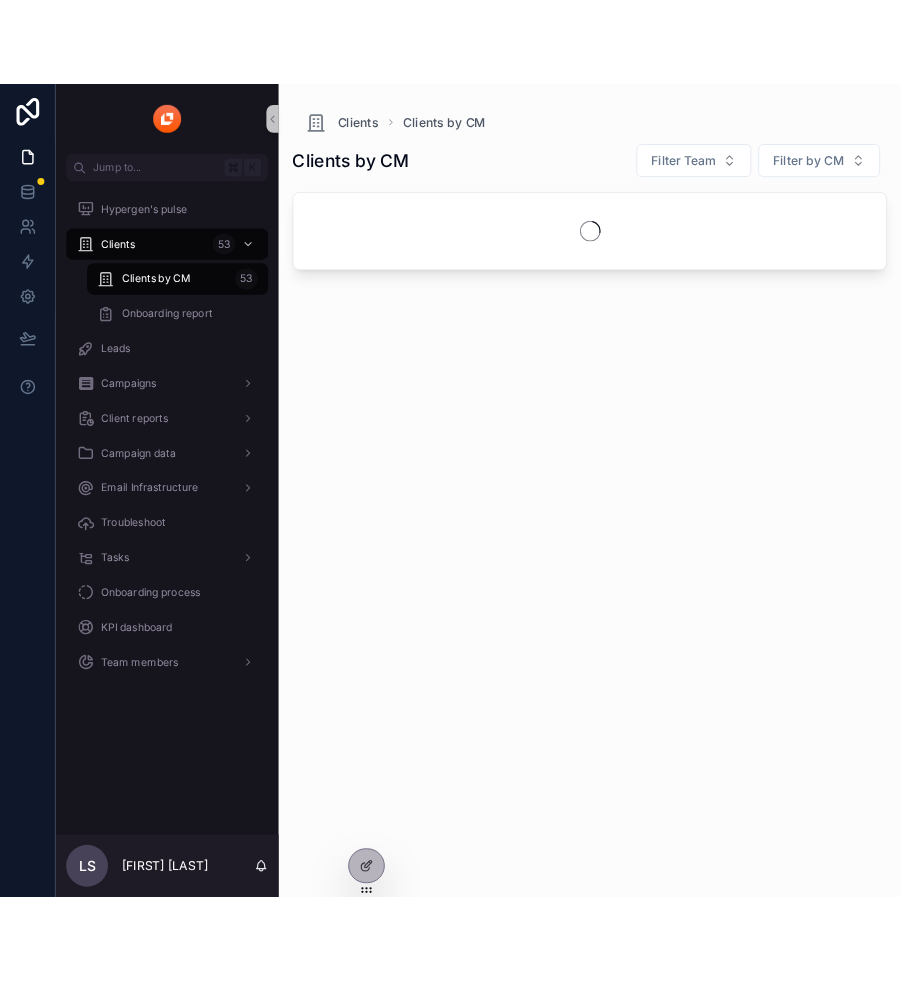 scroll, scrollTop: 0, scrollLeft: 0, axis: both 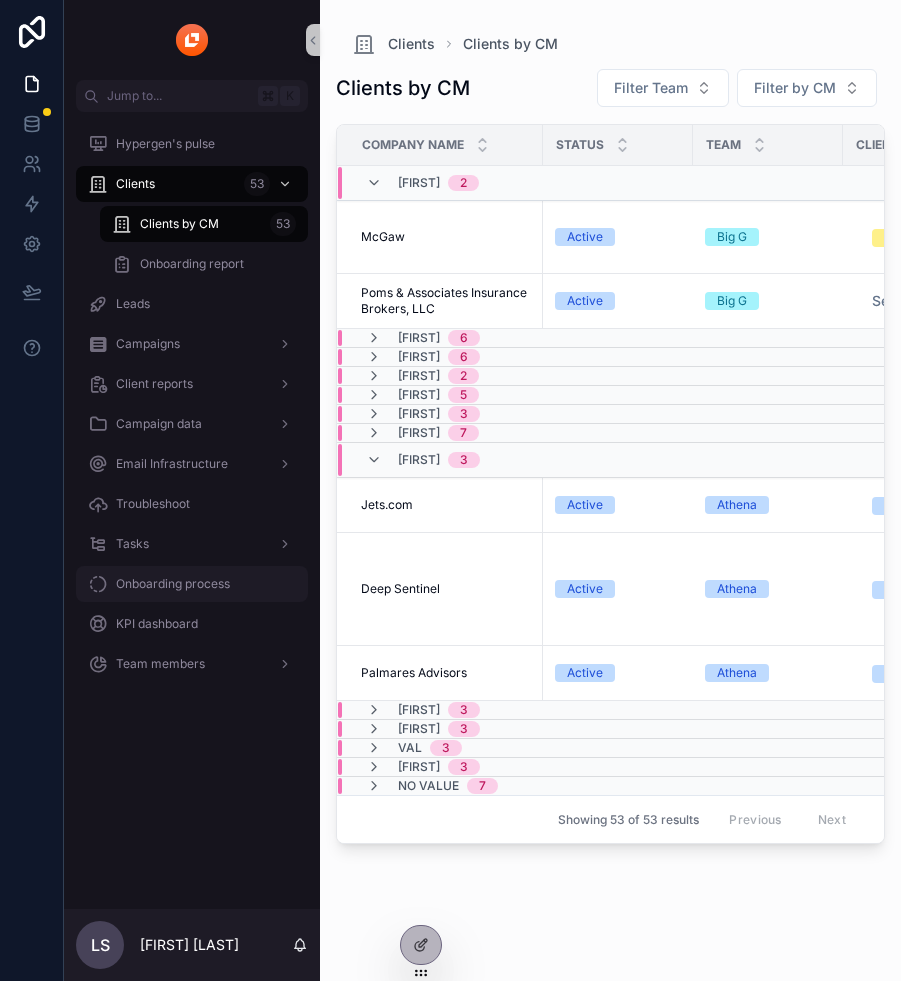 click on "Onboarding process" at bounding box center (192, 584) 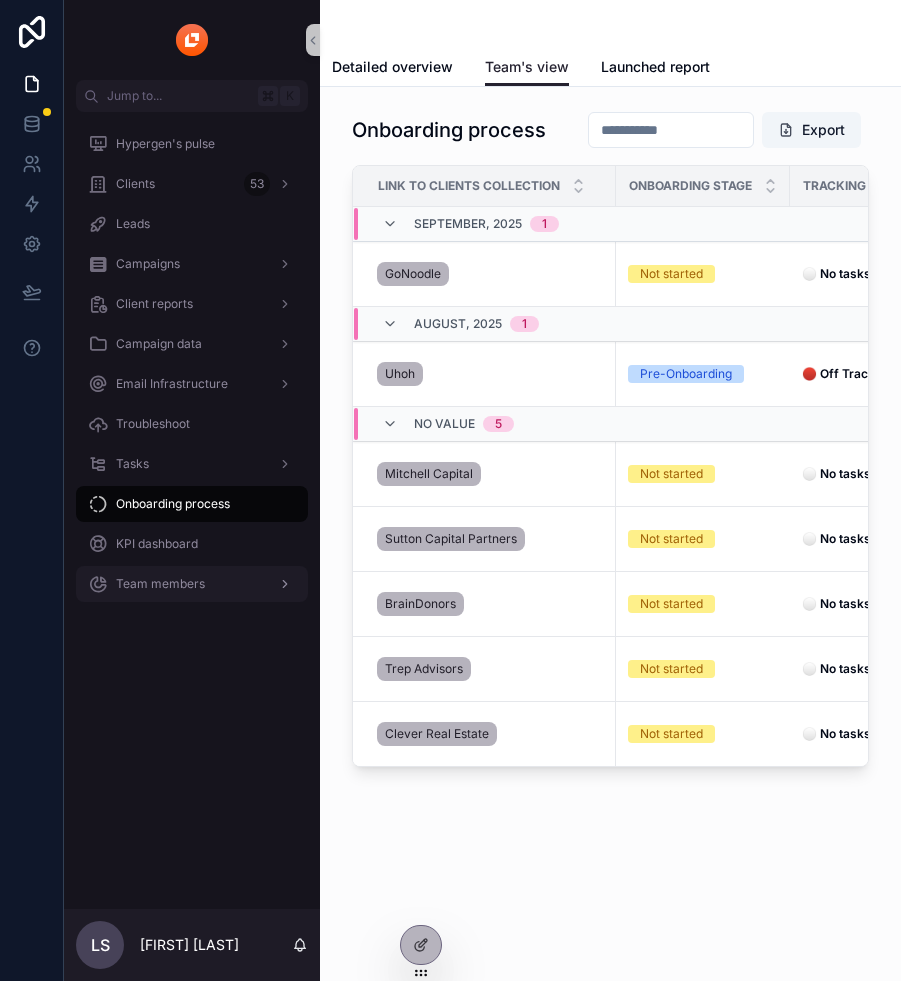 click on "Team members" at bounding box center [160, 584] 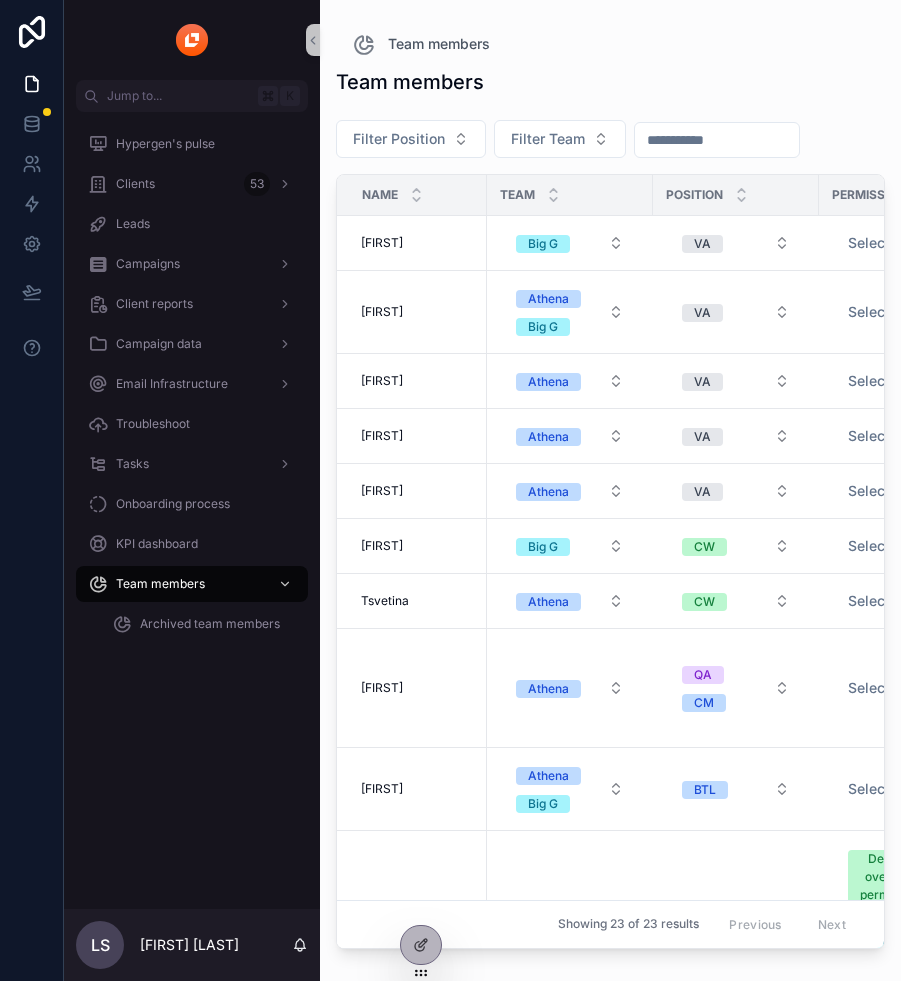 click at bounding box center [717, 140] 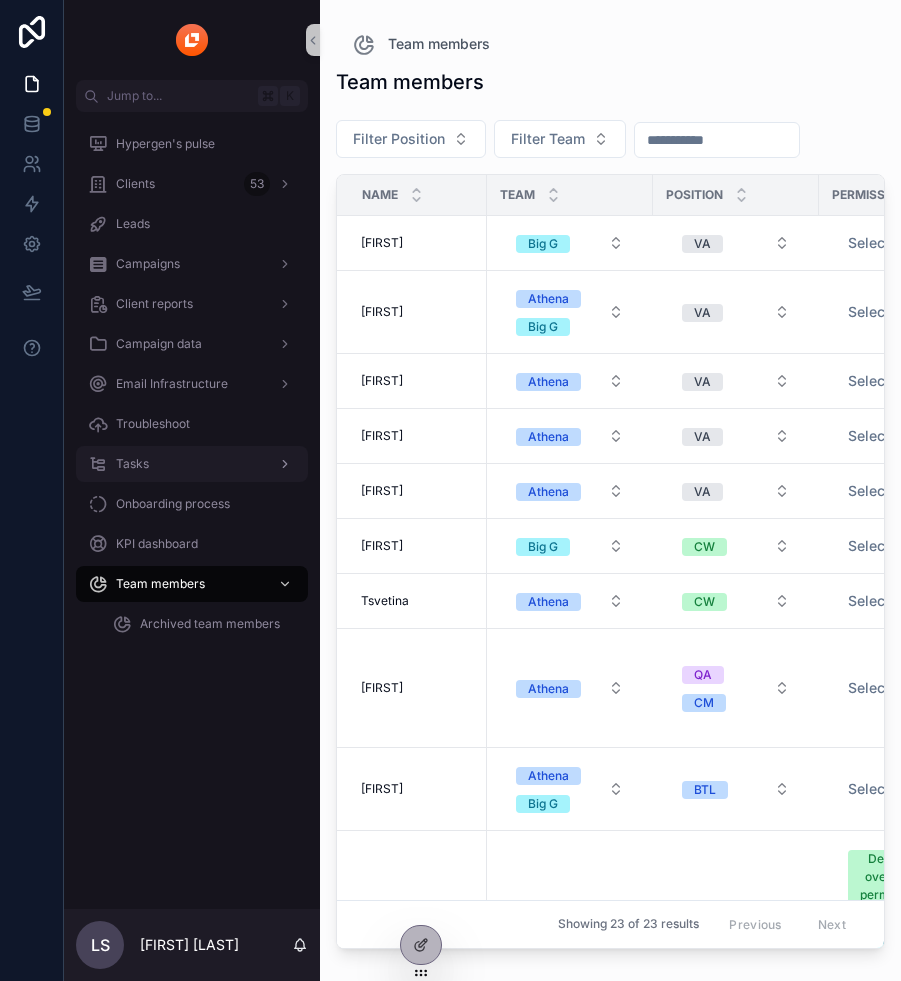 click on "Tasks" at bounding box center (192, 464) 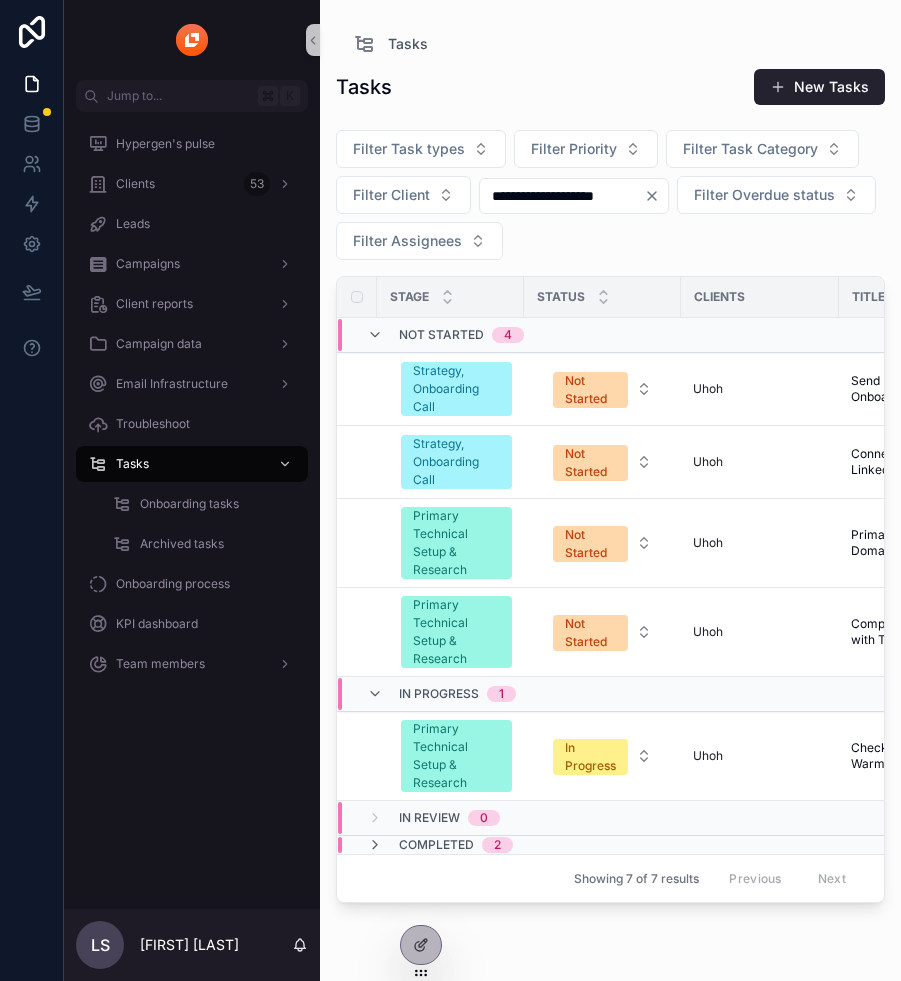 click 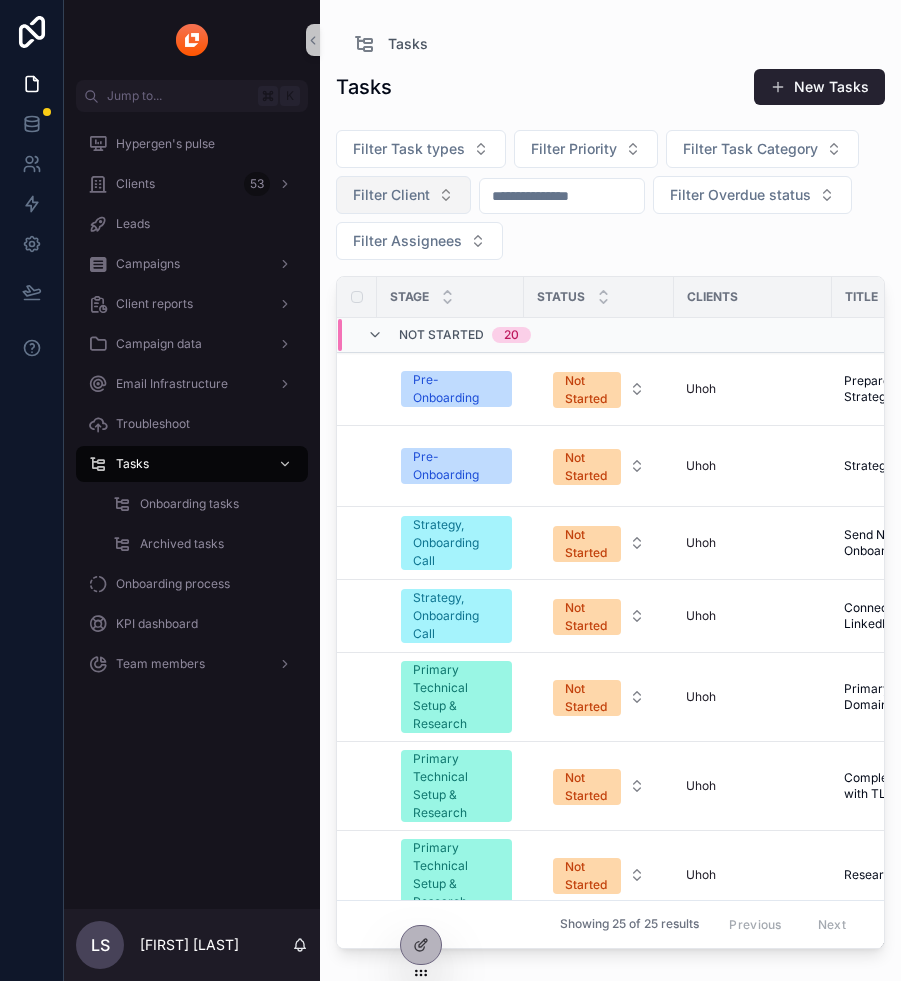 click on "Filter Client" at bounding box center [391, 195] 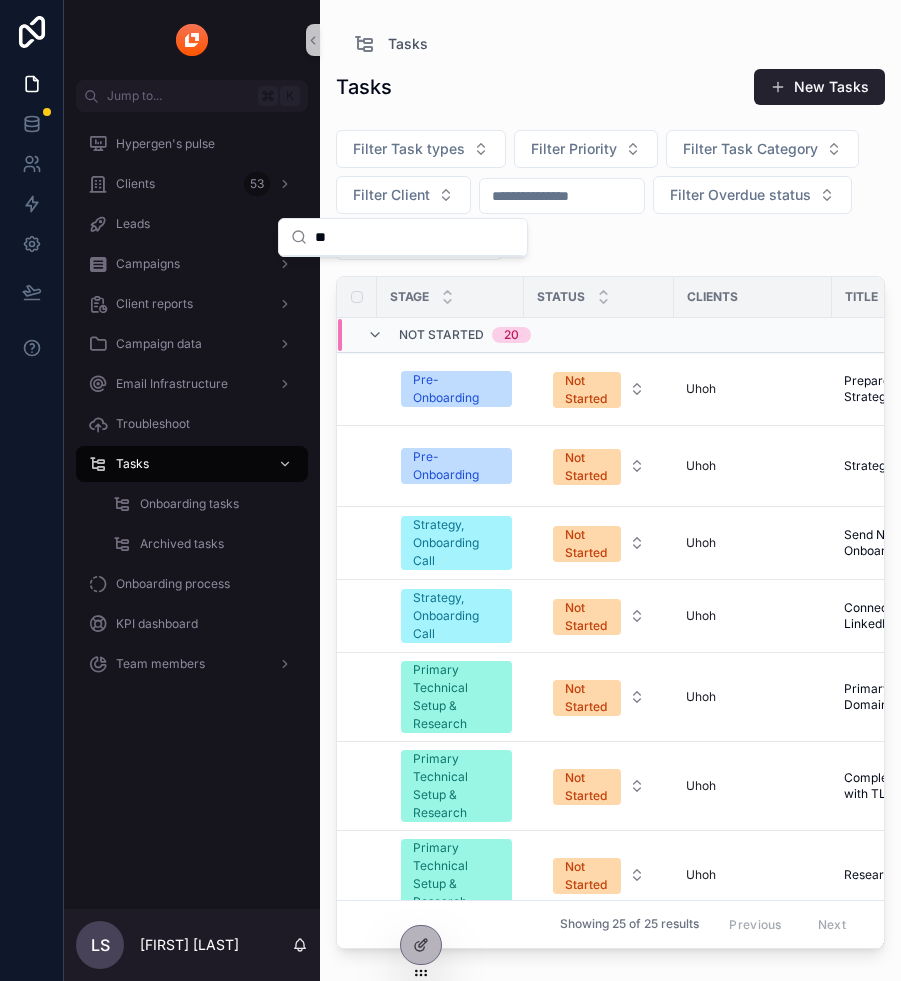 type on "*" 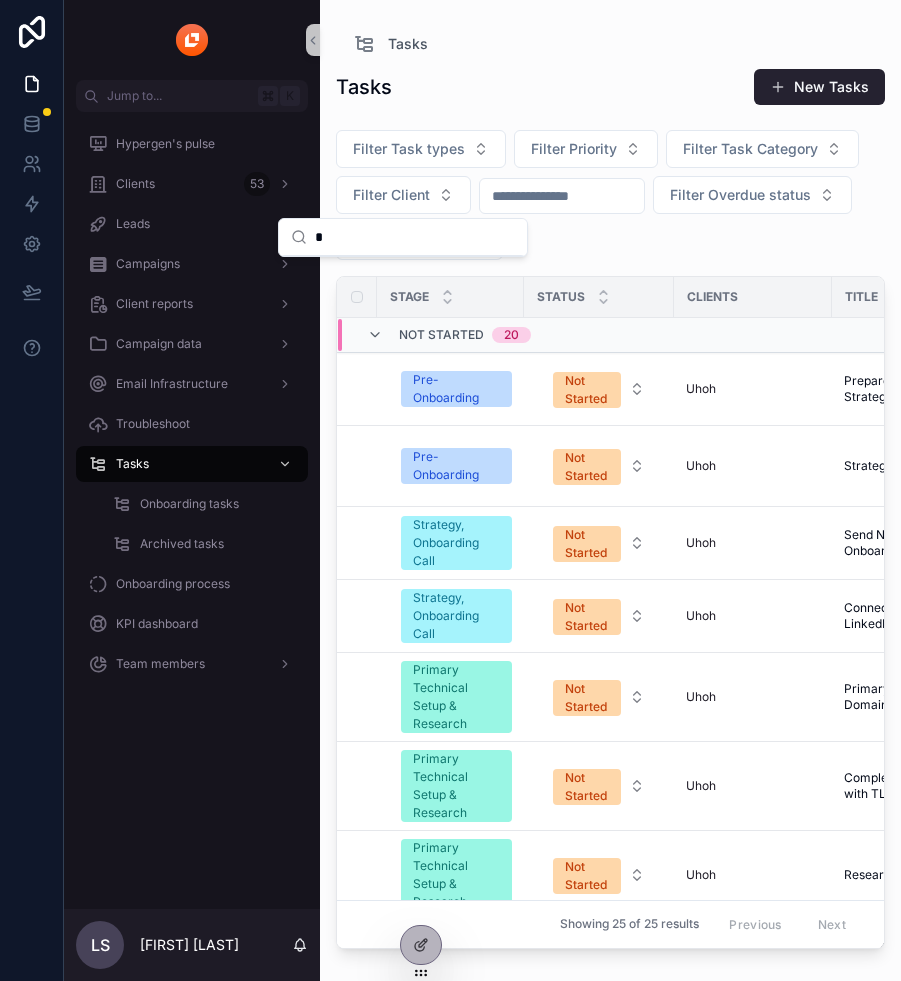 type 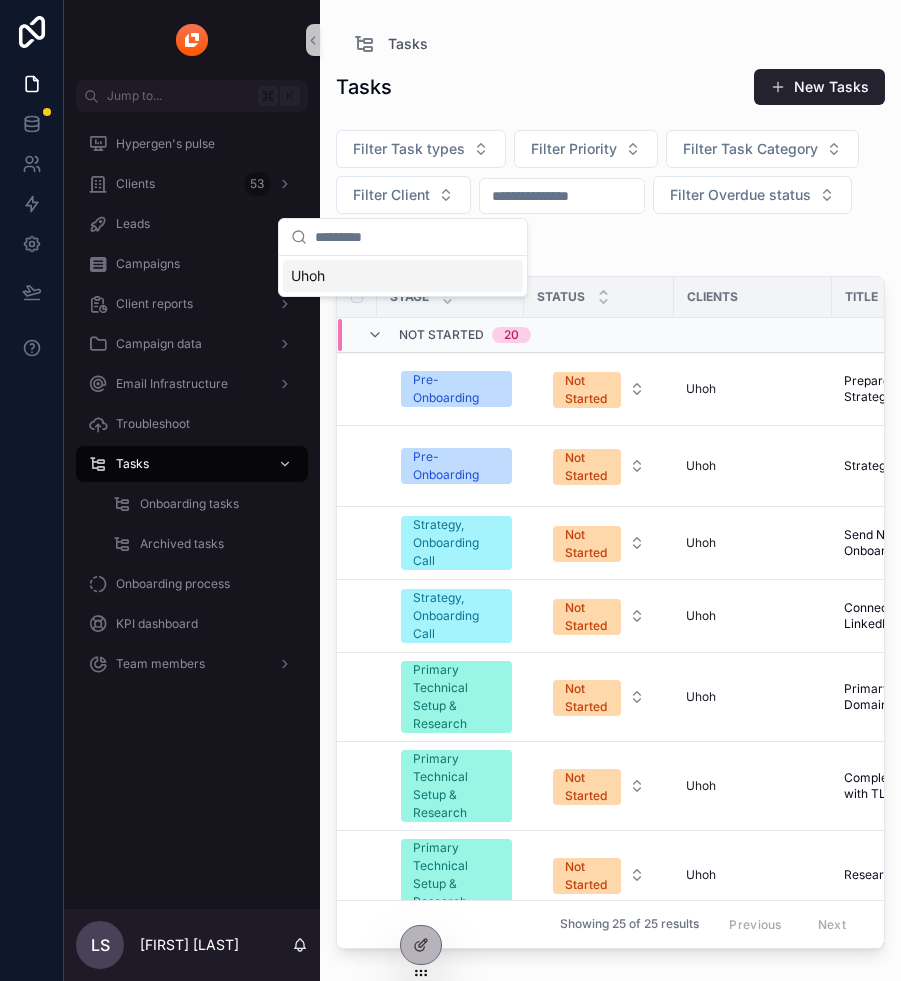 click on "Filter Task types Filter Priority Filter Task Category Filter Client Filter Overdue status Filter Assignees" at bounding box center (610, 199) 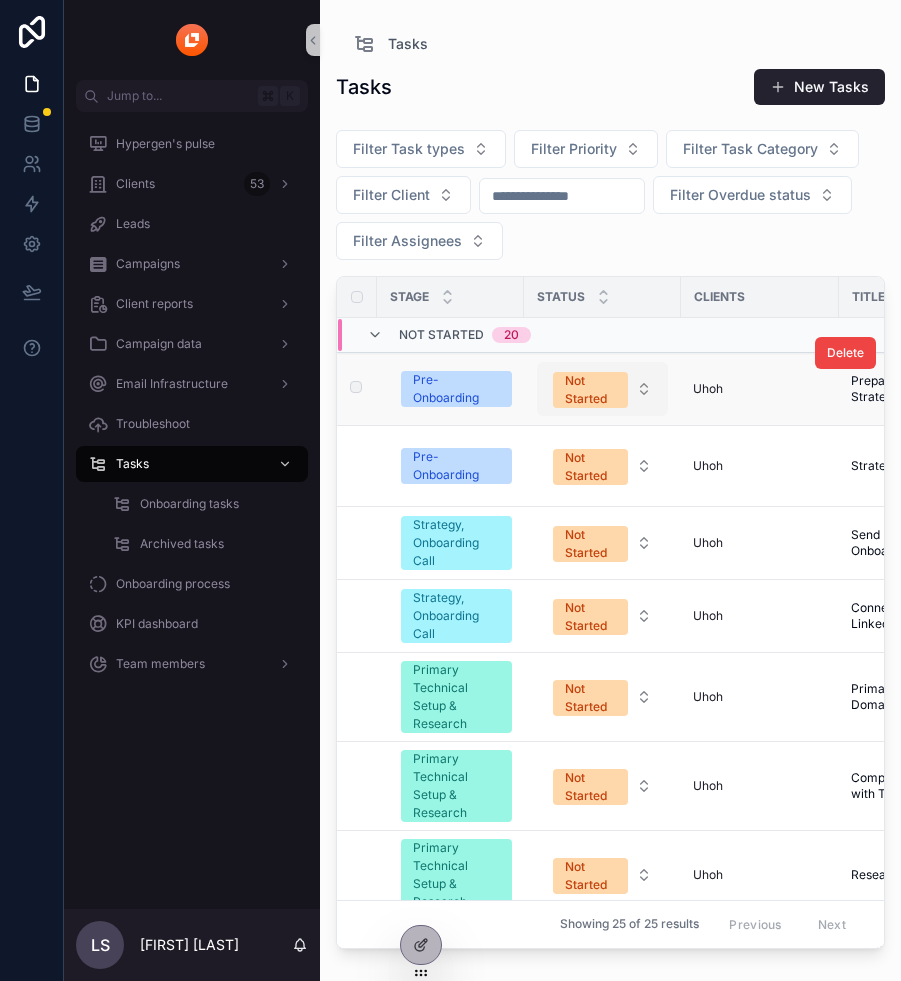 scroll, scrollTop: 1336, scrollLeft: 0, axis: vertical 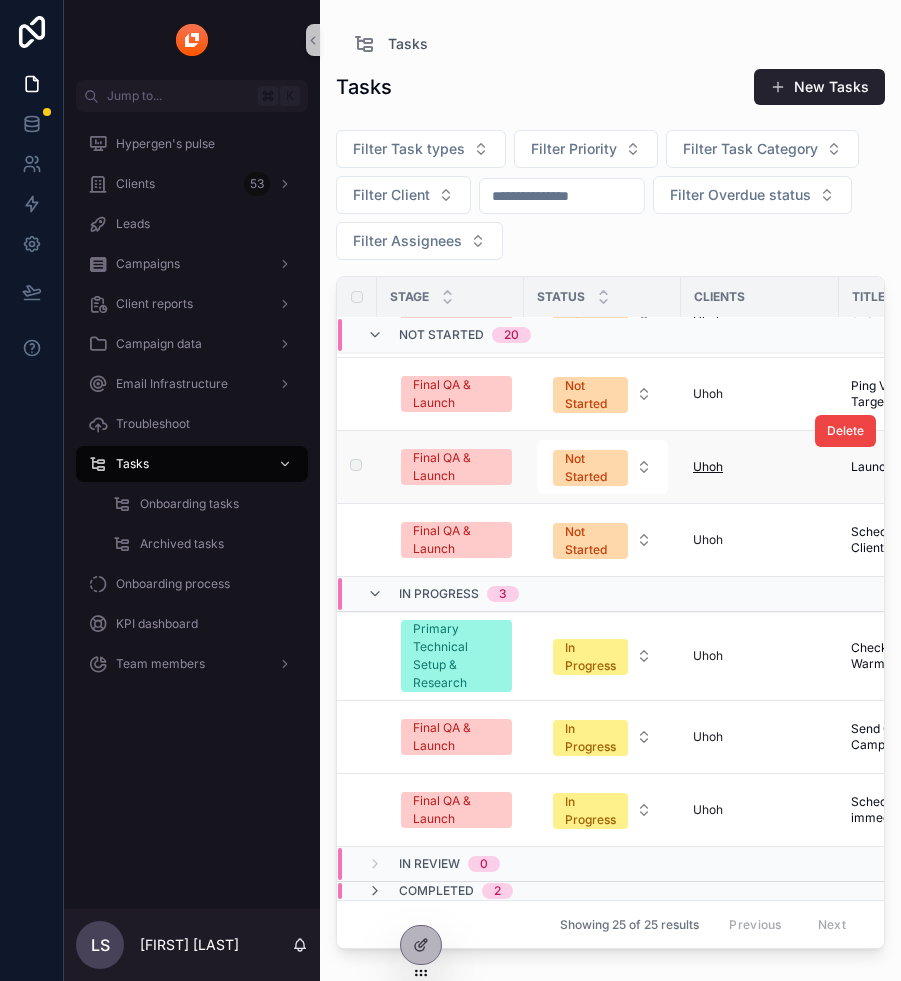 click on "Uhoh" at bounding box center [708, 467] 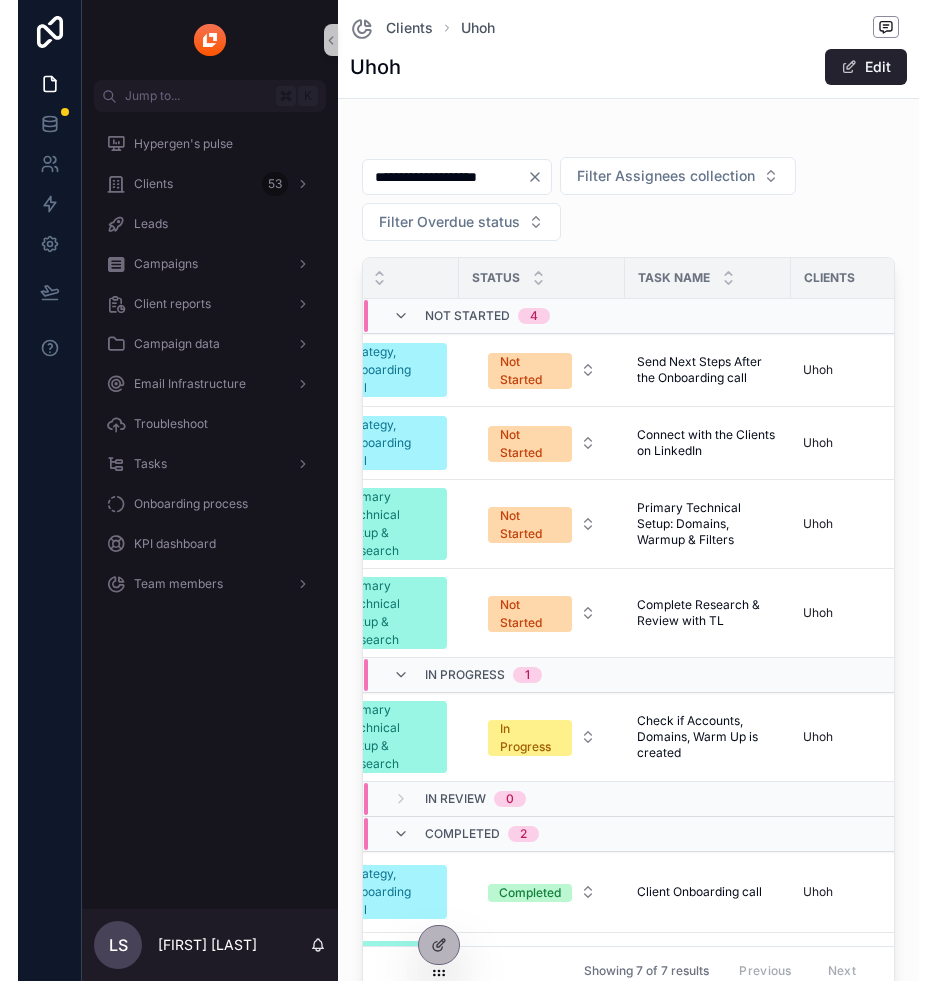 scroll, scrollTop: 0, scrollLeft: 92, axis: horizontal 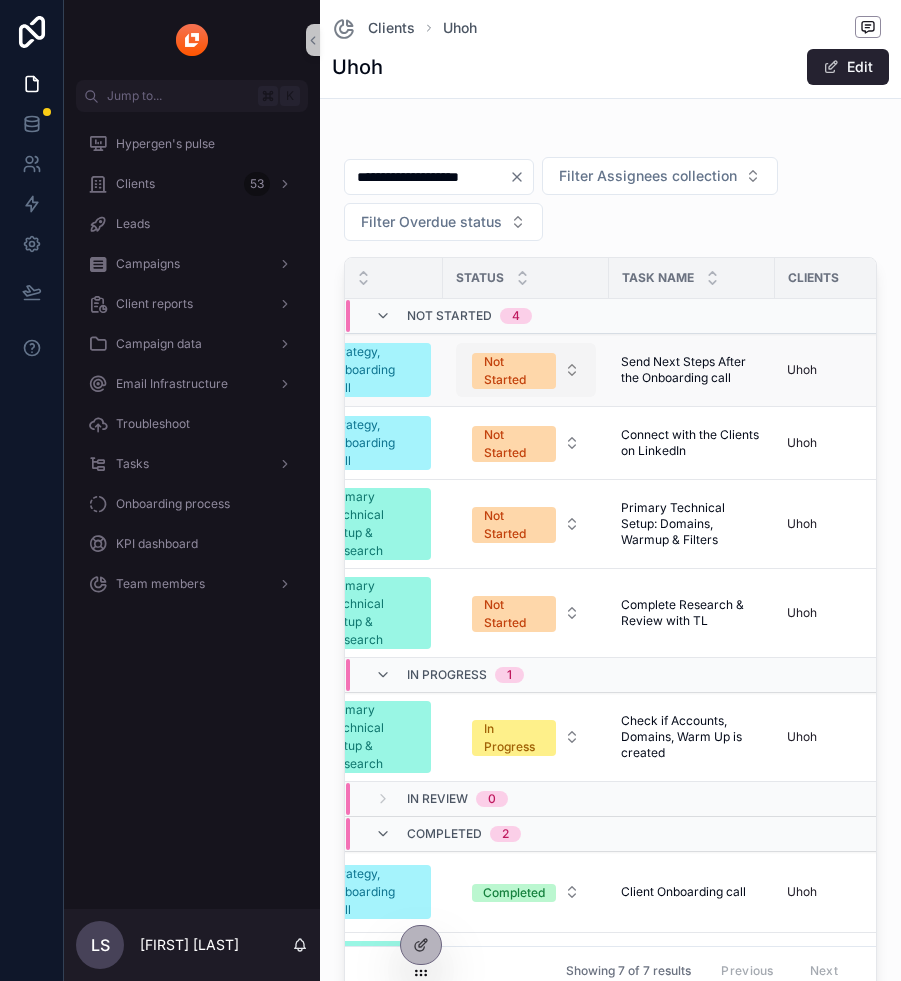 click on "Not Started" at bounding box center (514, 371) 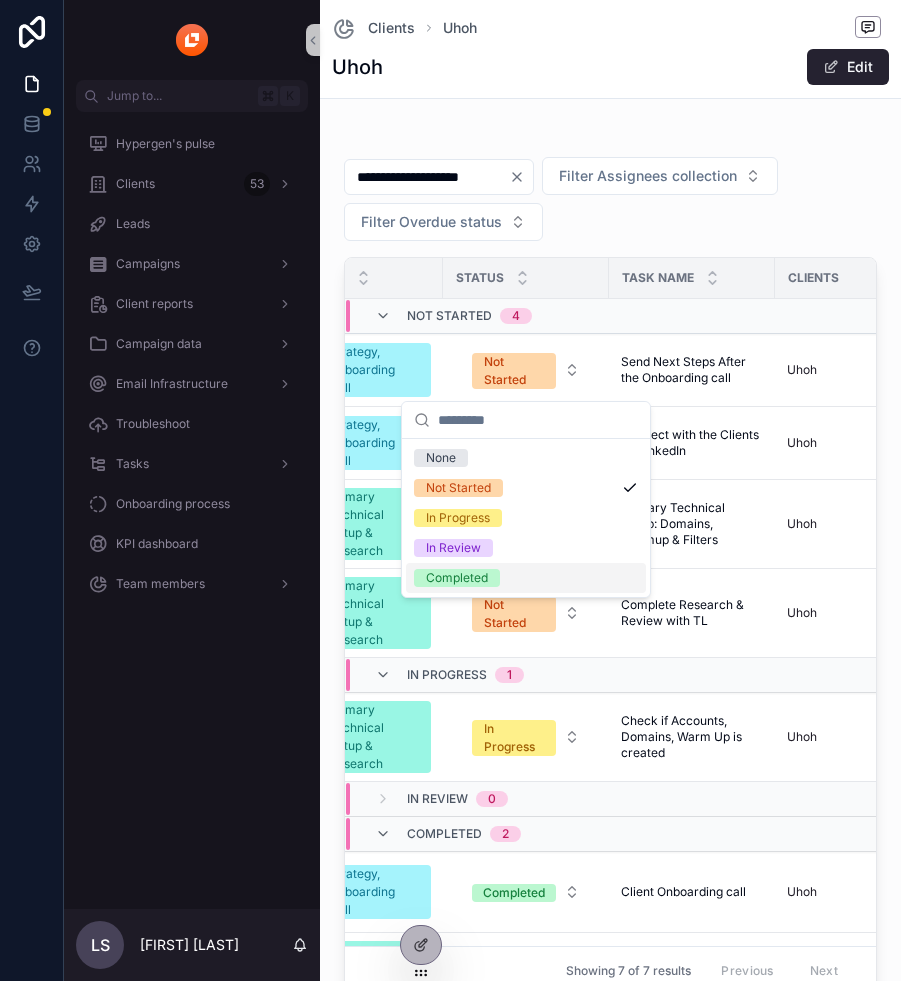 click on "Completed" at bounding box center [457, 578] 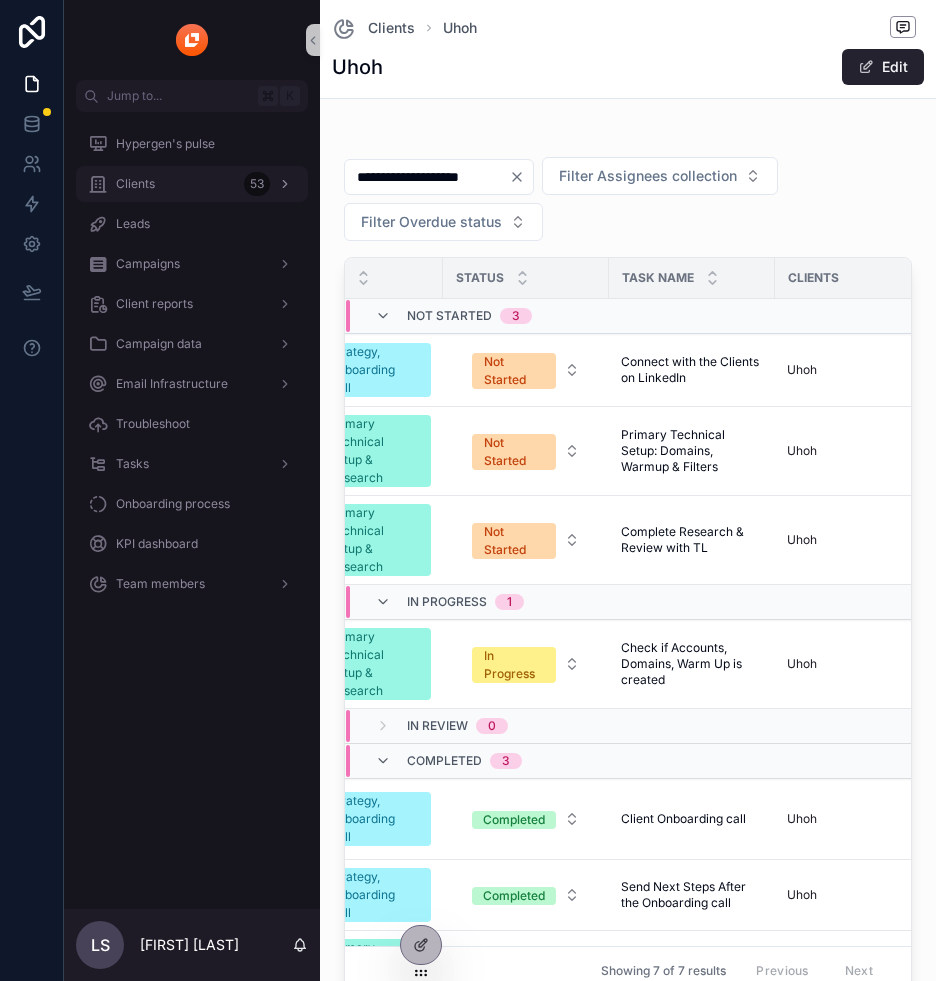 click on "Clients" at bounding box center (135, 184) 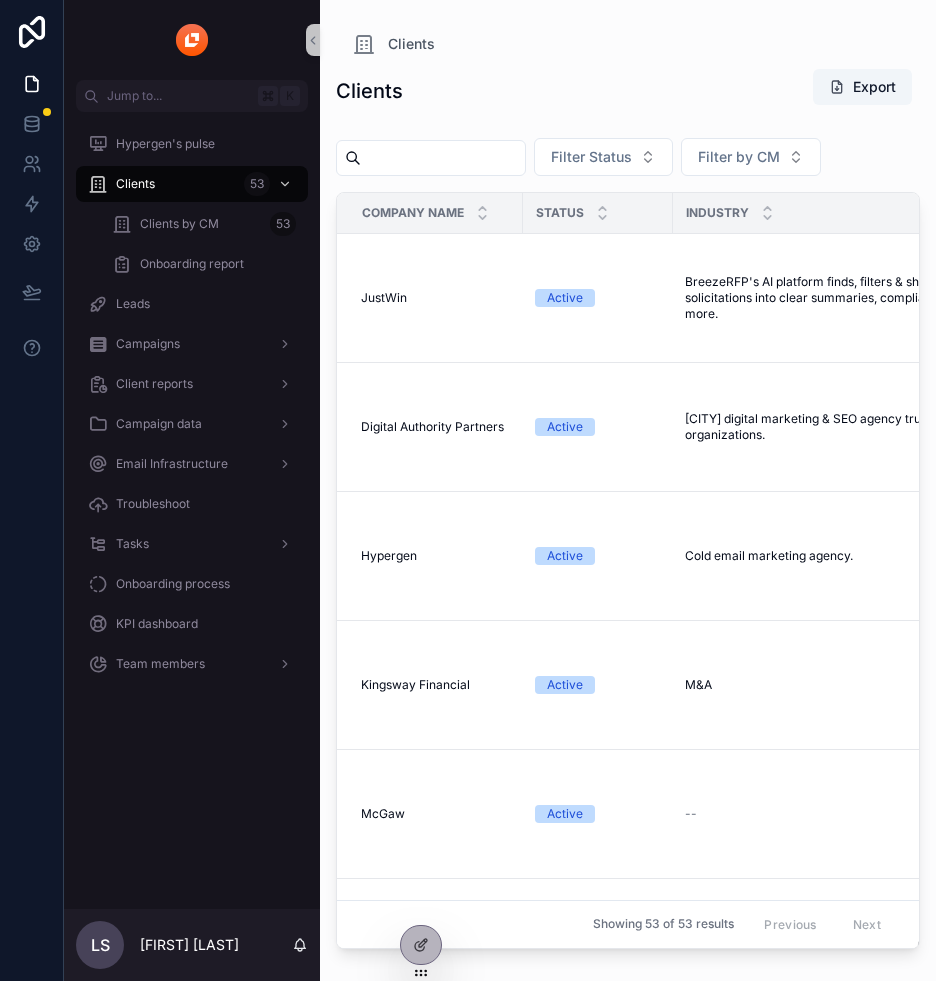 click at bounding box center (443, 158) 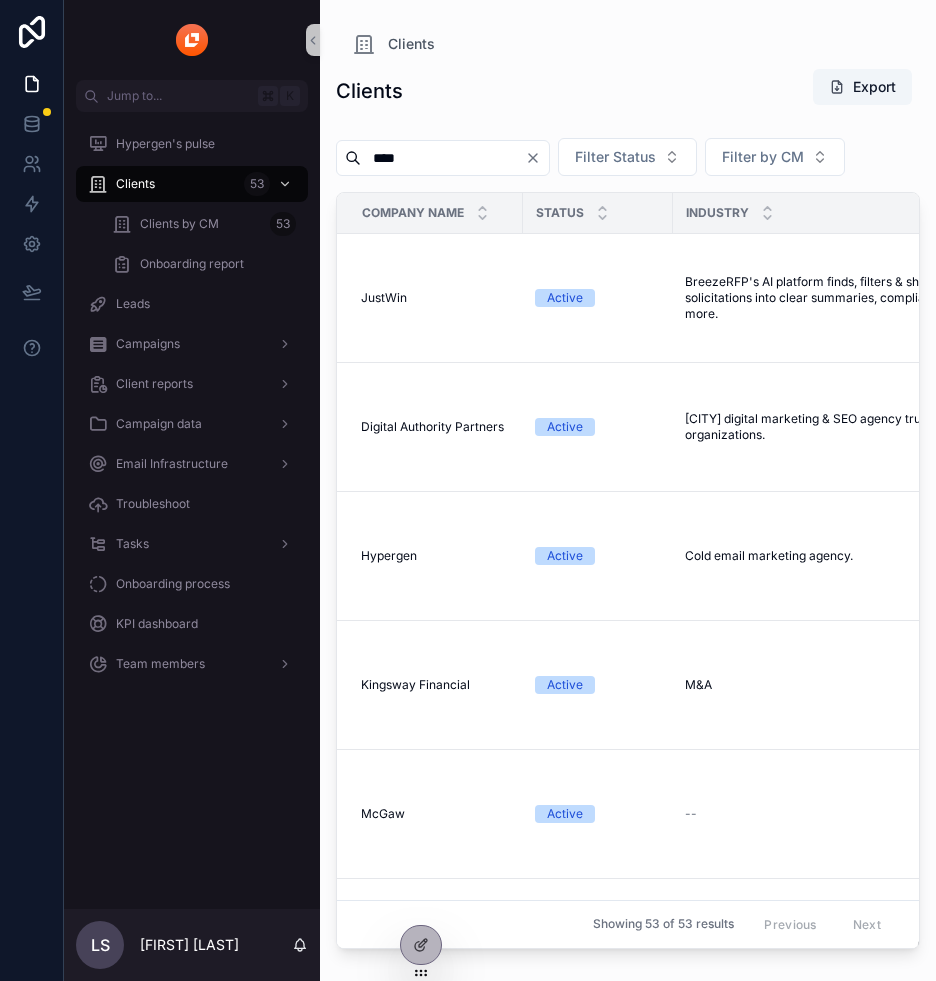 type on "****" 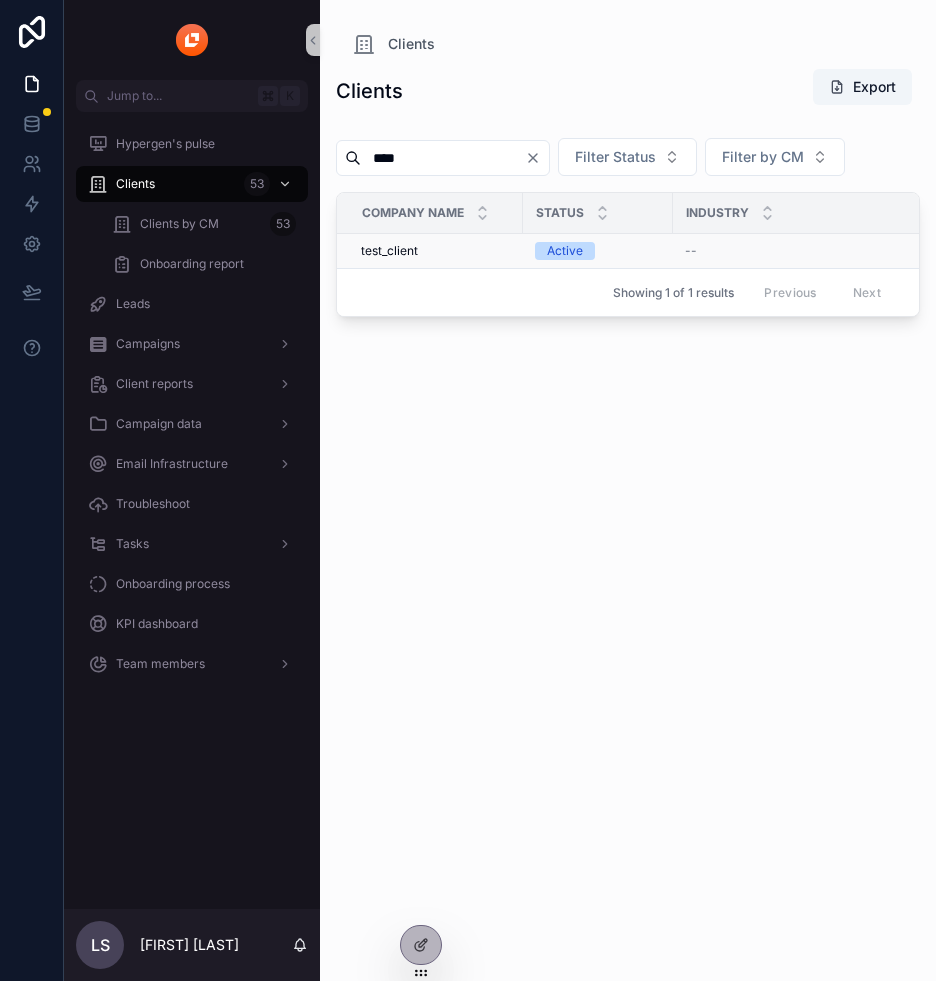 click on "test_client" at bounding box center (389, 251) 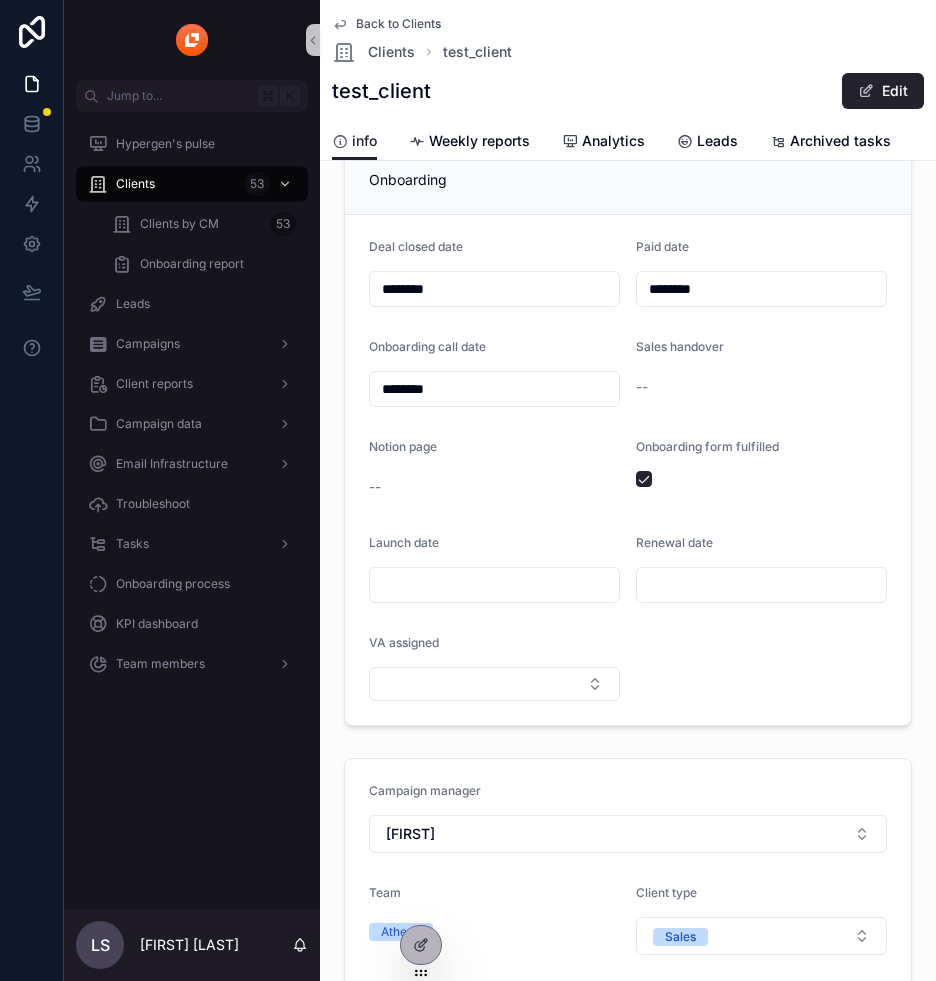 scroll, scrollTop: 355, scrollLeft: 0, axis: vertical 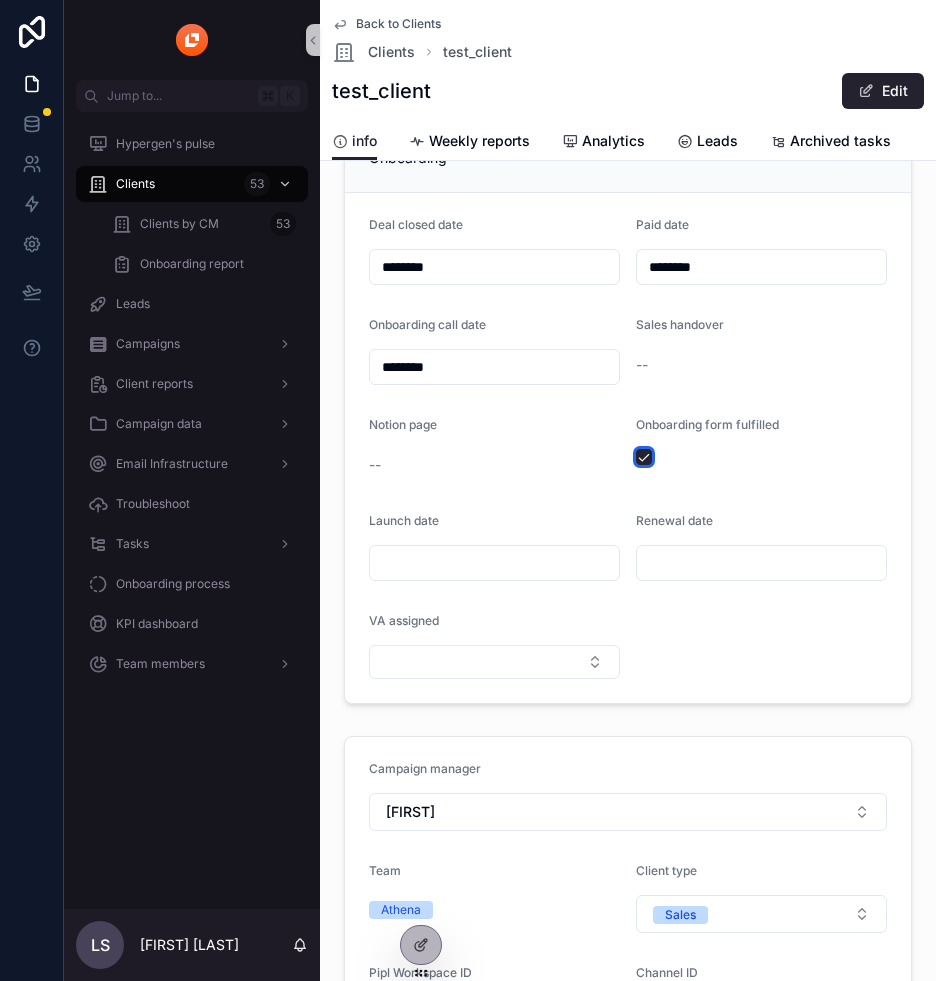 click at bounding box center (644, 457) 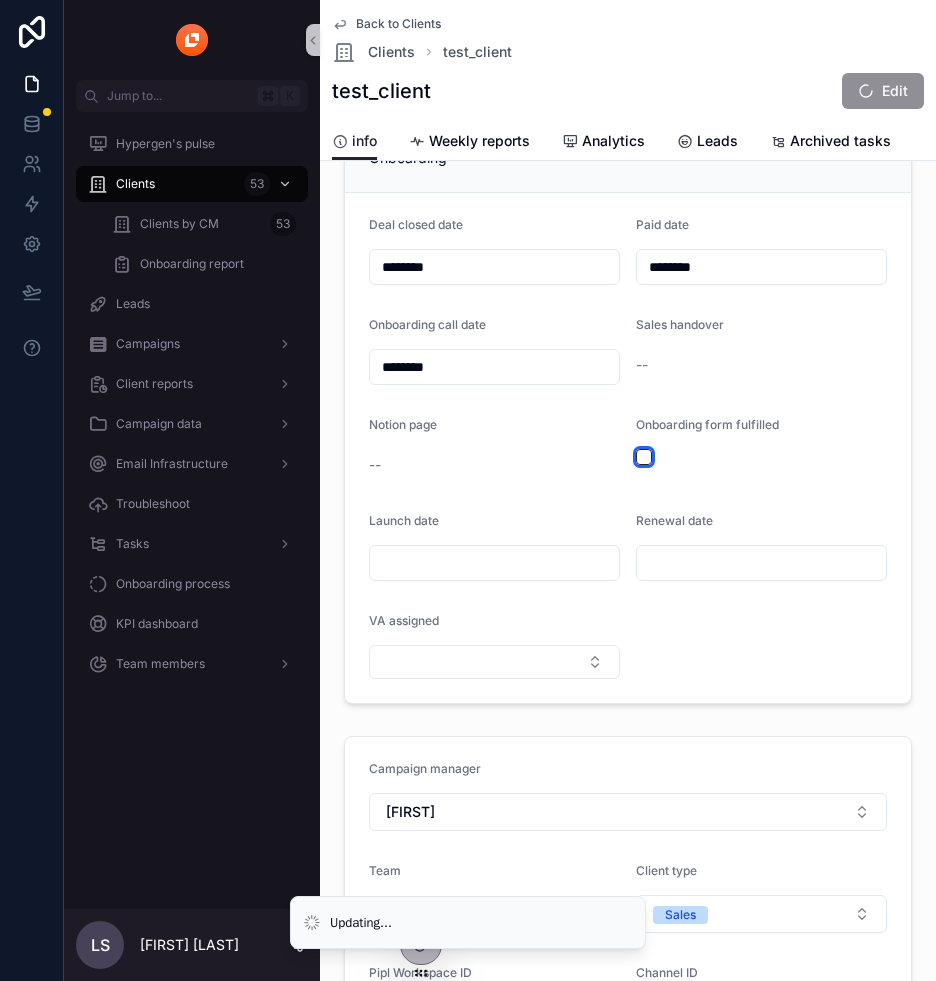 click at bounding box center [644, 457] 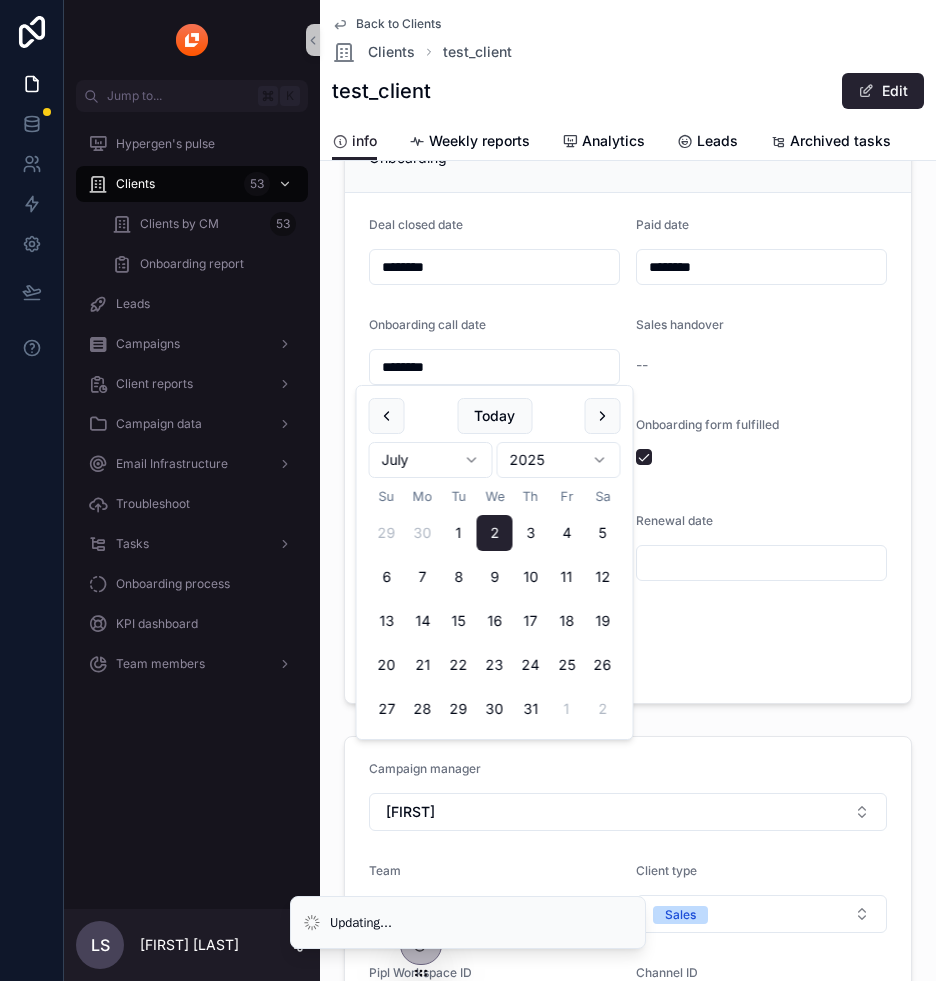click on "********" at bounding box center (494, 367) 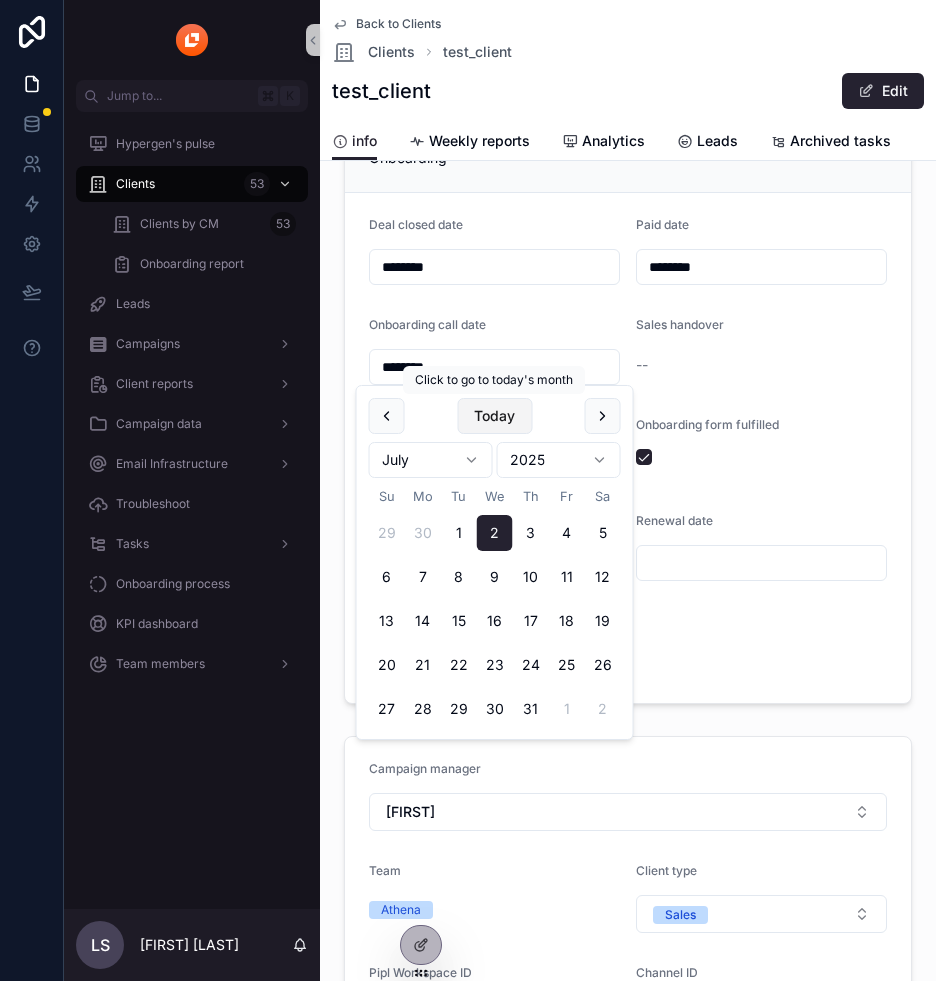 click on "Today" at bounding box center [494, 416] 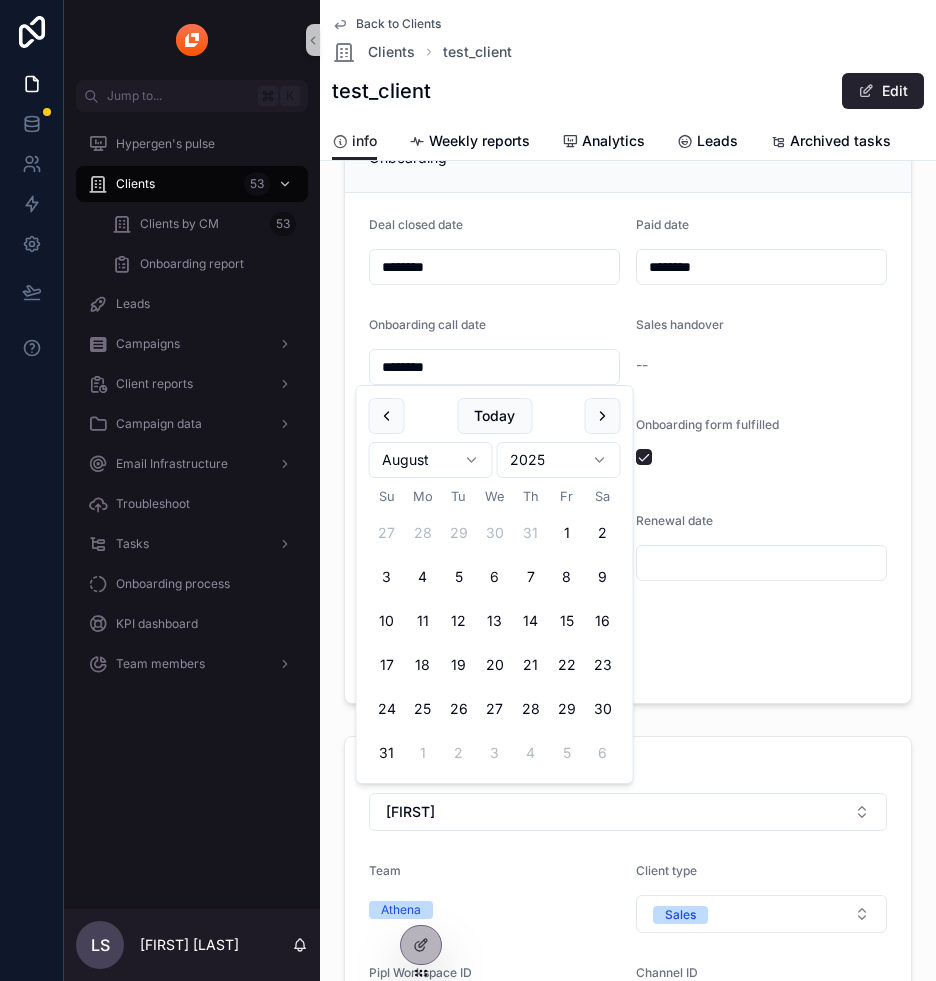 click on "Deal closed date ******** Paid date ******** Onboarding call date ******** Sales handover -- Notion page -- Onboarding form fulfilled Launch date Renewal date VA assigned" at bounding box center (628, 448) 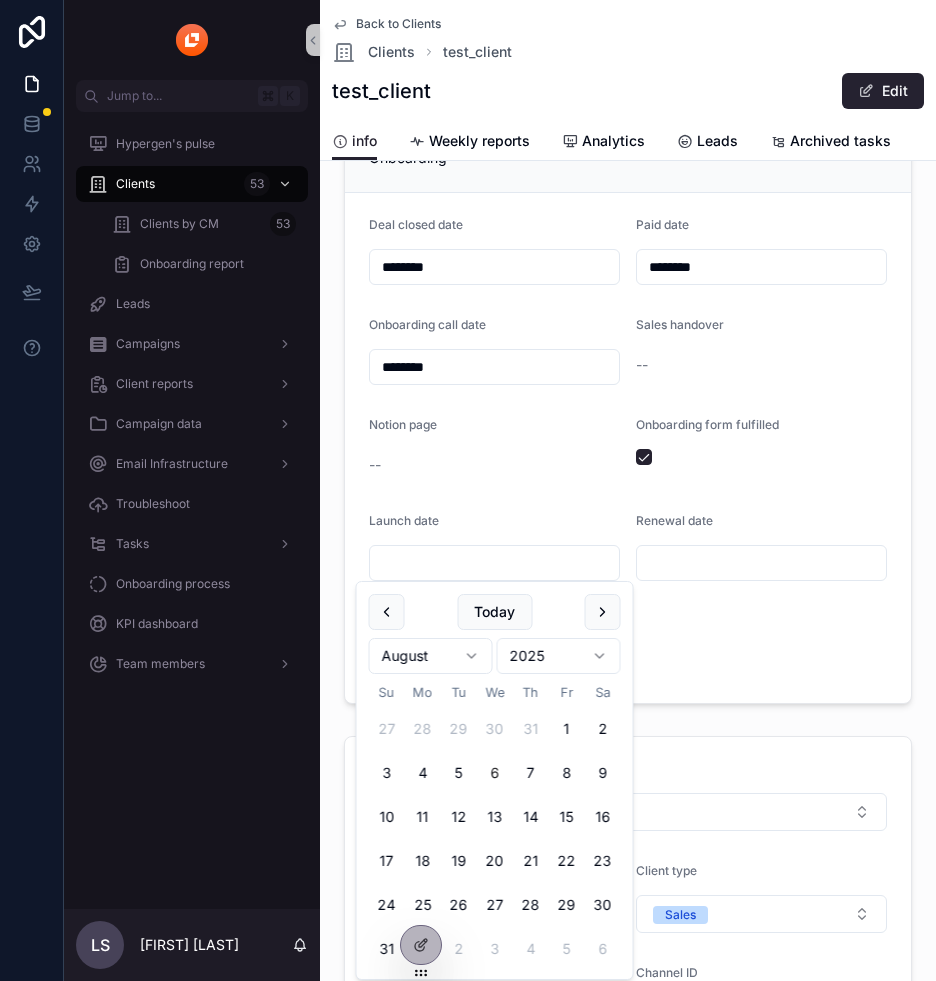 click at bounding box center [494, 563] 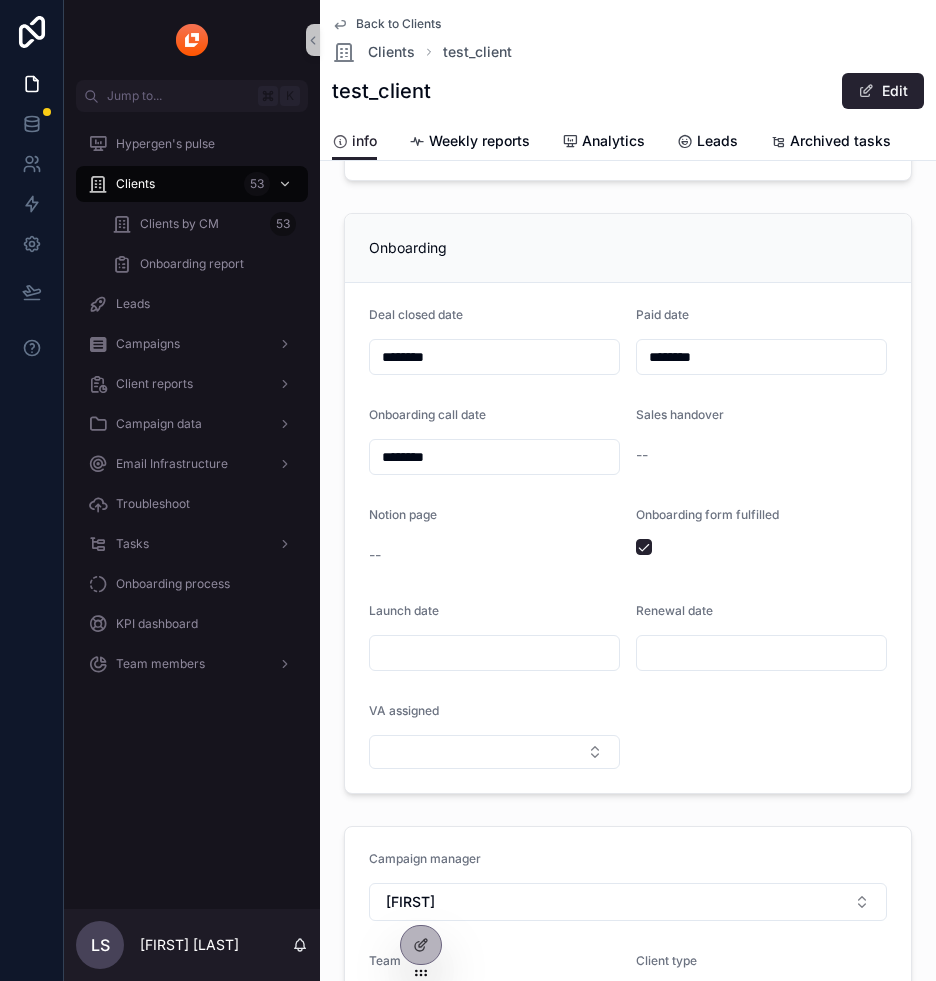 scroll, scrollTop: 267, scrollLeft: 0, axis: vertical 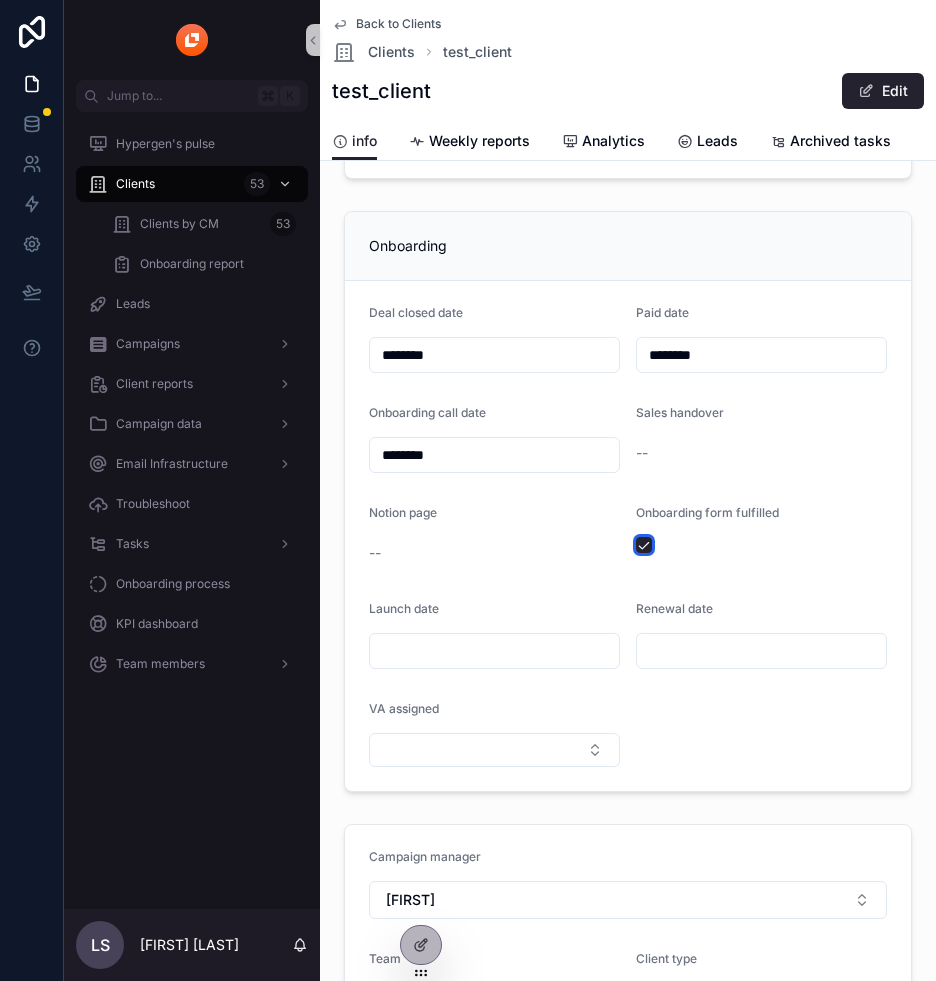 click at bounding box center (644, 545) 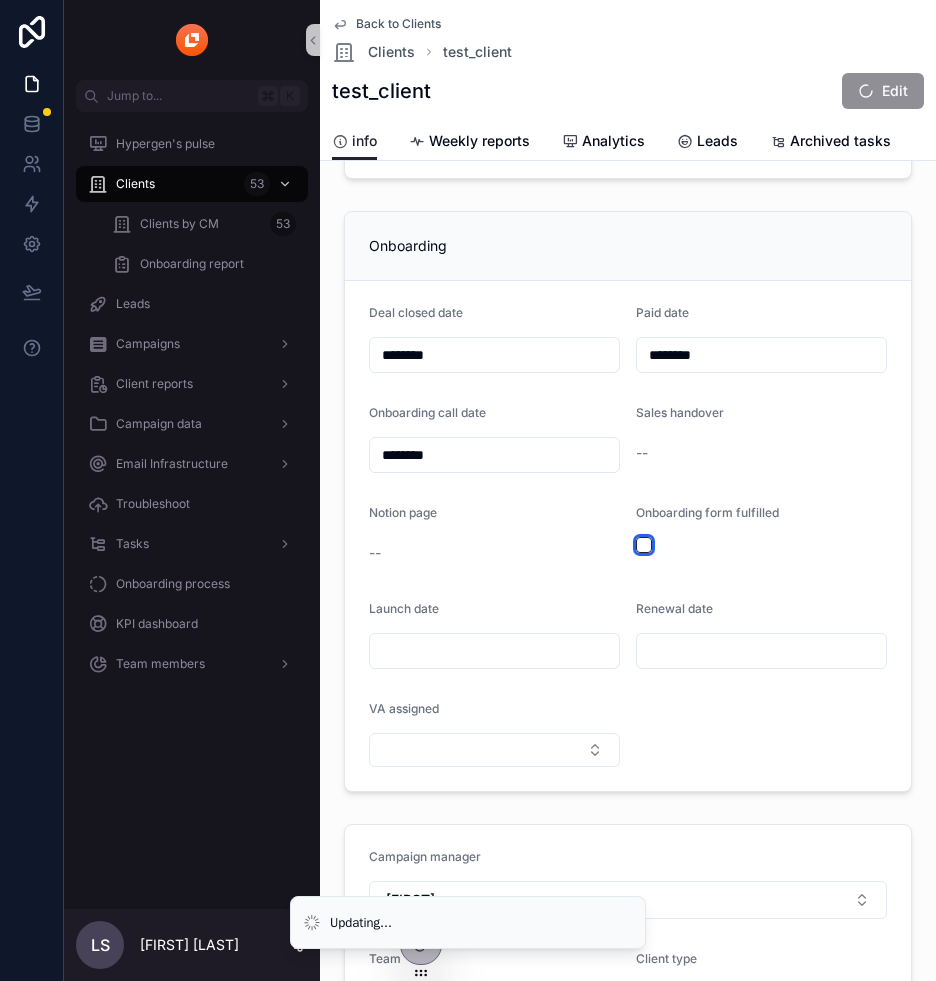 click at bounding box center (644, 545) 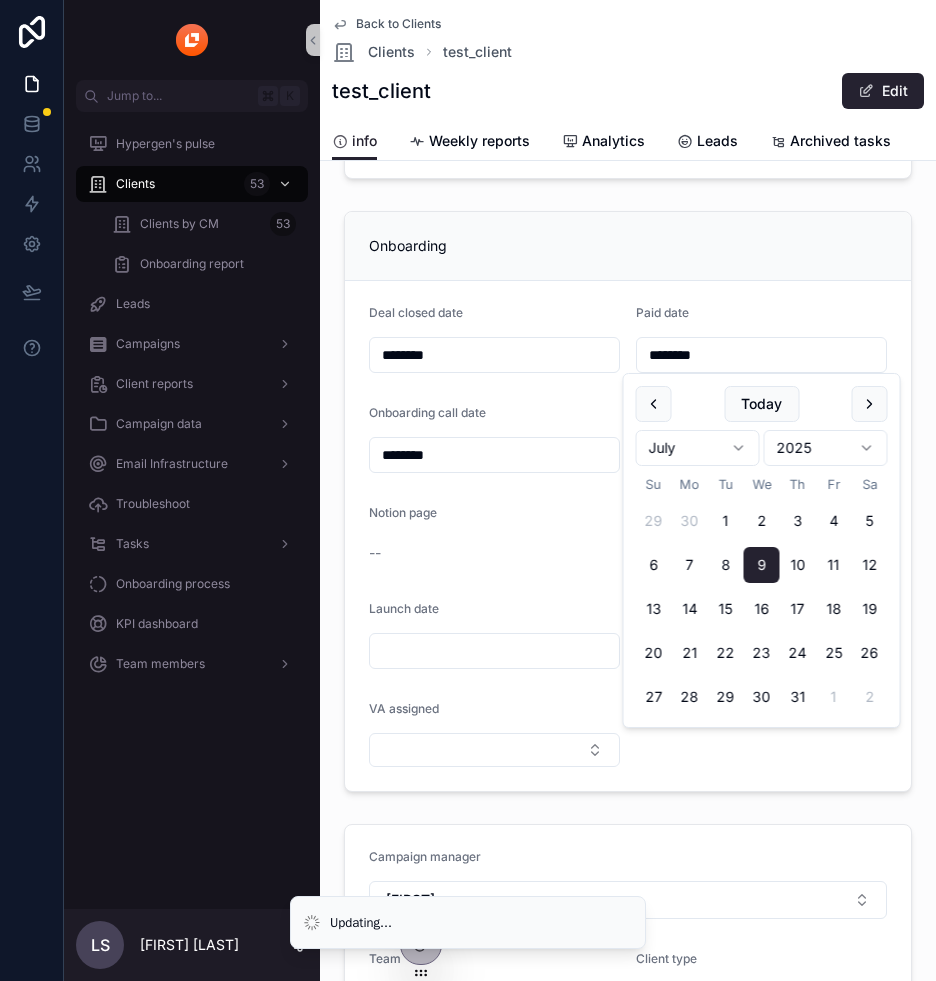 click on "********" at bounding box center (761, 355) 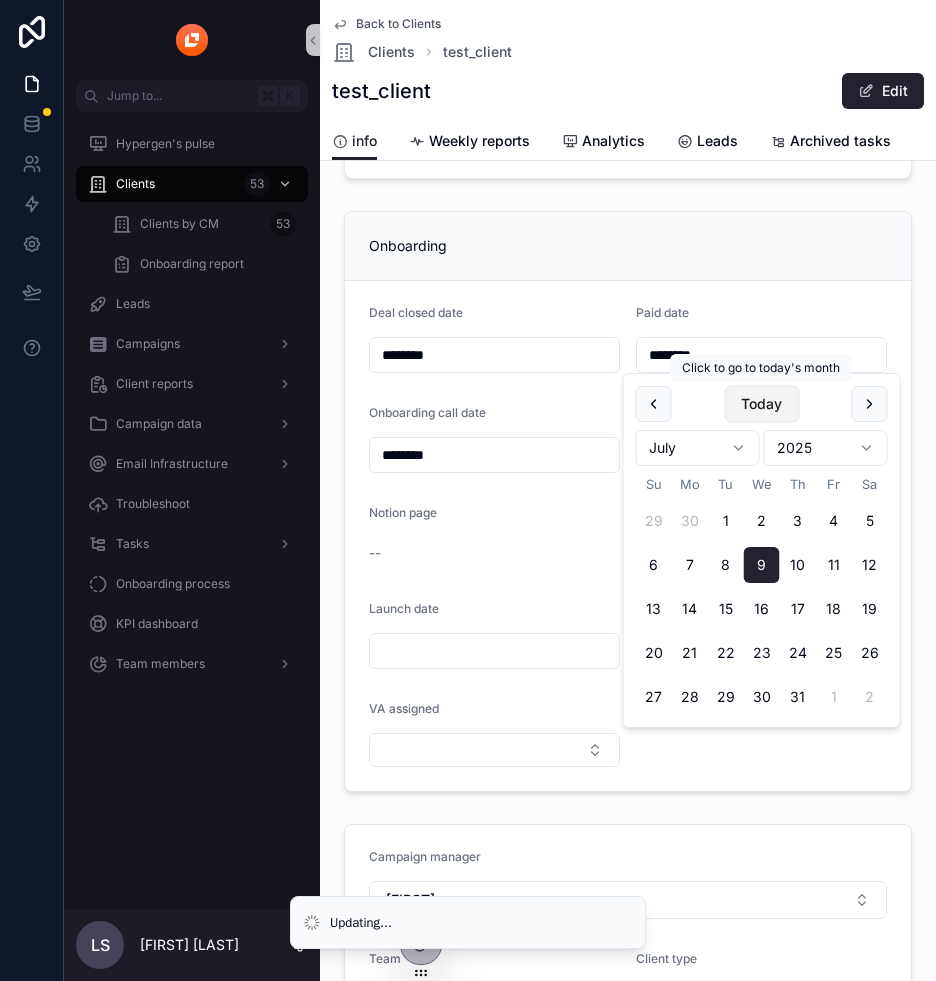 click on "Today" at bounding box center [761, 404] 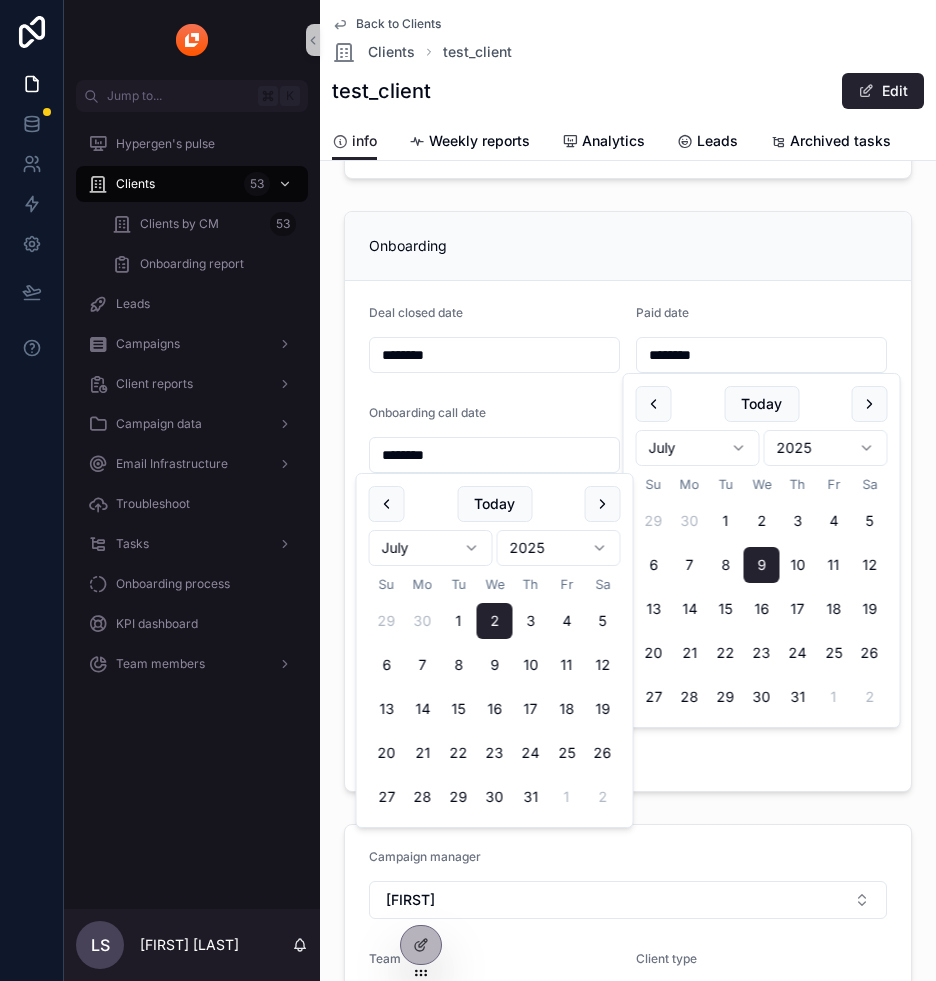 click on "********" at bounding box center [494, 455] 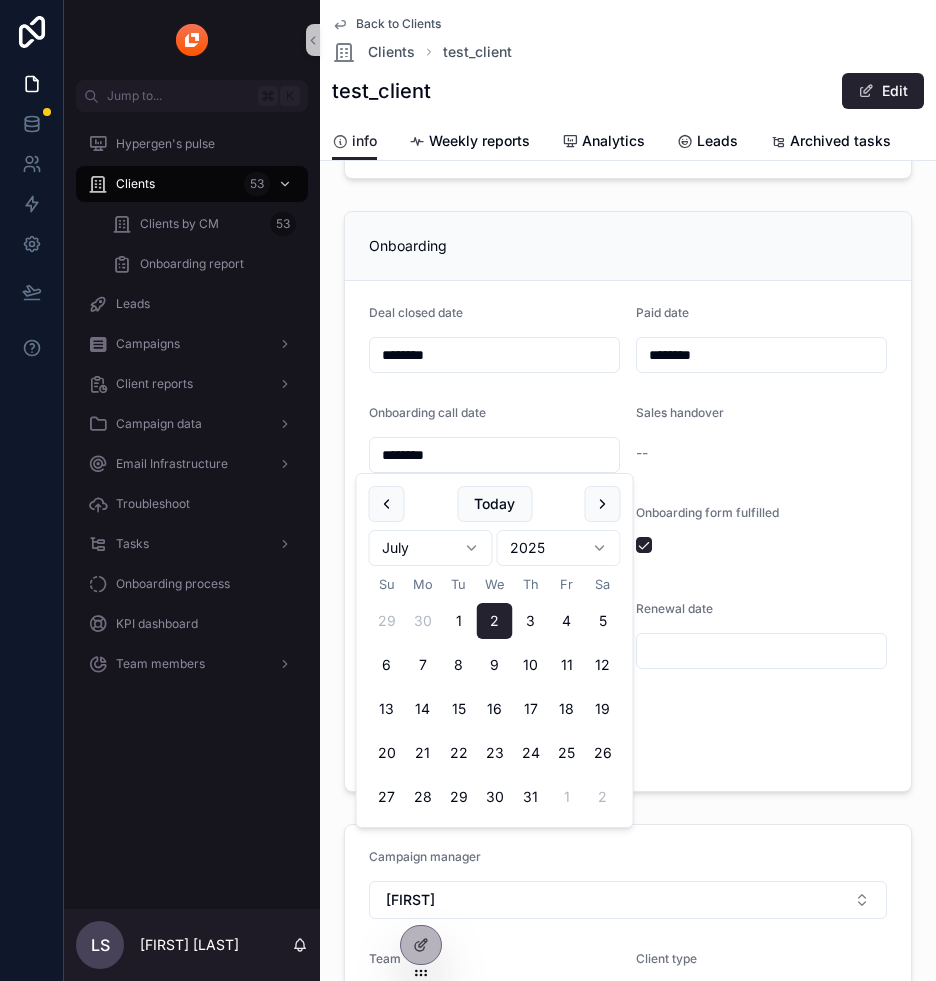 click on "29 30 1 2 3 4 5 6 7 8 9 10 11 12 13 14 15 16 17 18 19 20 21 22 23 24 25 26 27 28 29 30 31 1 2" at bounding box center [495, 705] 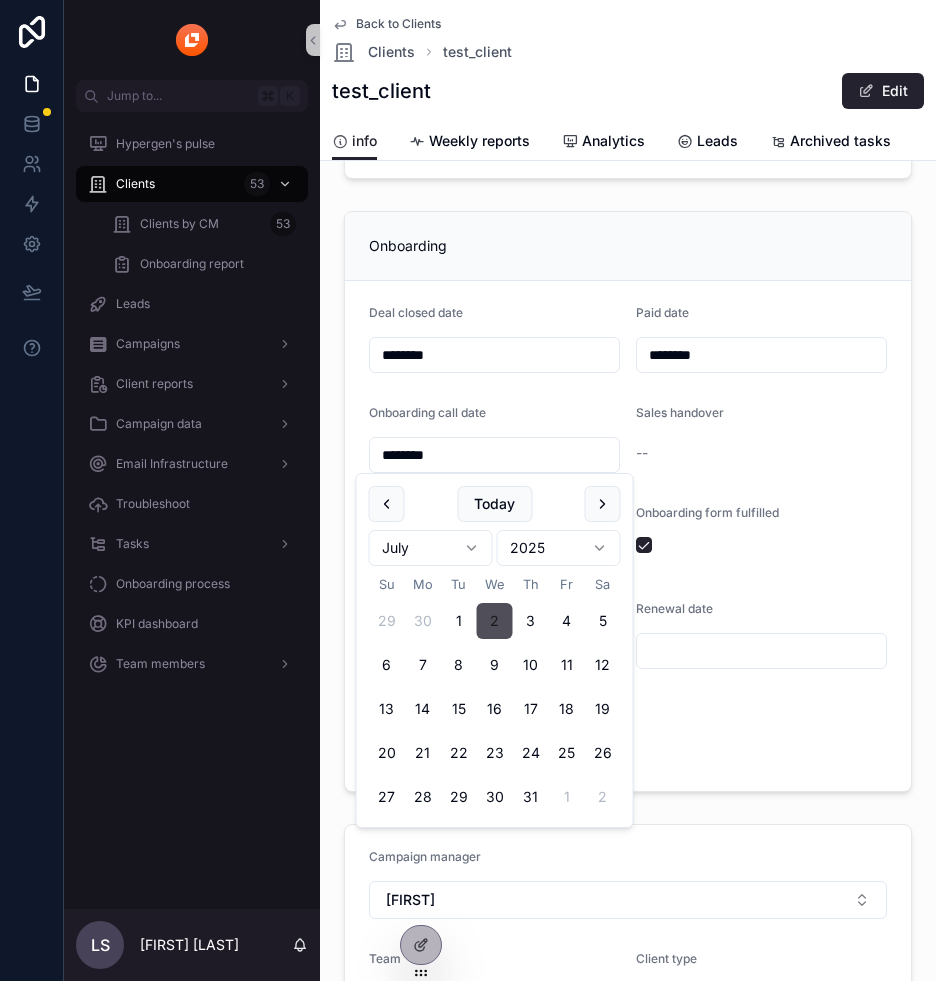 click on "2" at bounding box center [495, 621] 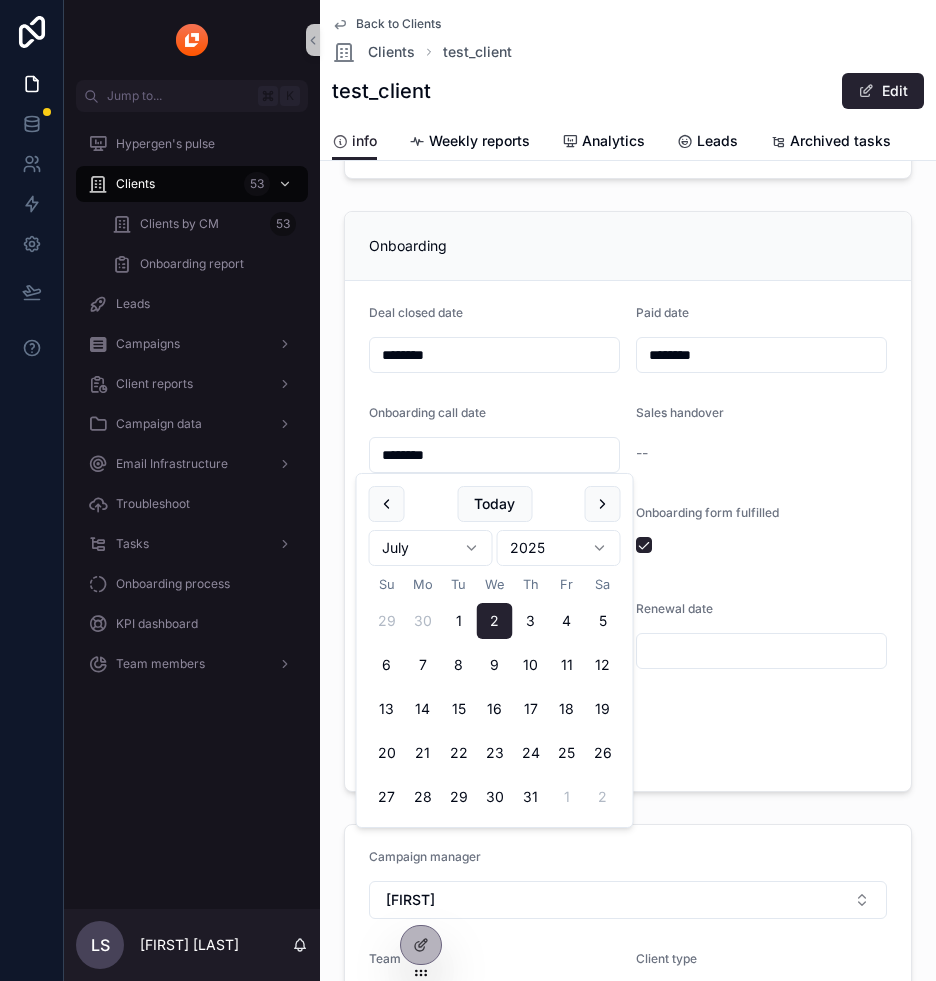 click on "Deal closed date" at bounding box center [494, 317] 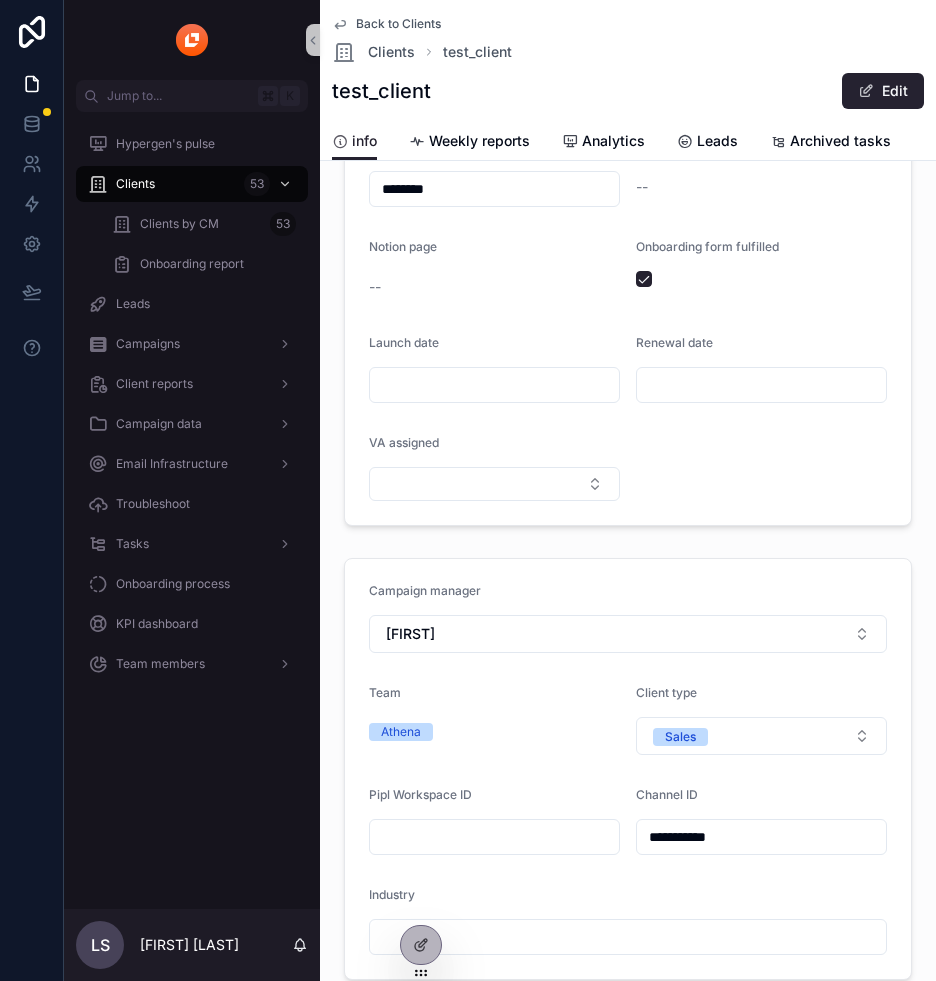 scroll, scrollTop: 552, scrollLeft: 0, axis: vertical 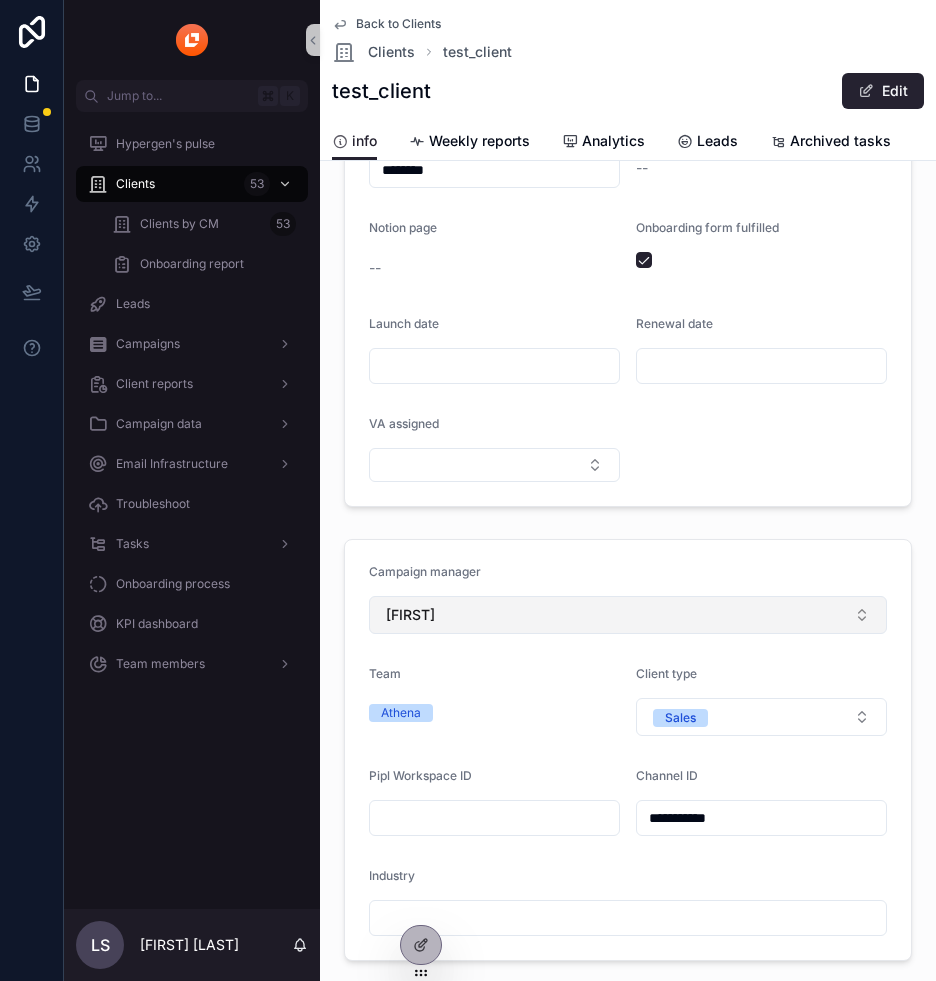 click on "[FIRST]" at bounding box center (628, 615) 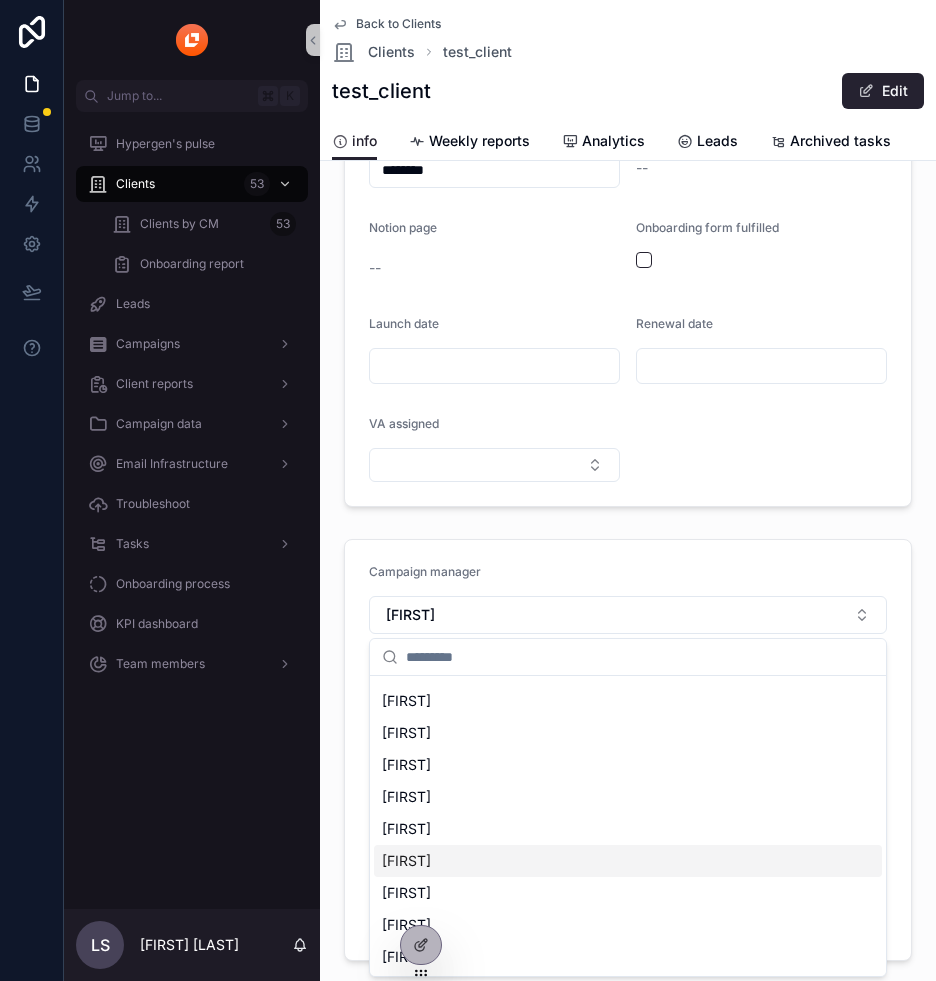 scroll, scrollTop: 92, scrollLeft: 0, axis: vertical 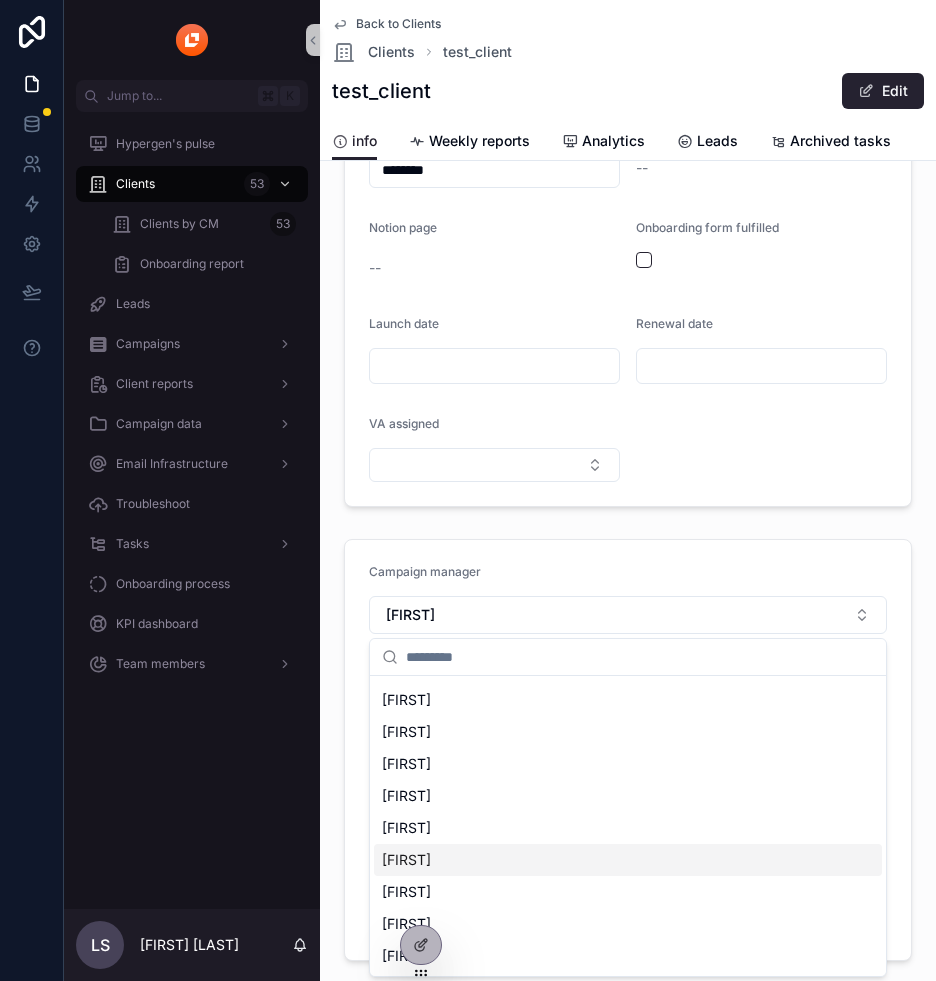 click on "[FIRST]" at bounding box center (628, 860) 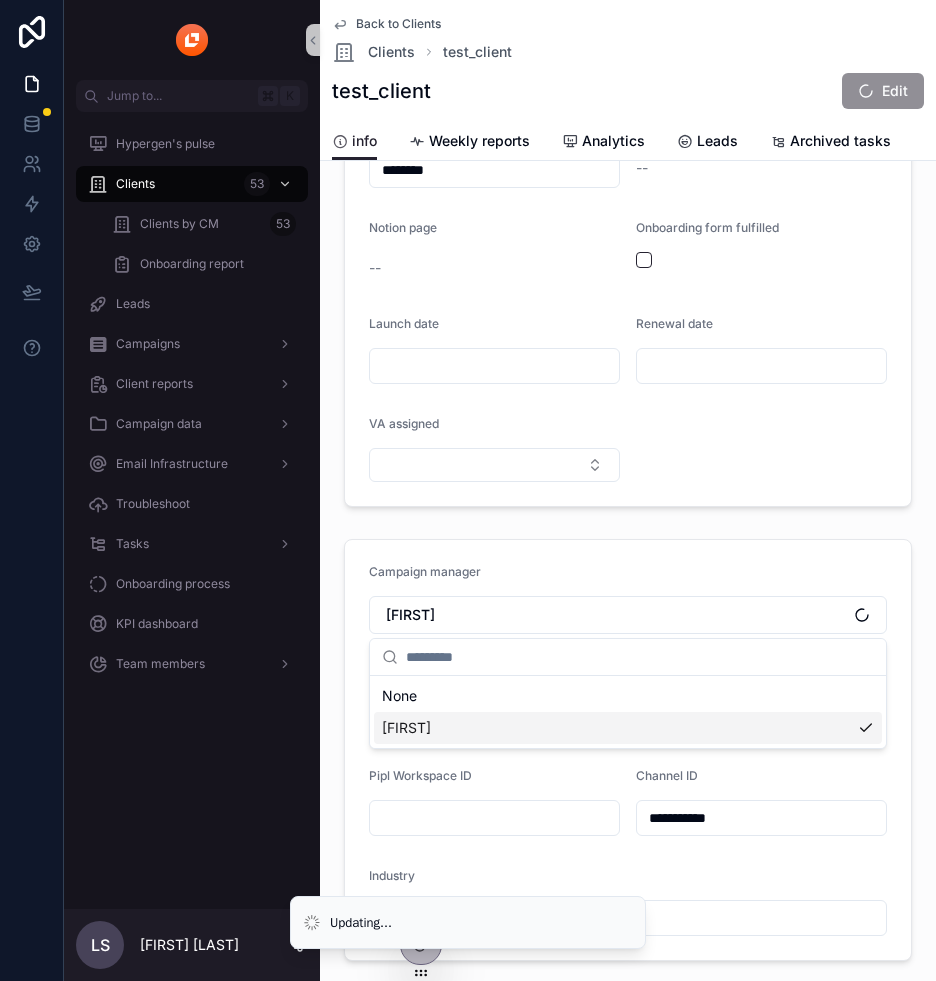 scroll, scrollTop: 0, scrollLeft: 0, axis: both 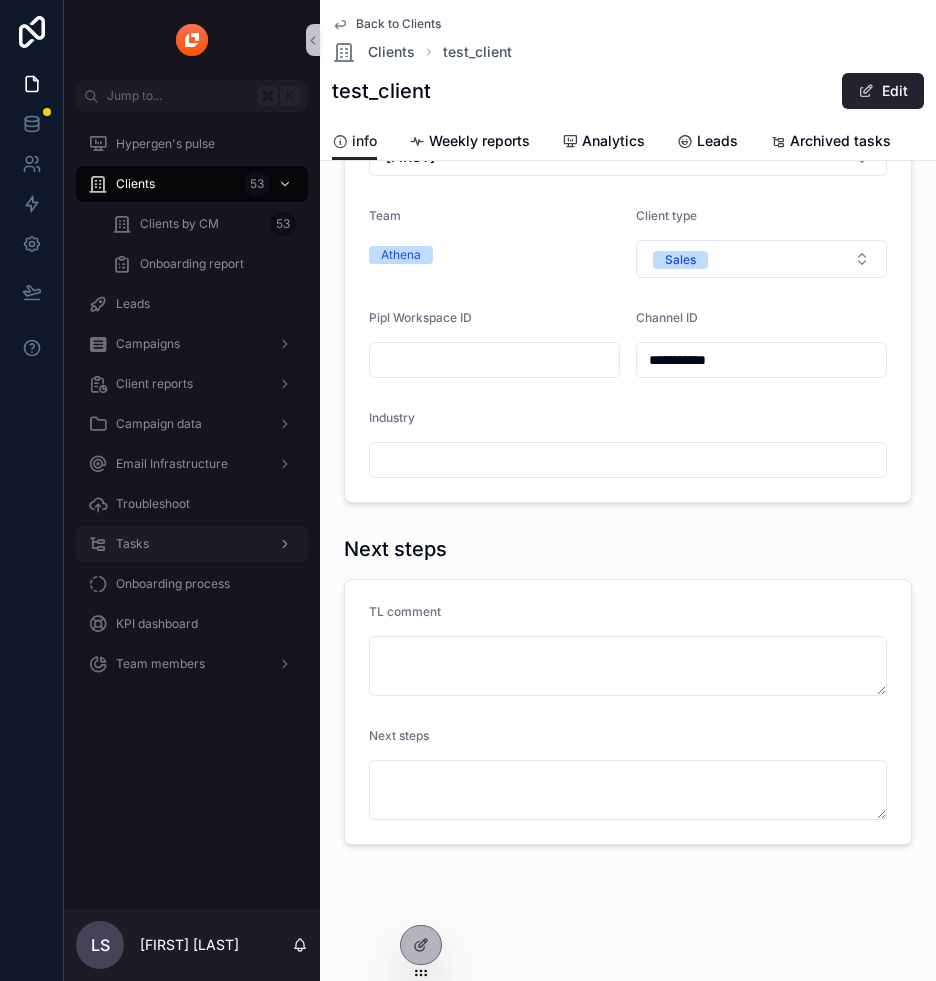 click on "Tasks" at bounding box center [192, 544] 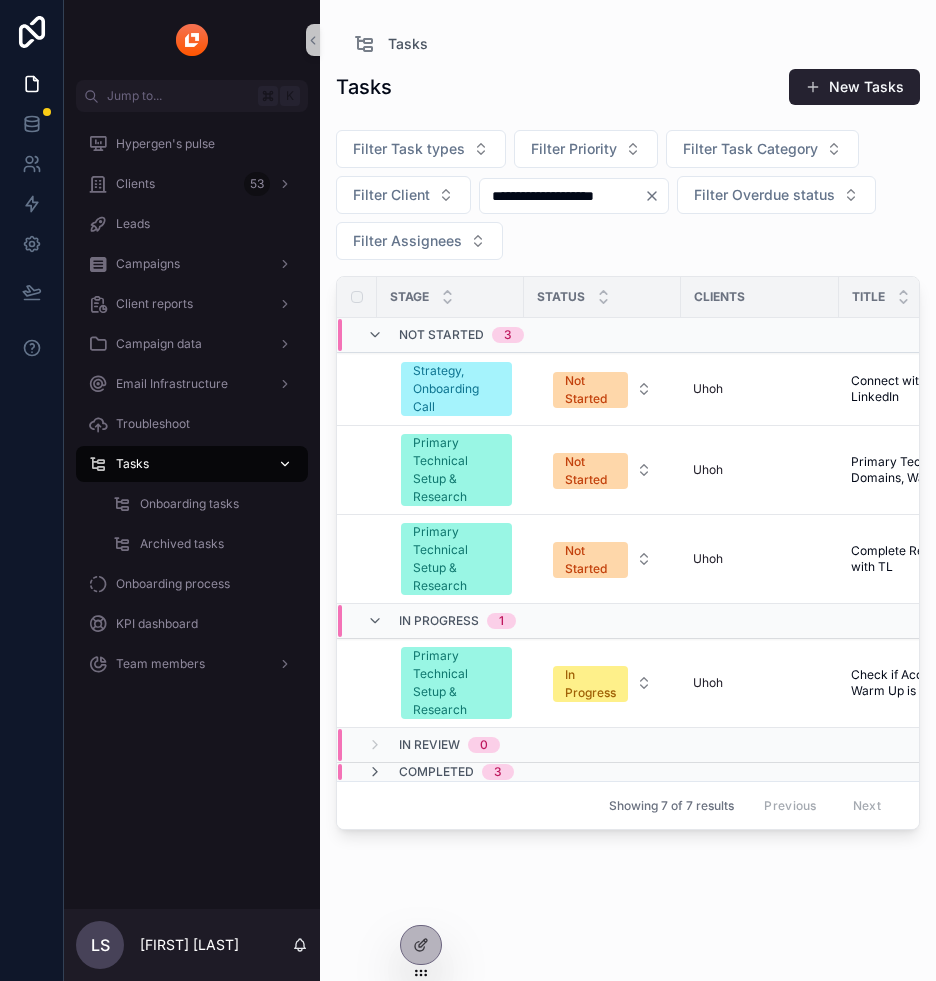 scroll, scrollTop: 0, scrollLeft: 0, axis: both 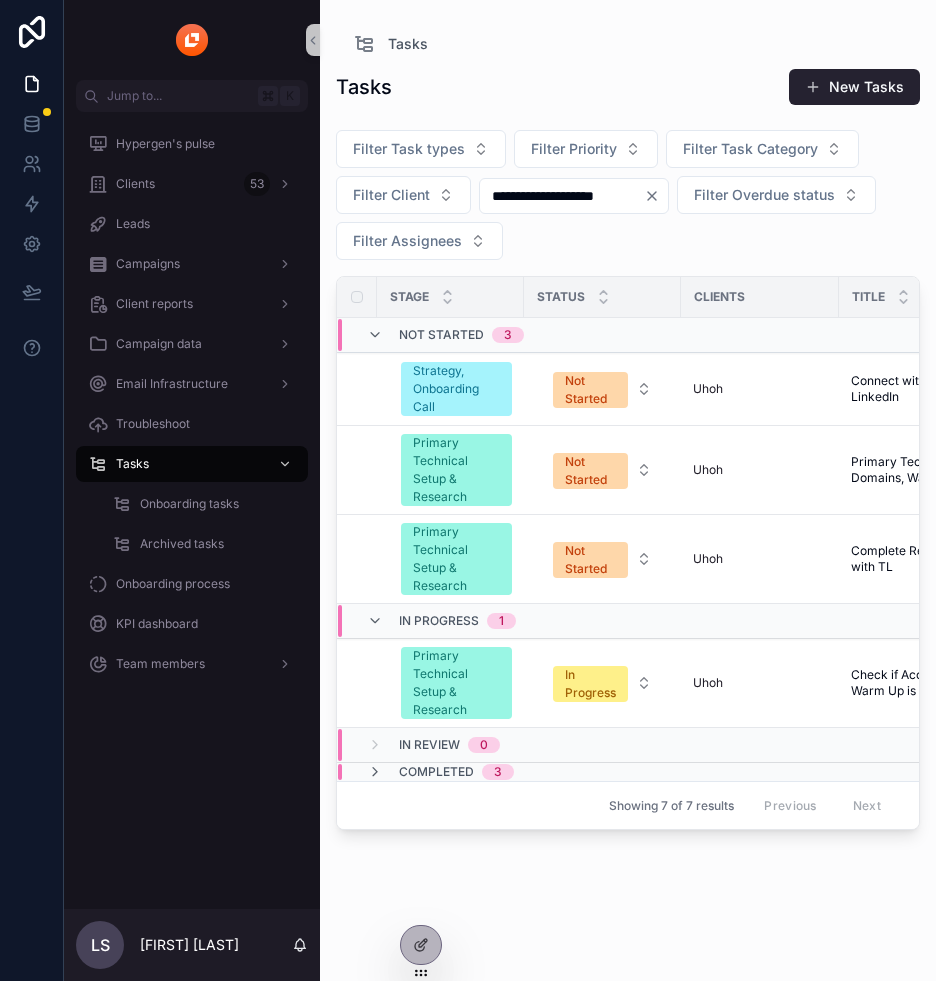 click 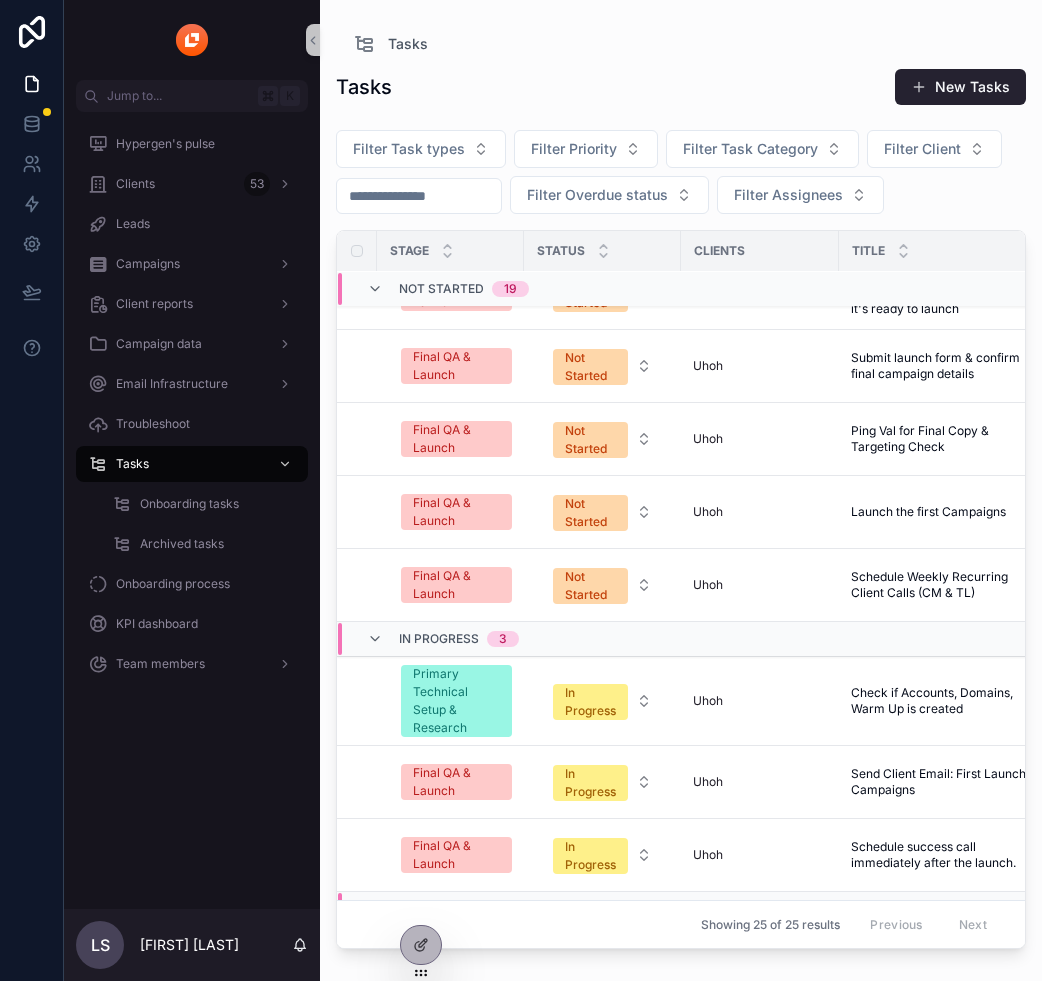 scroll, scrollTop: 1217, scrollLeft: 0, axis: vertical 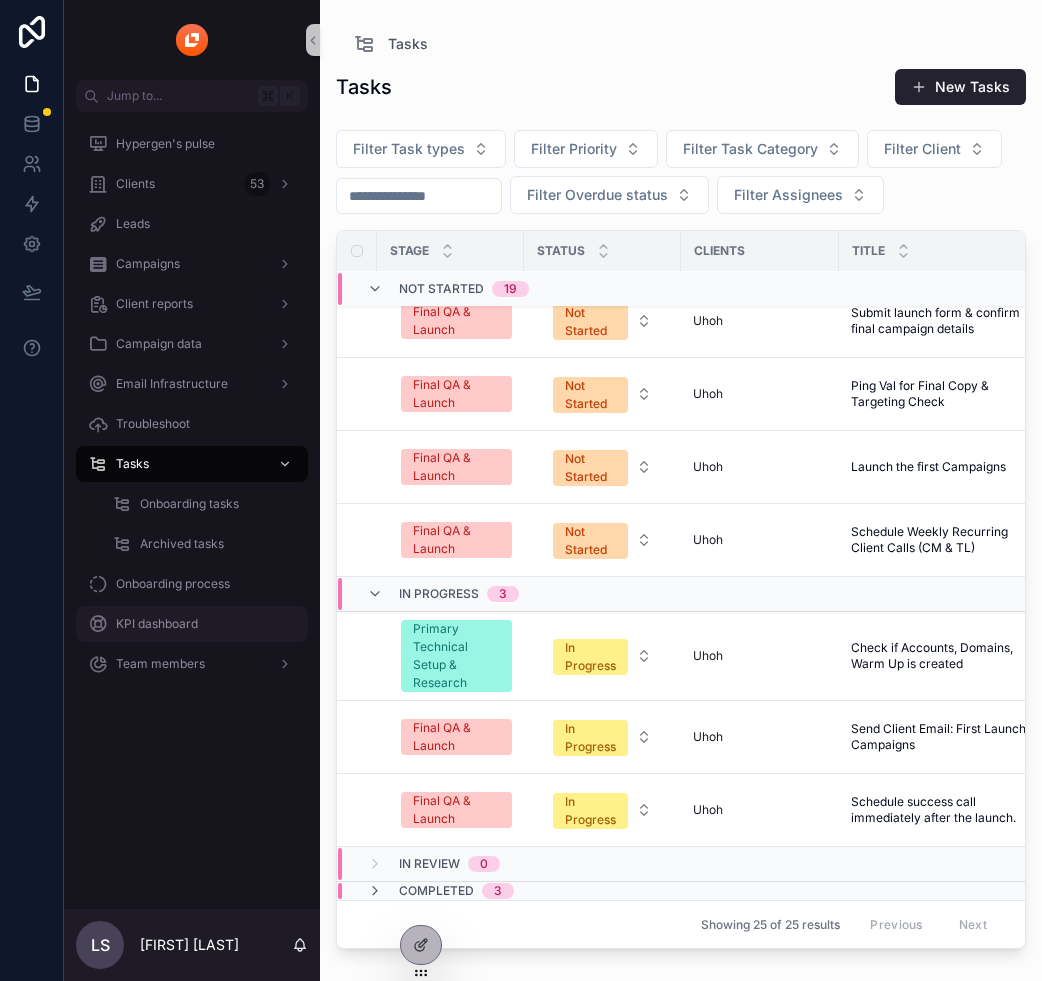 click on "KPI dashboard" at bounding box center (192, 624) 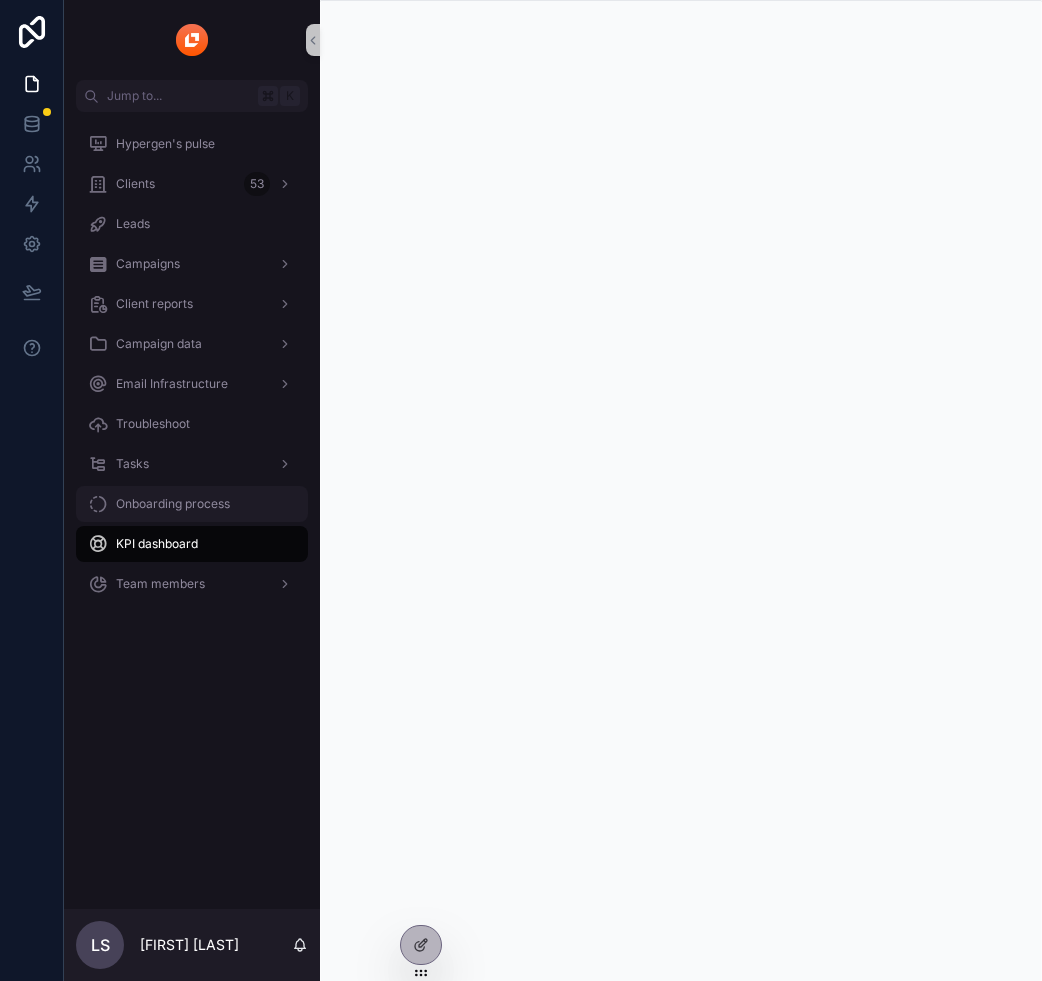 click on "Onboarding process" at bounding box center [192, 504] 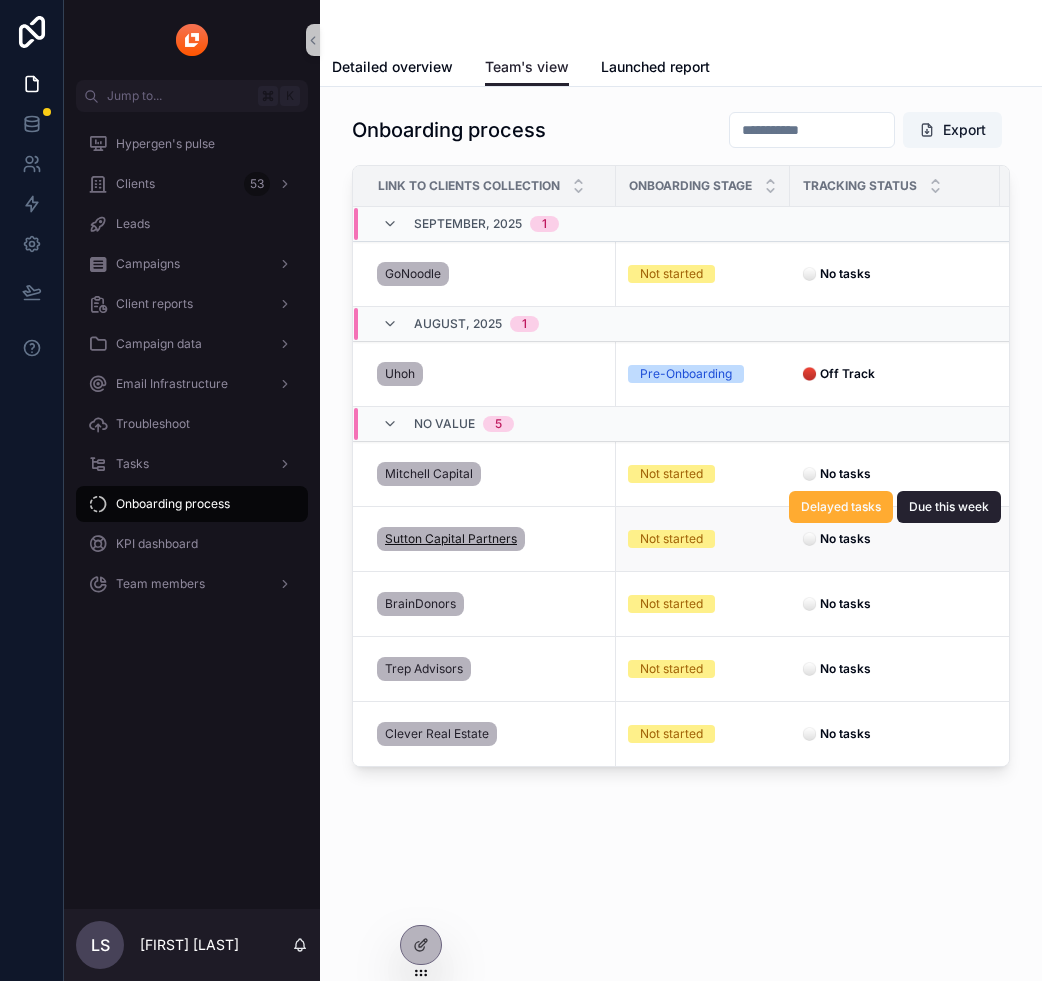 click on "Sutton Capital Partners" at bounding box center [451, 539] 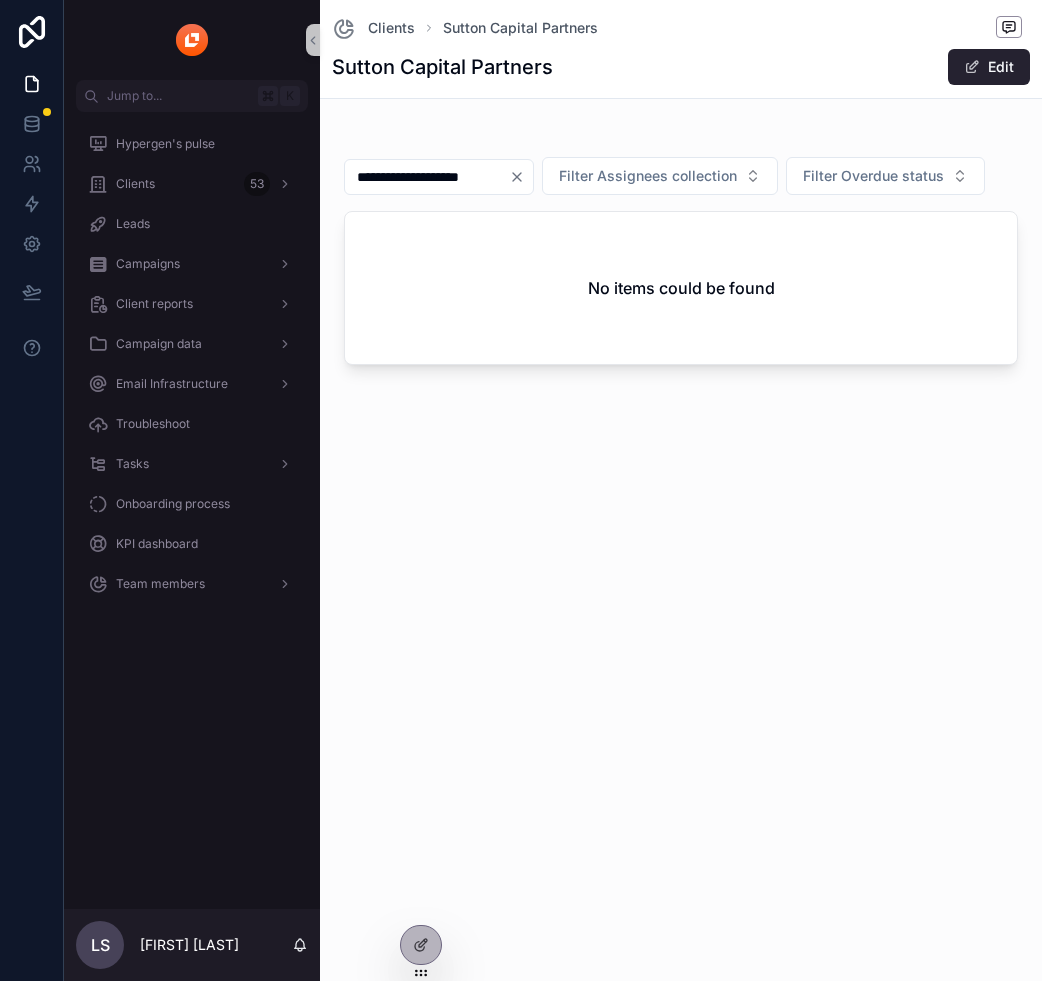 click 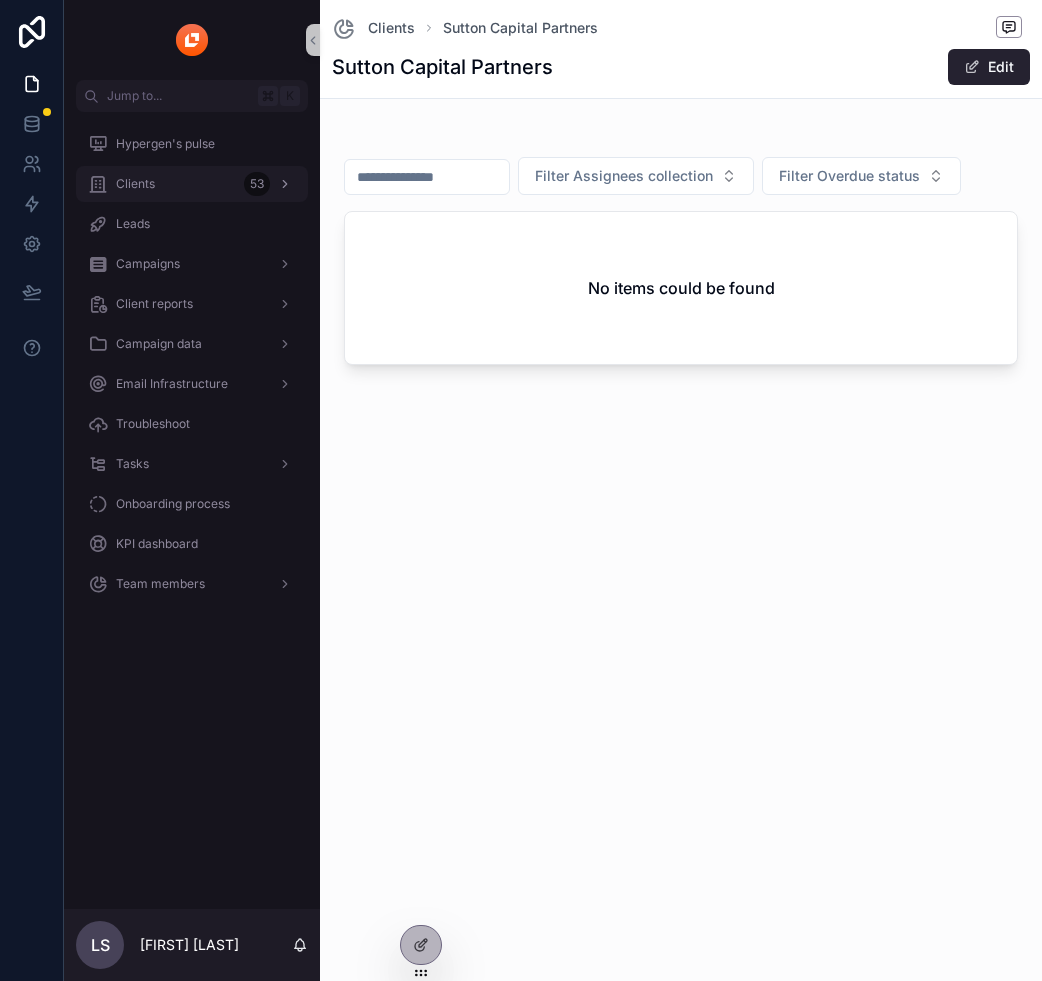 click on "Clients 53" at bounding box center [192, 184] 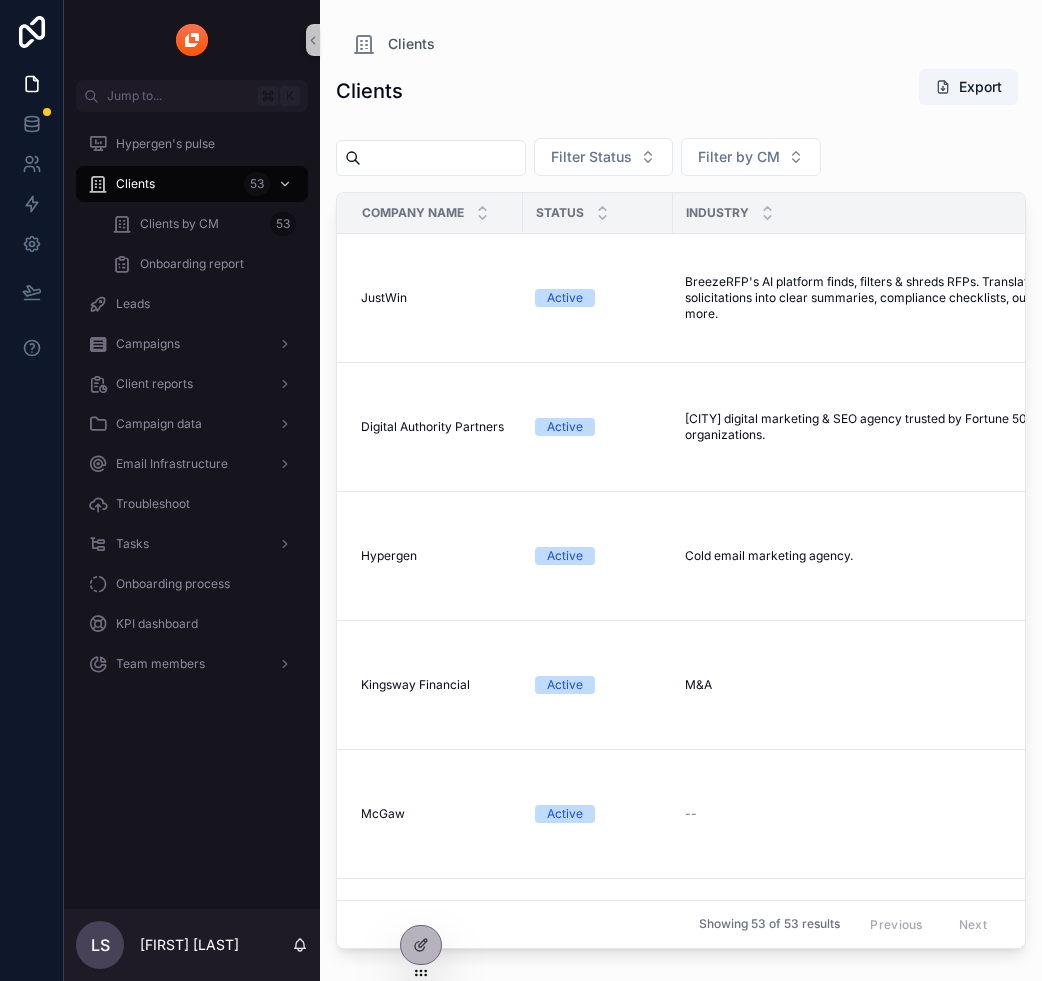 click at bounding box center [443, 158] 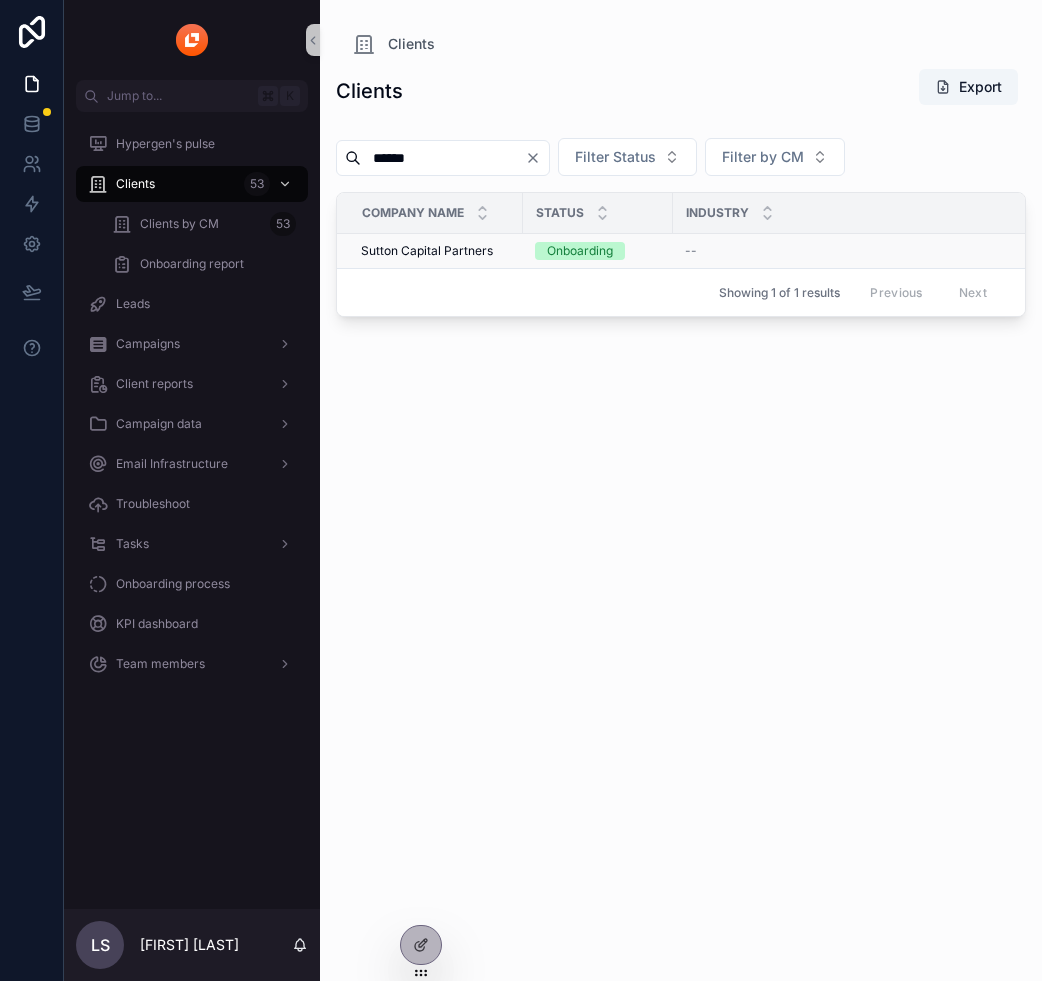 type on "******" 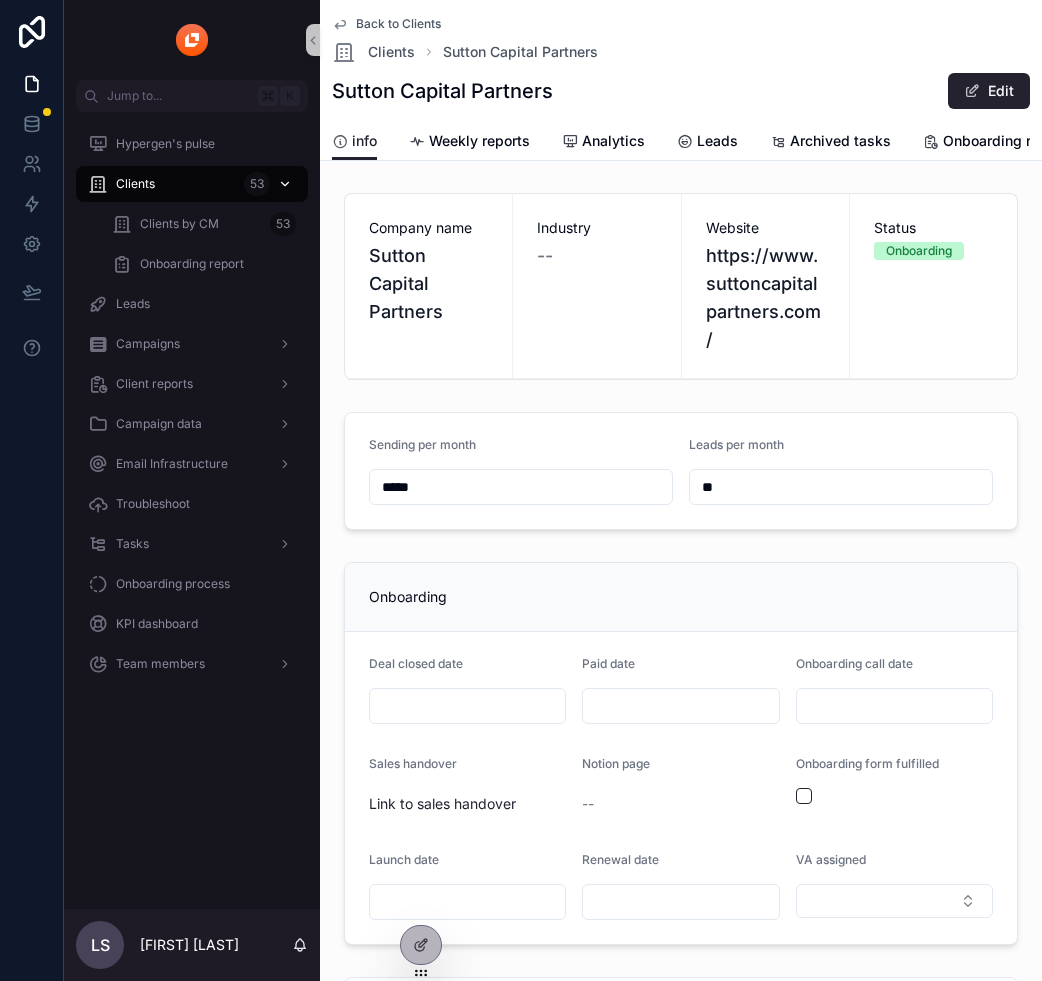 click on "Clients" at bounding box center [135, 184] 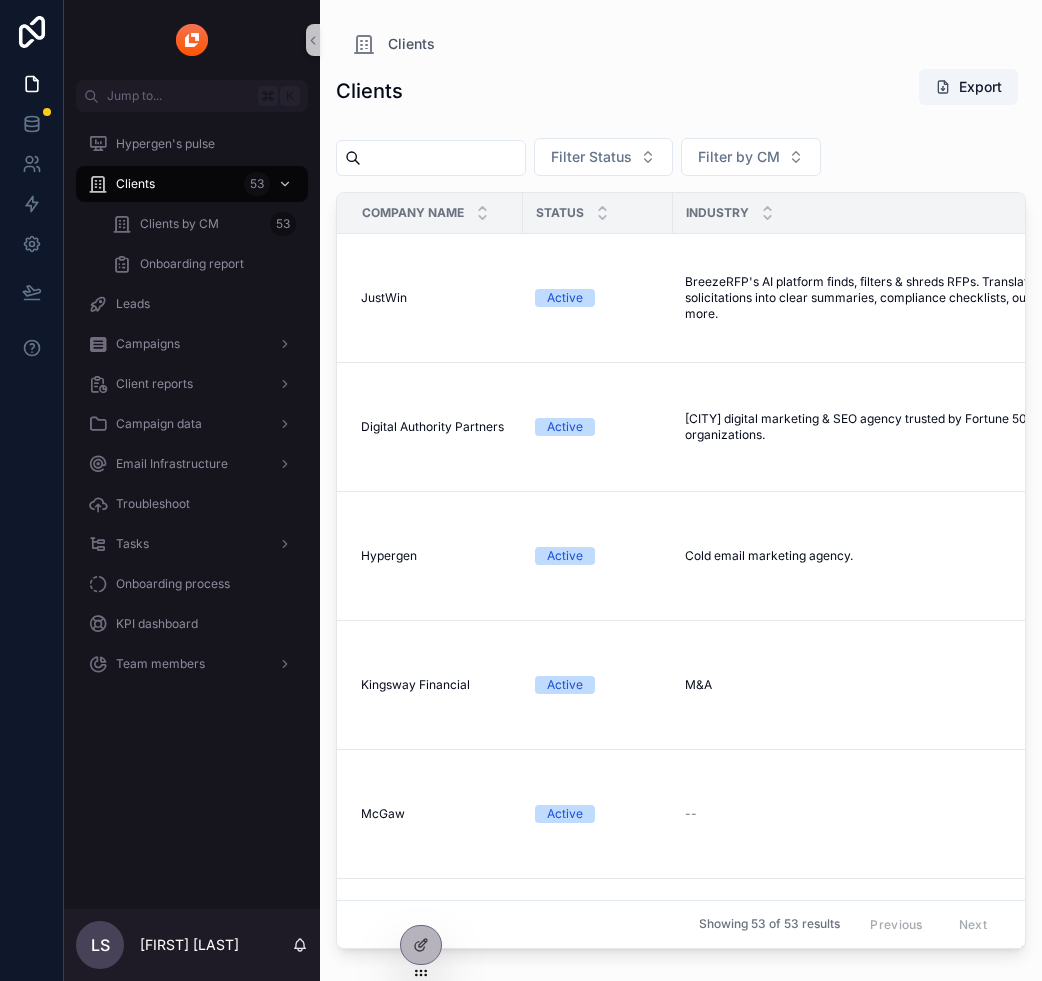 click at bounding box center (443, 158) 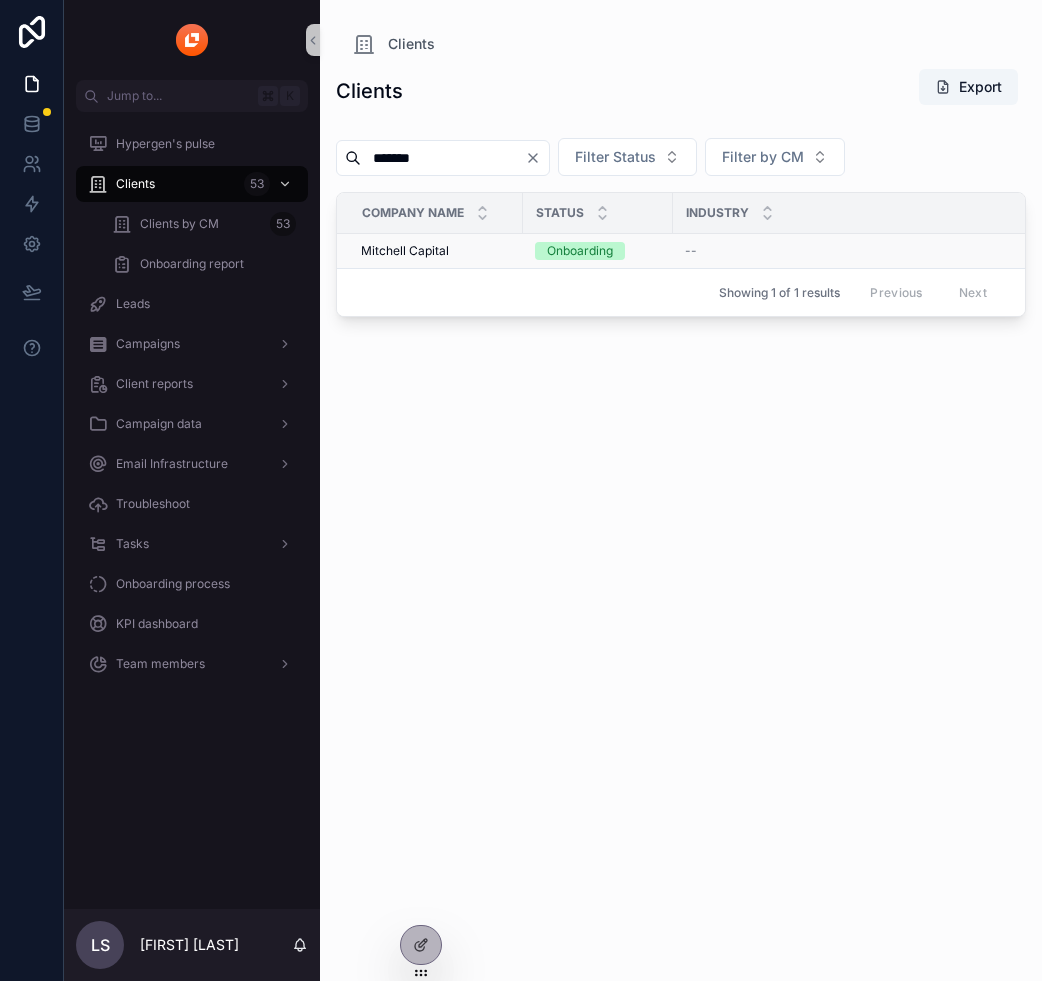 type on "*******" 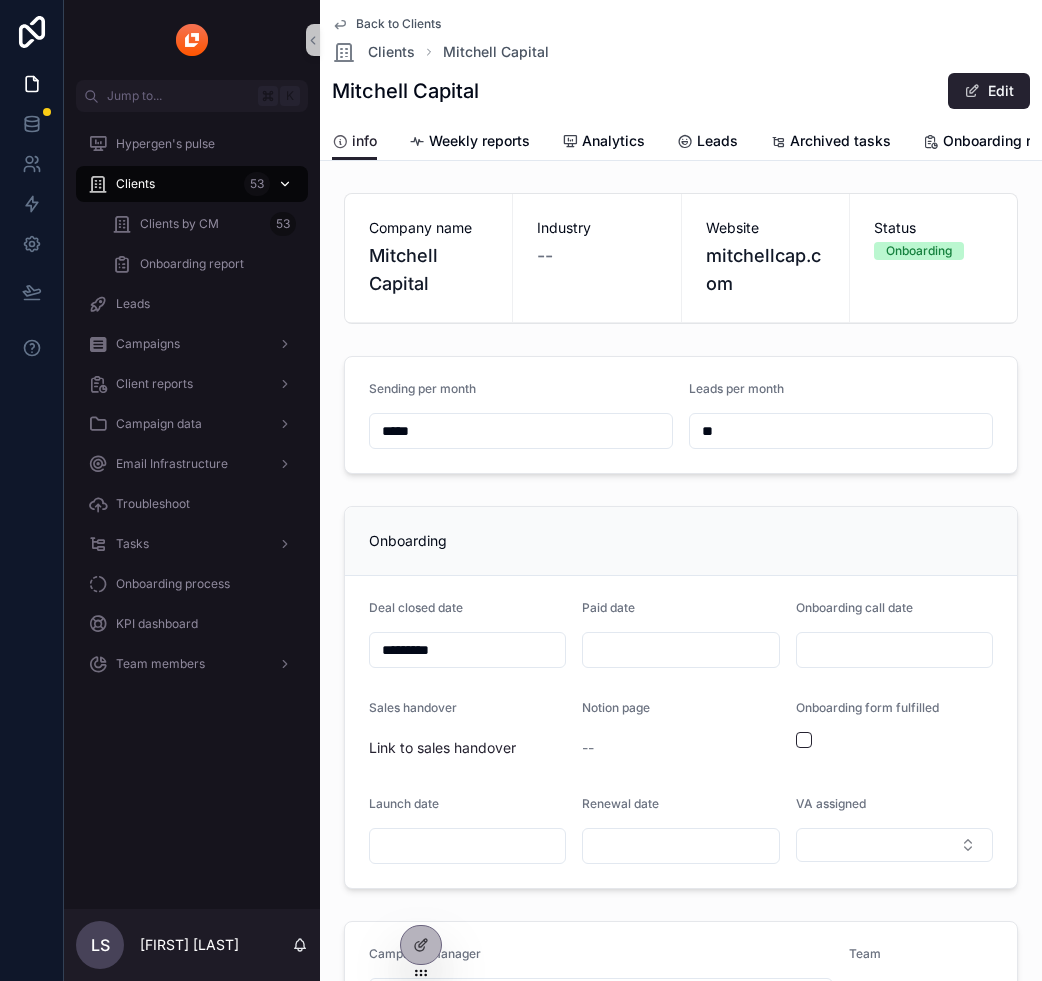 click on "Clients 53" at bounding box center [192, 184] 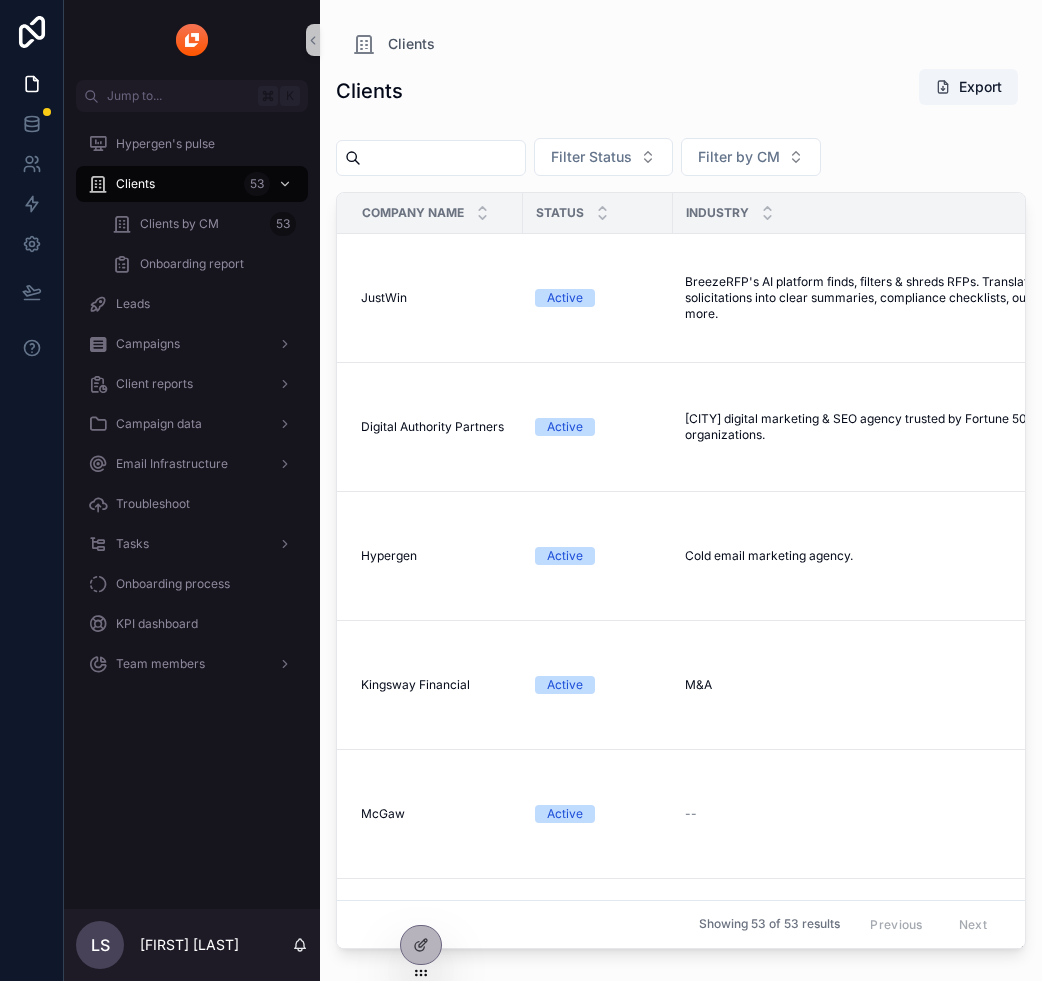 click at bounding box center (443, 158) 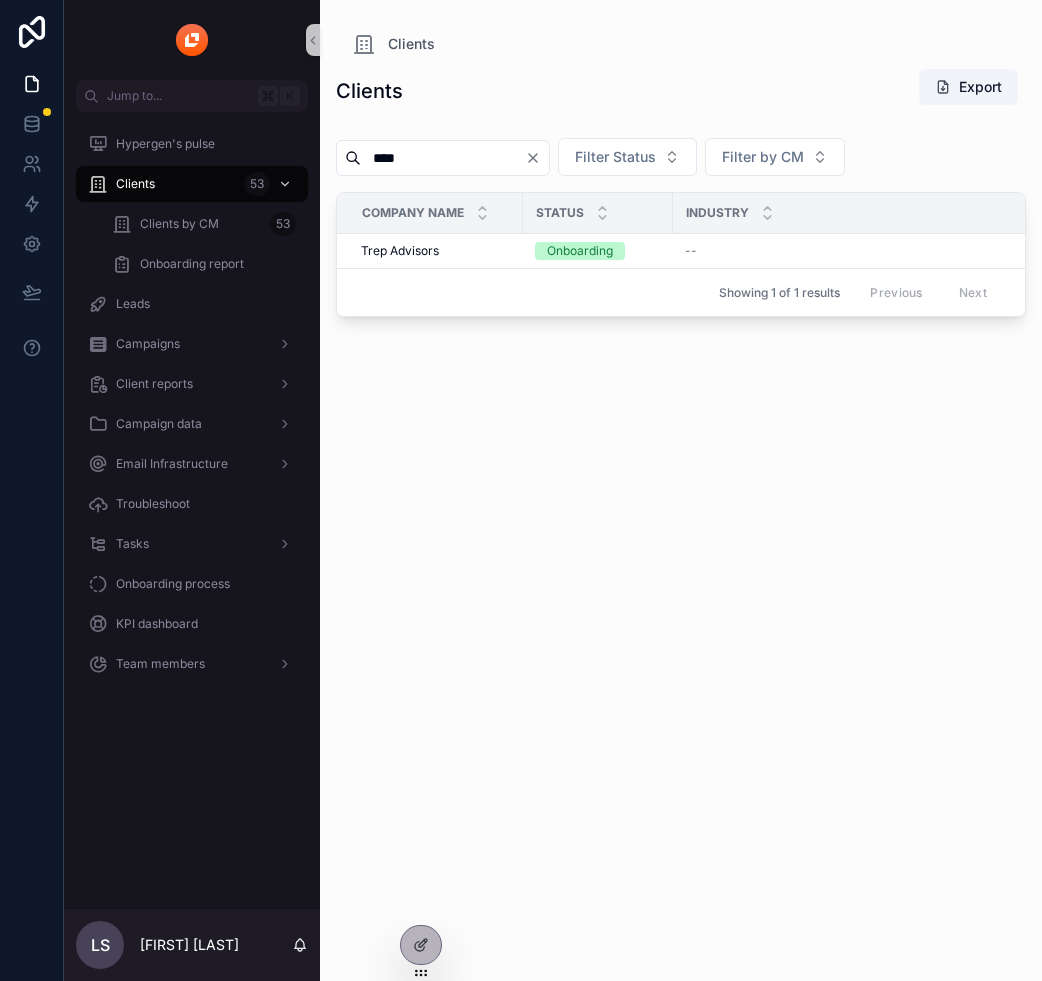 drag, startPoint x: 418, startPoint y: 159, endPoint x: 359, endPoint y: 159, distance: 59 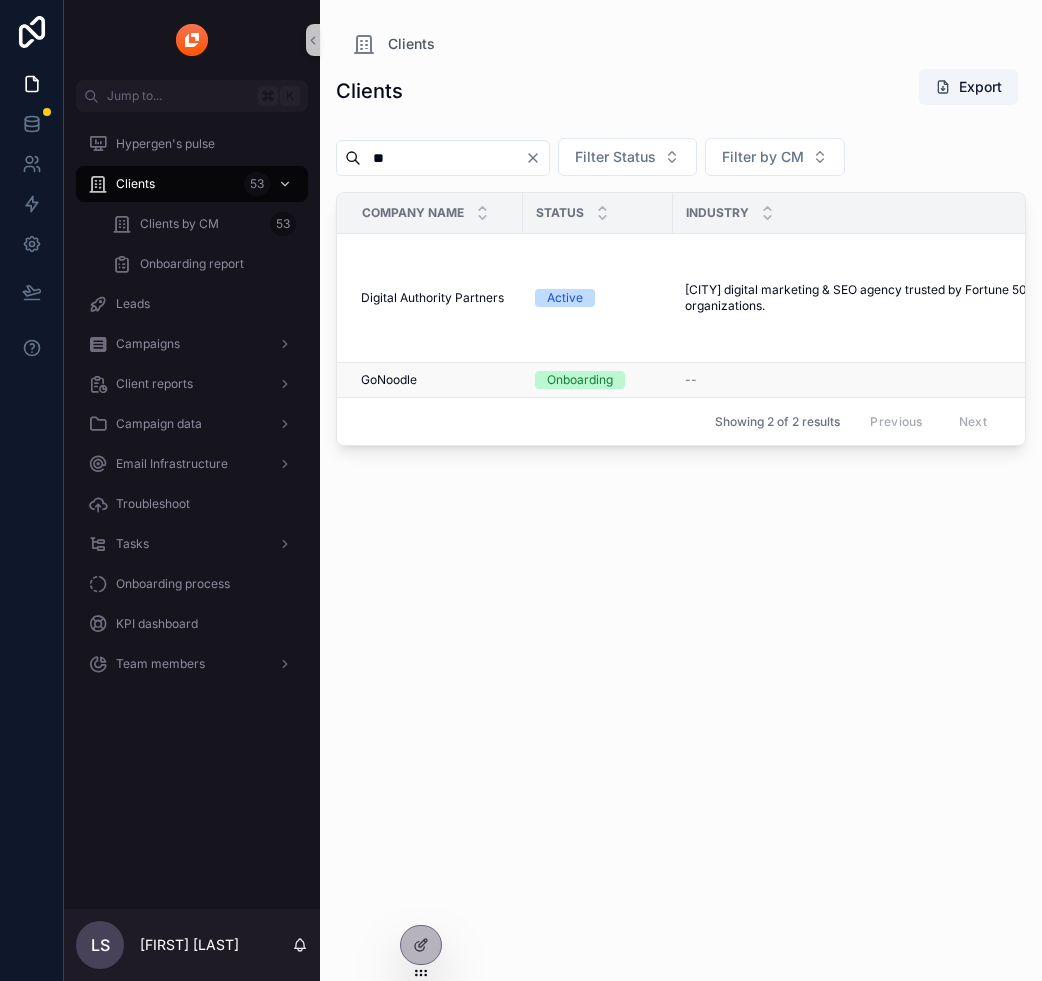 type on "**" 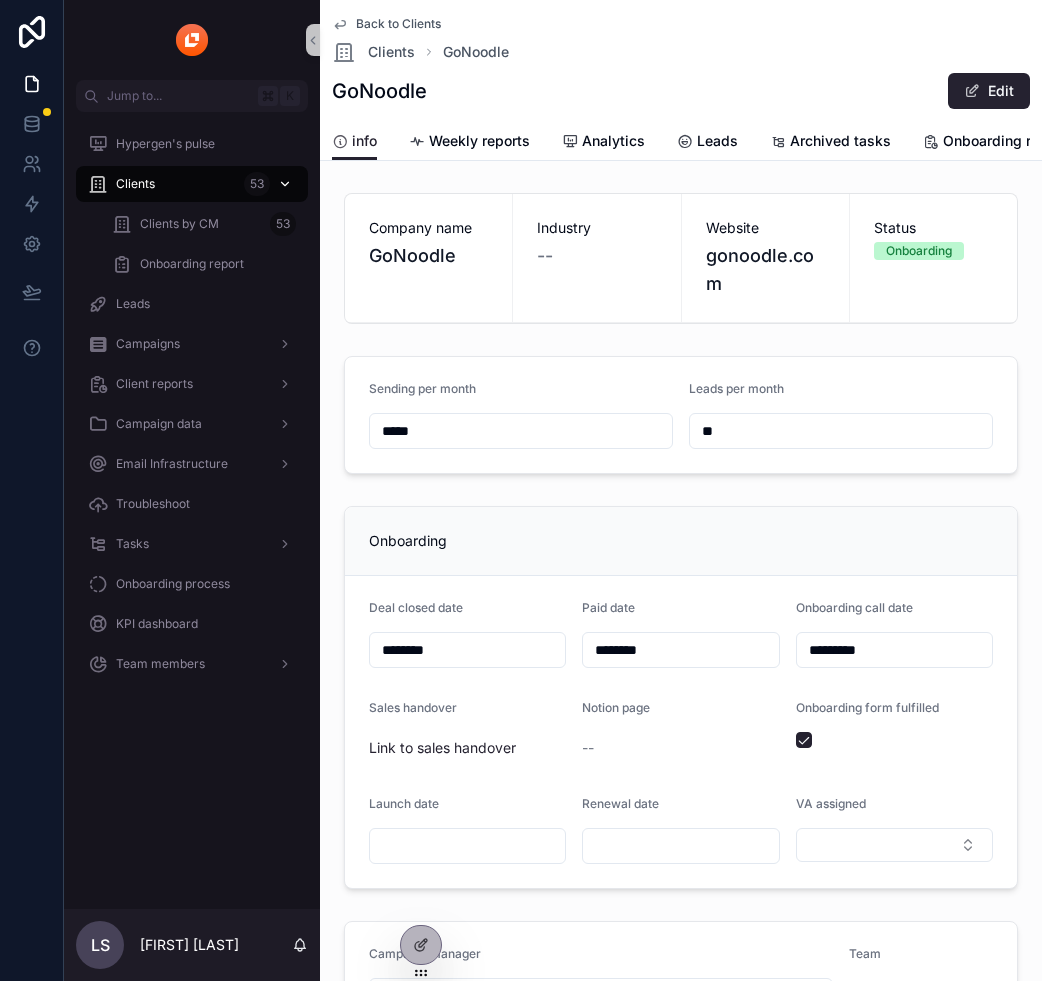 click on "Clients" at bounding box center (135, 184) 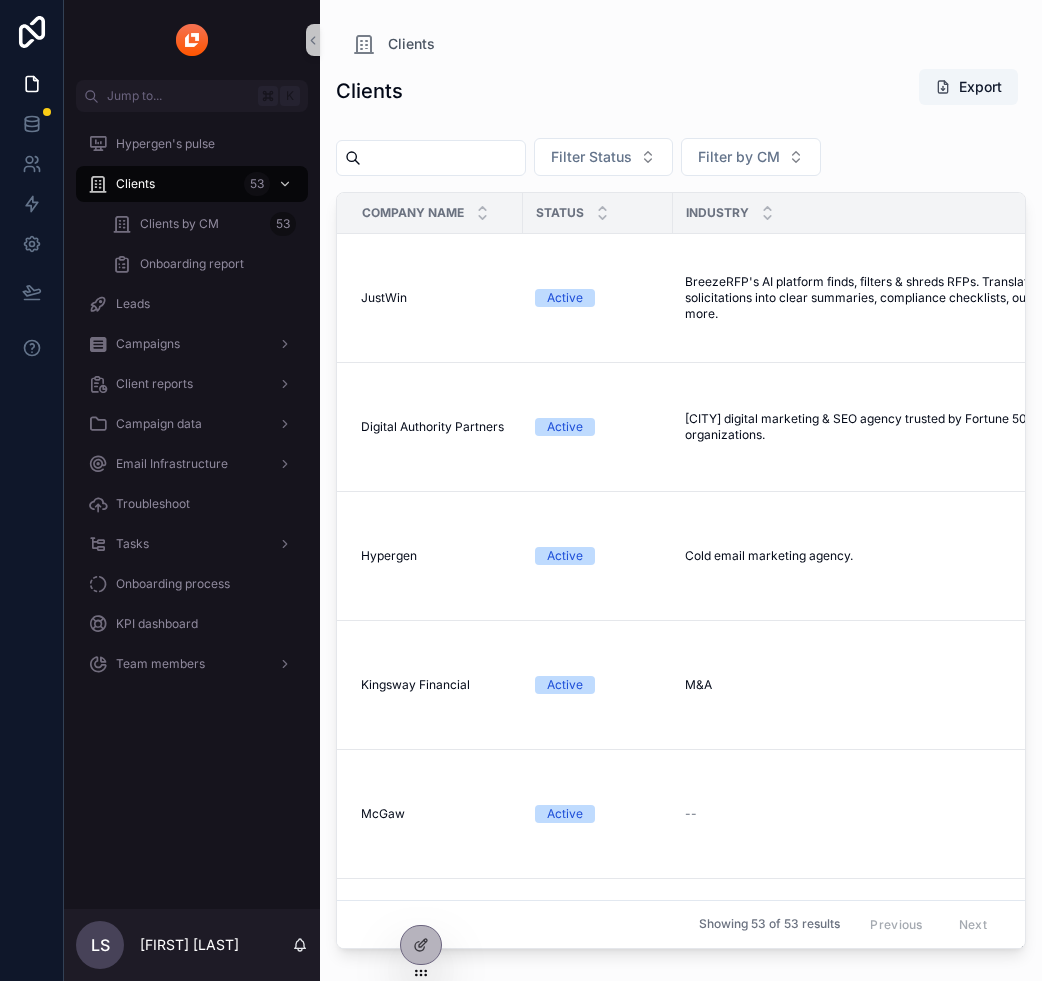 click at bounding box center (443, 158) 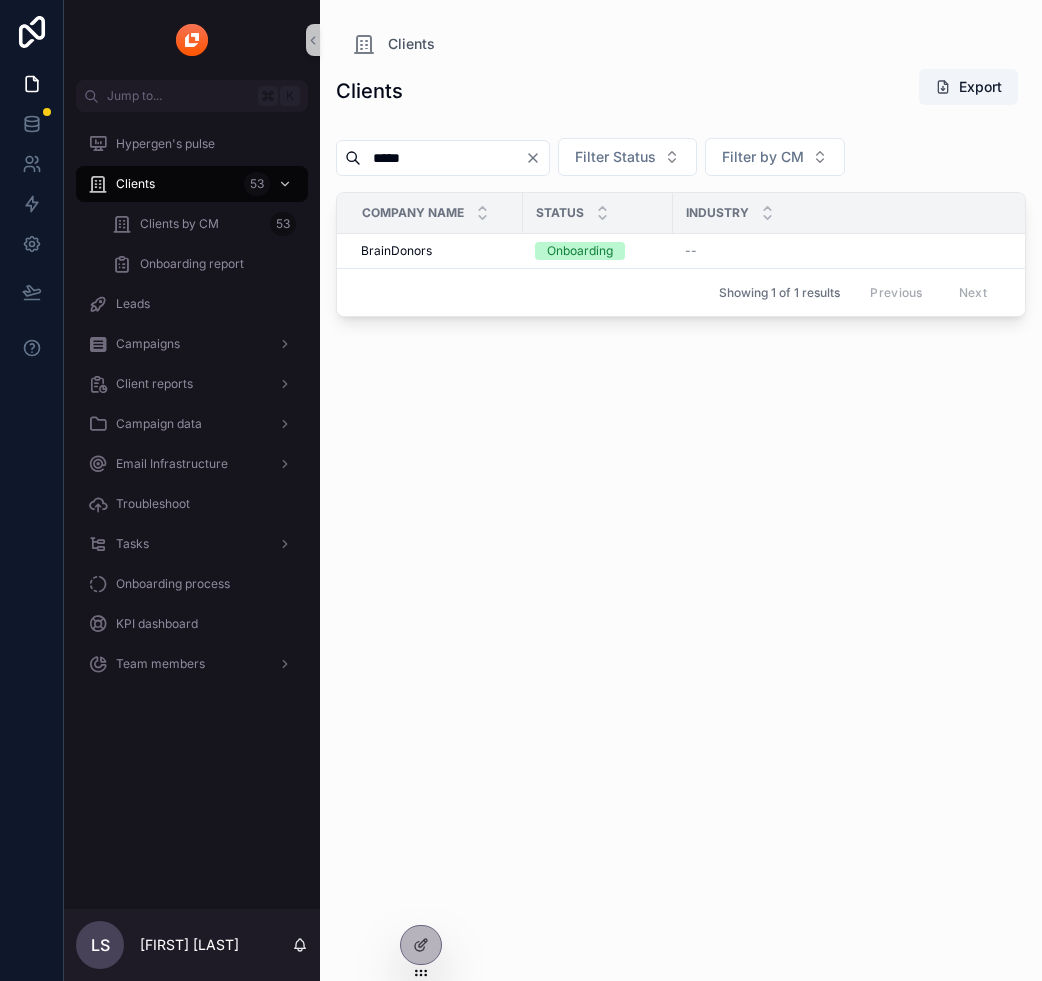 drag, startPoint x: 437, startPoint y: 157, endPoint x: 339, endPoint y: 159, distance: 98.02041 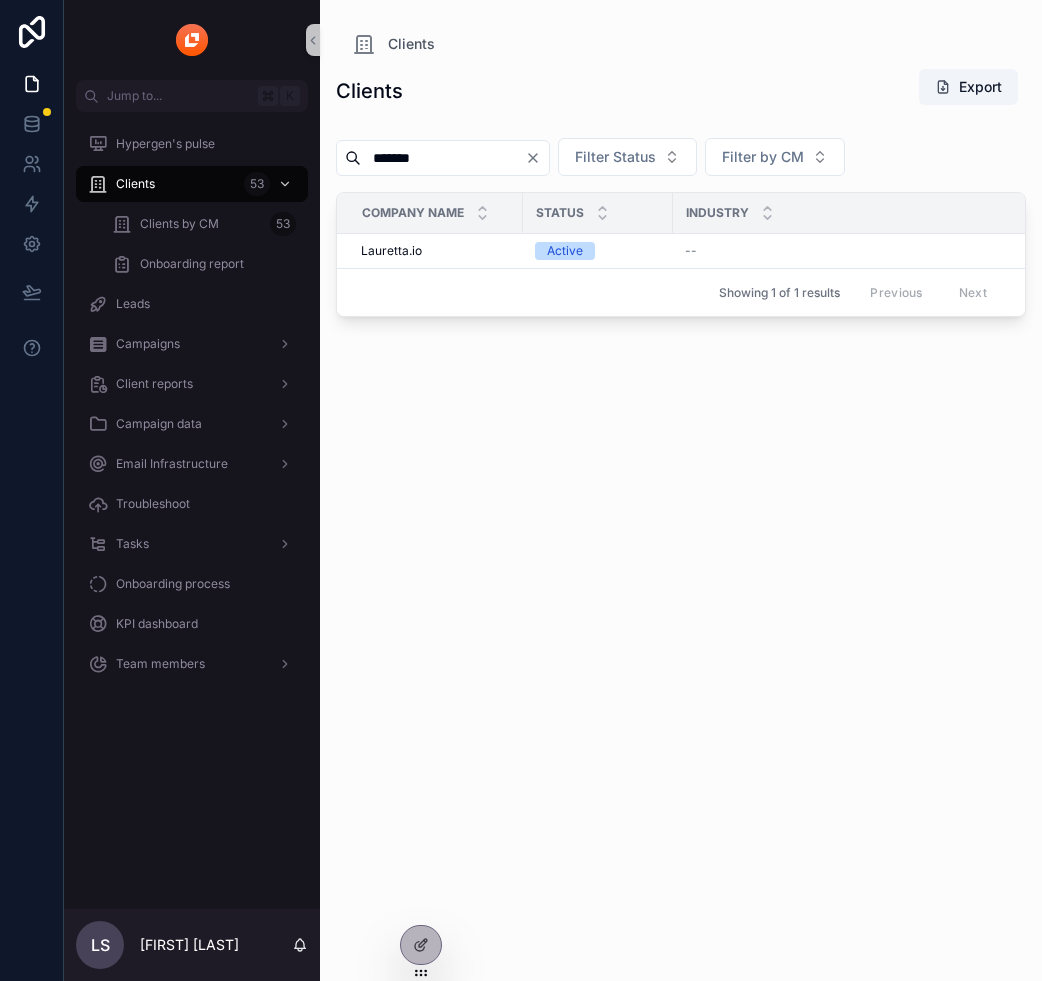 drag, startPoint x: 422, startPoint y: 153, endPoint x: 365, endPoint y: 154, distance: 57.00877 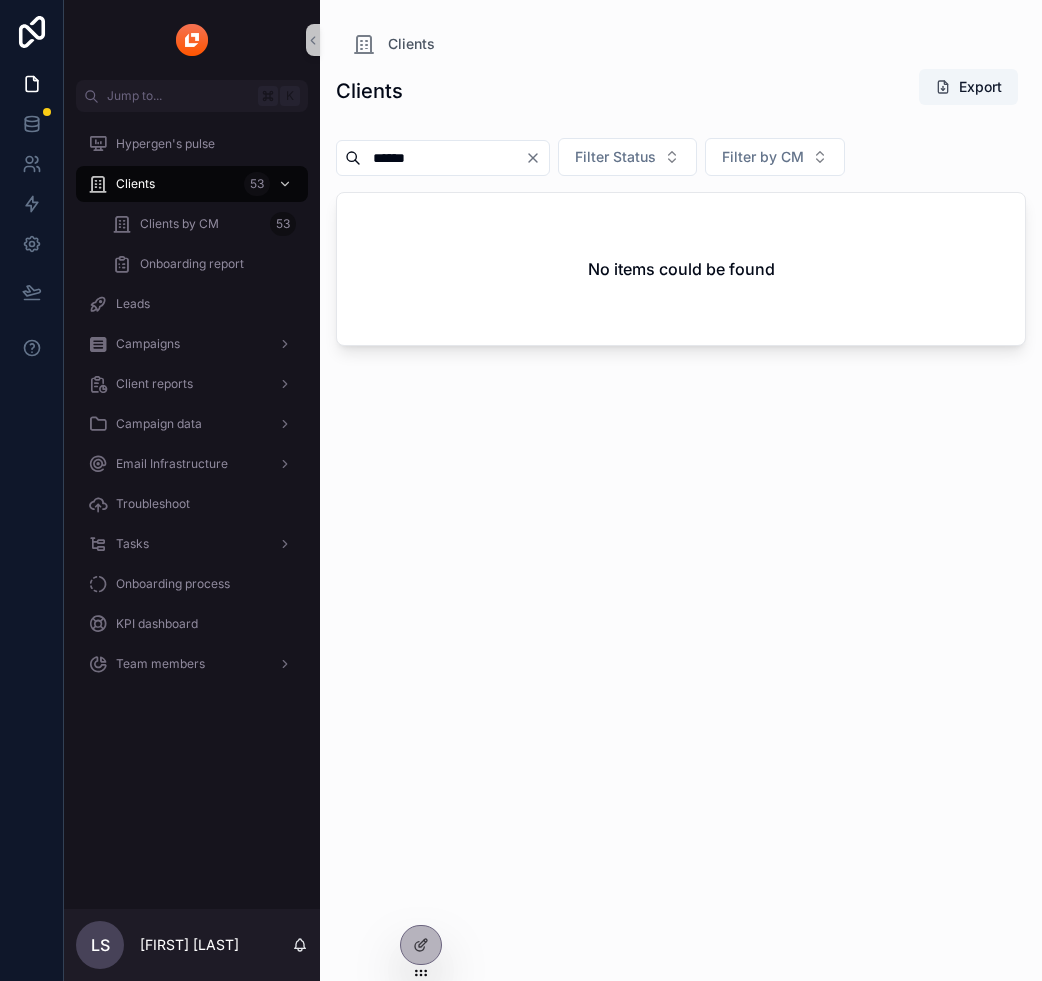 type on "******" 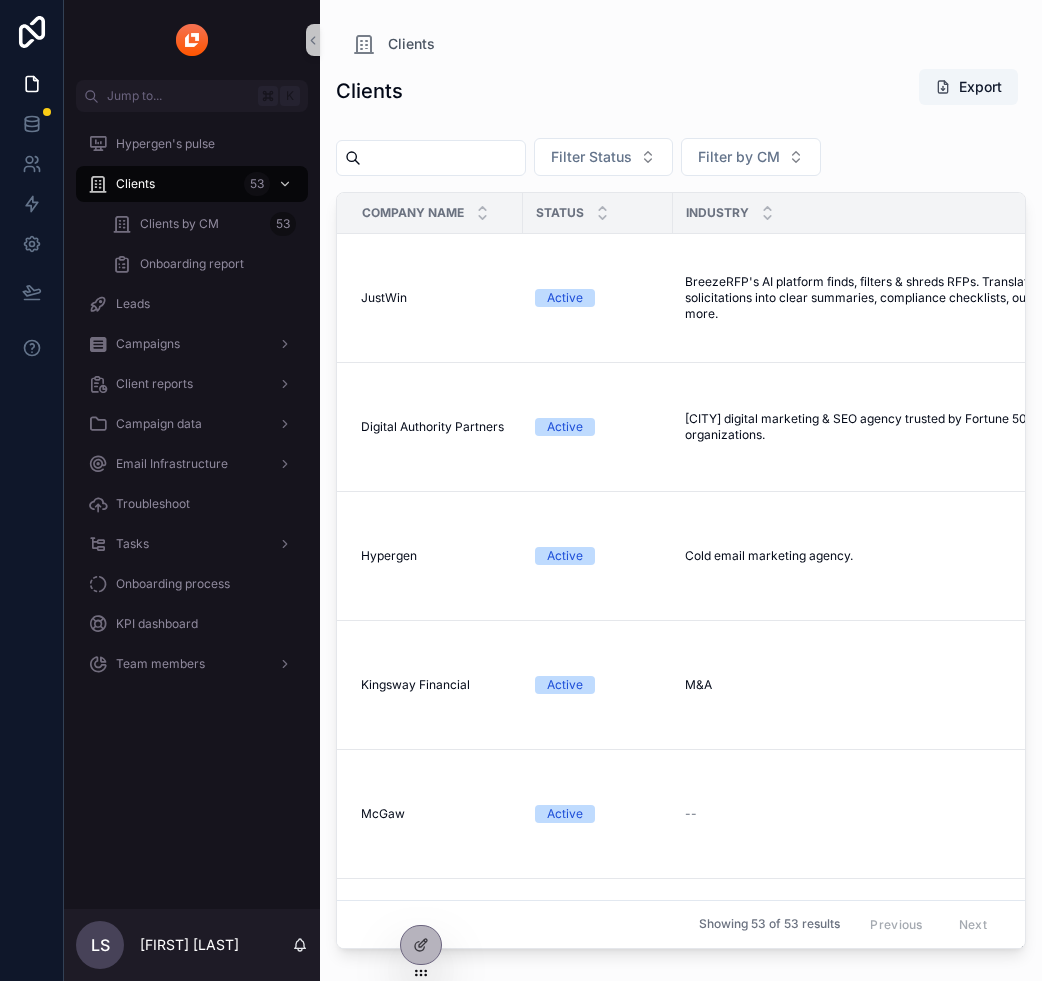 click at bounding box center [443, 158] 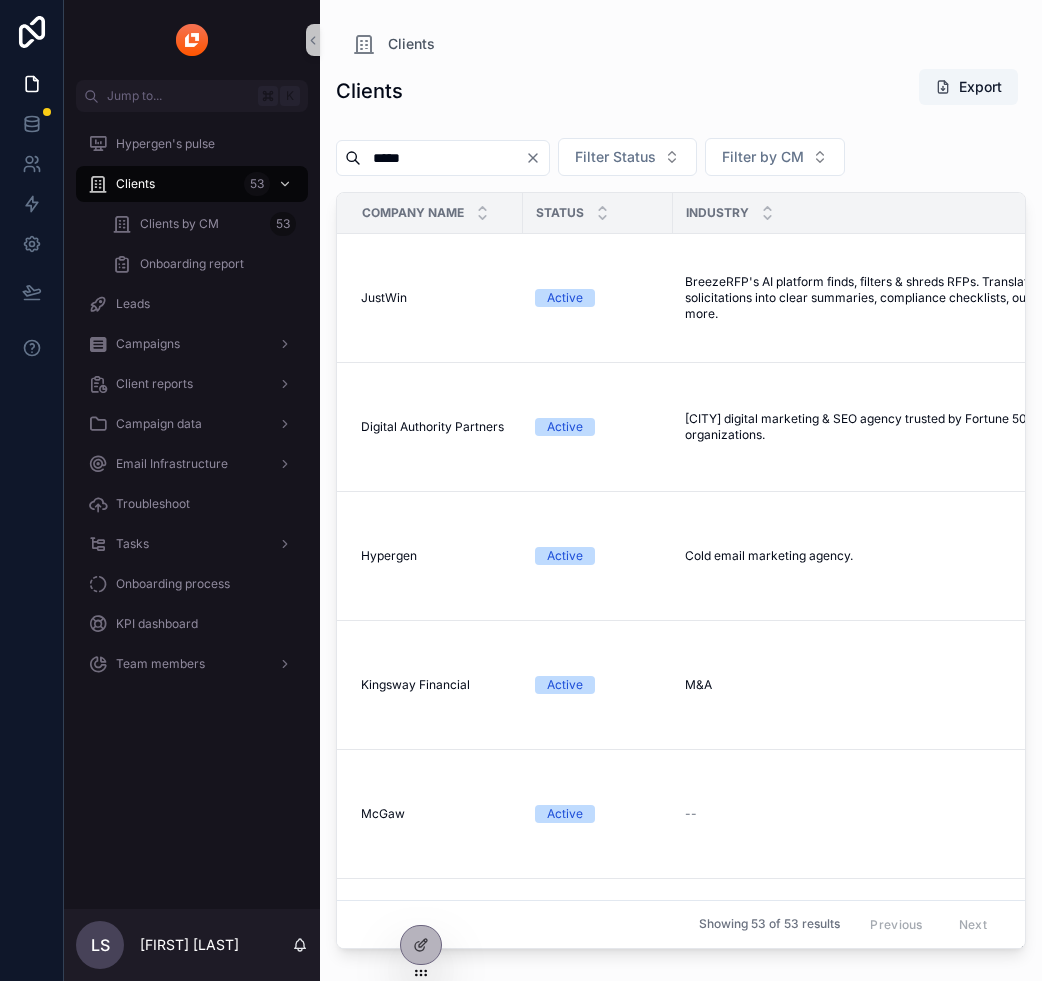 type on "*****" 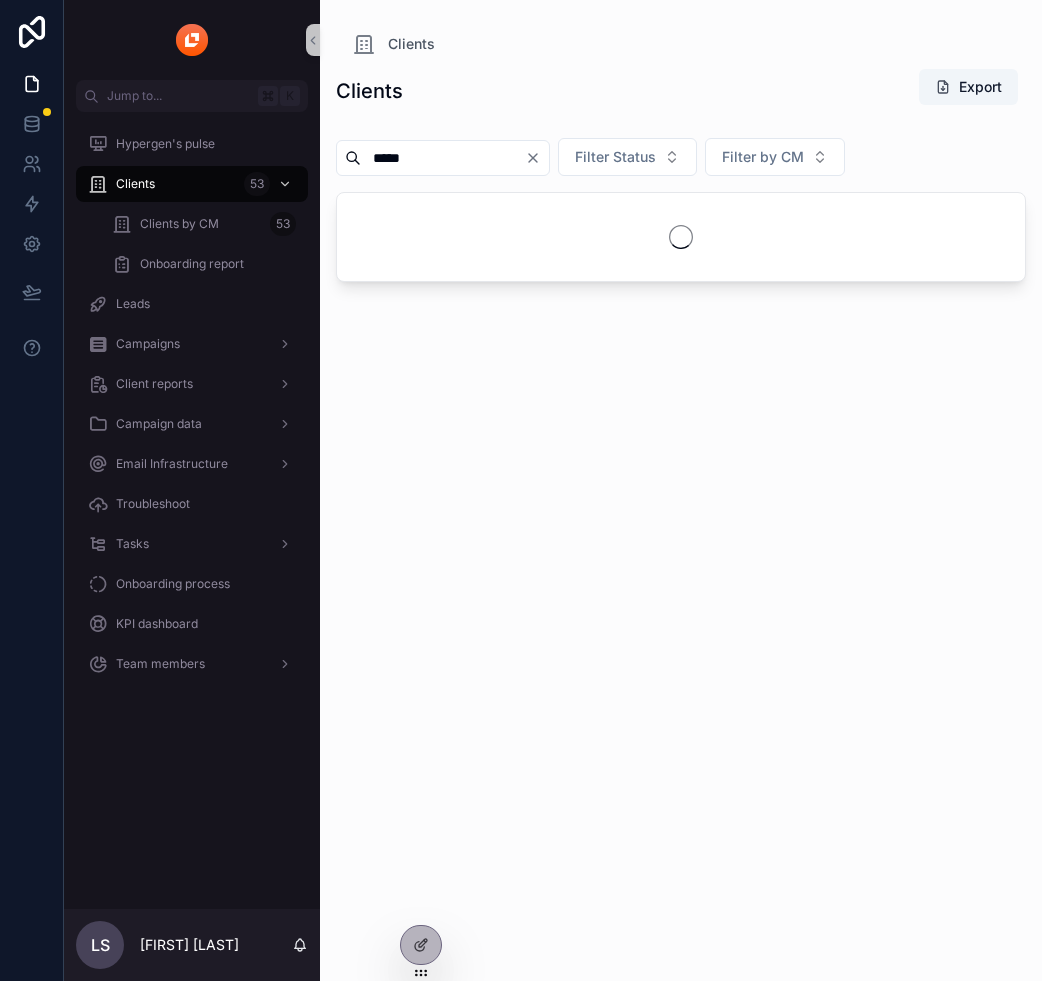 click at bounding box center (681, 237) 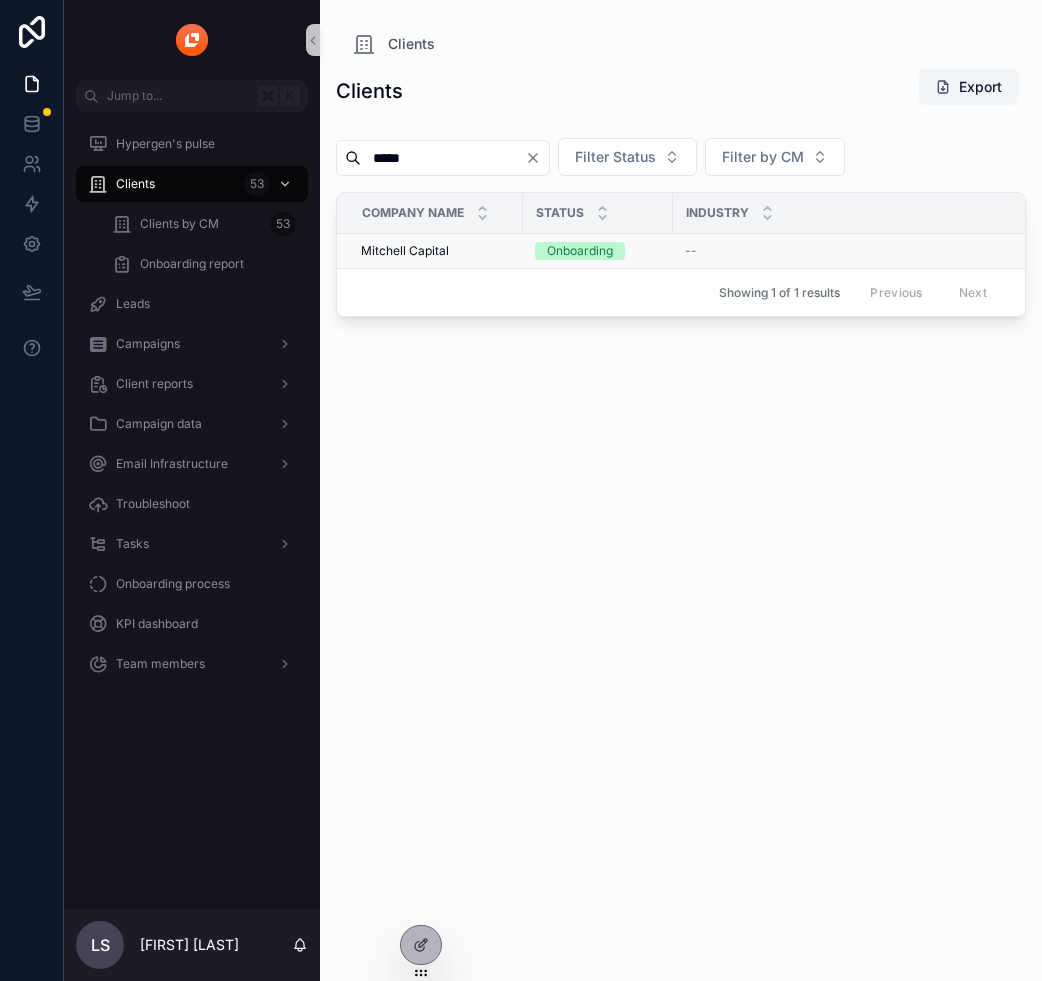 click on "Mitchell Capital" at bounding box center [405, 251] 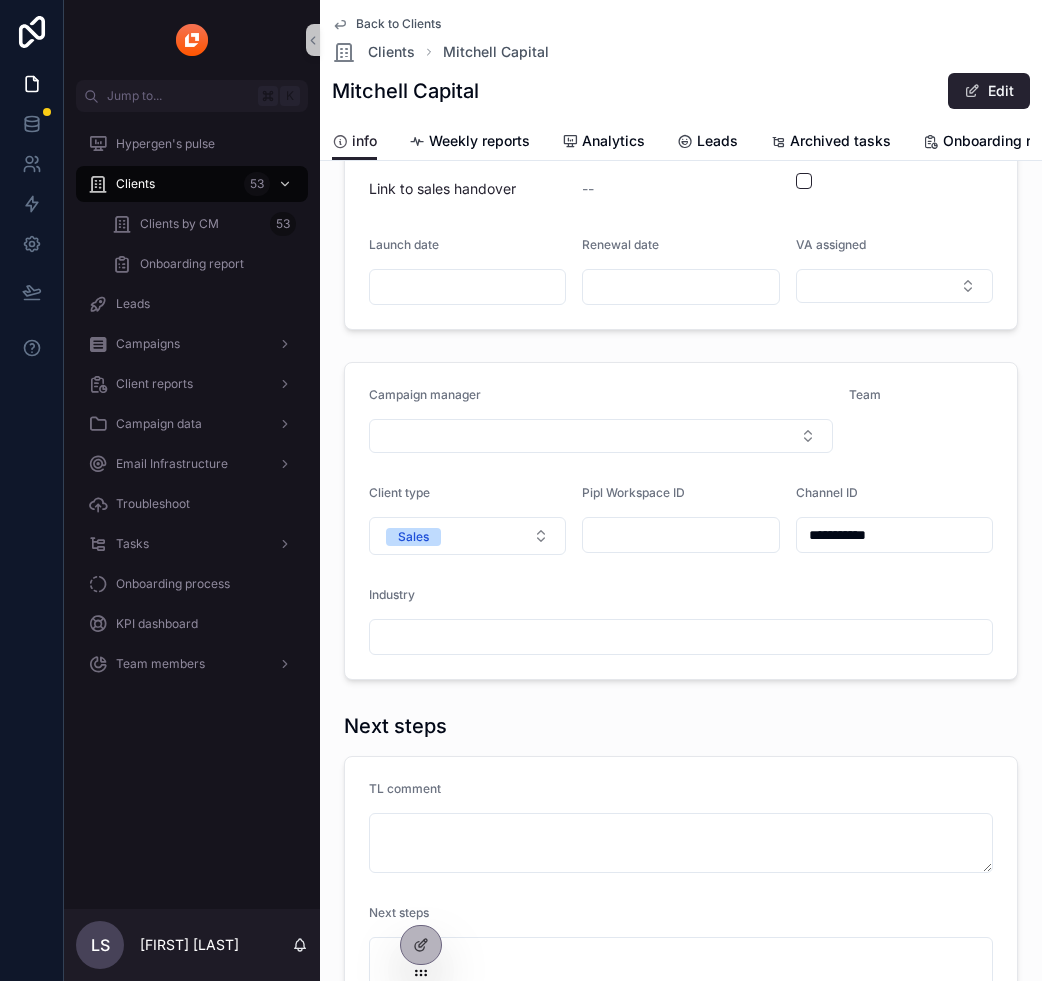 scroll, scrollTop: 660, scrollLeft: 0, axis: vertical 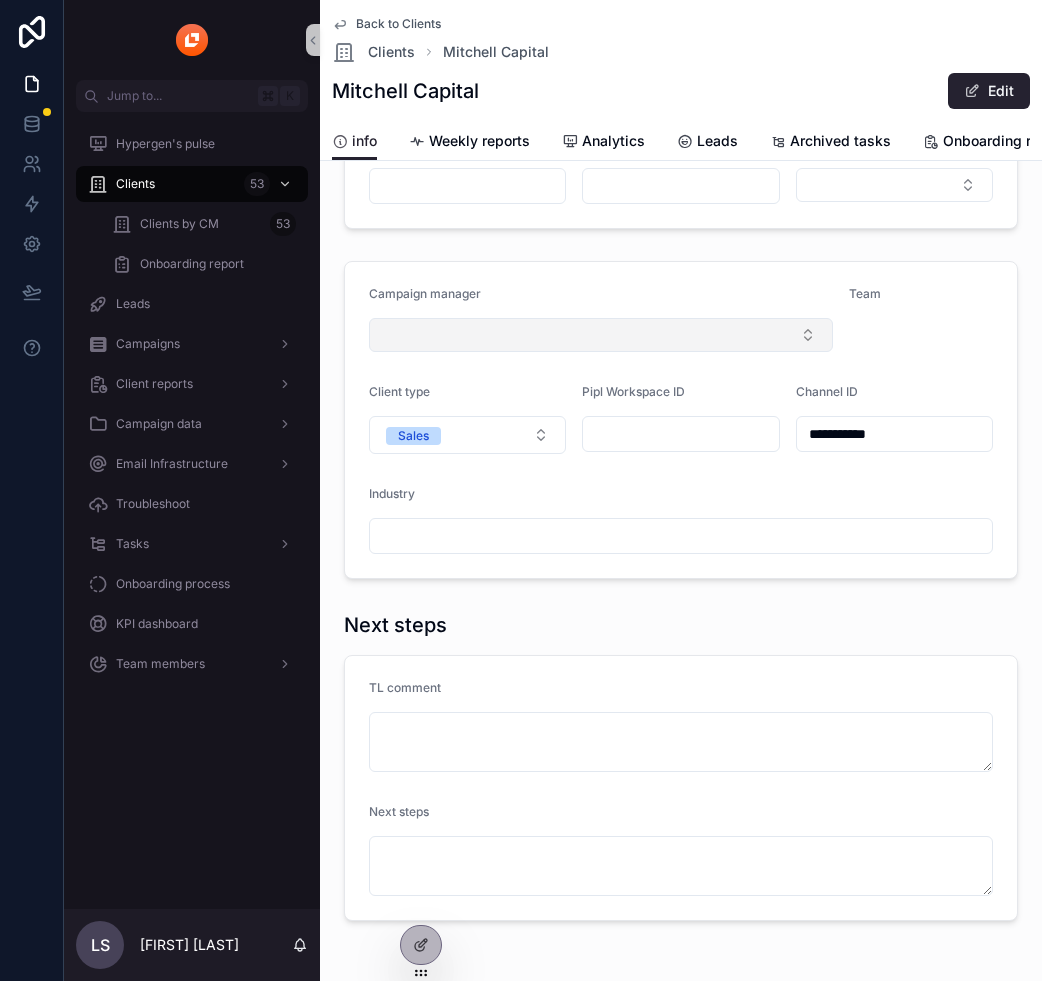 click at bounding box center [601, 335] 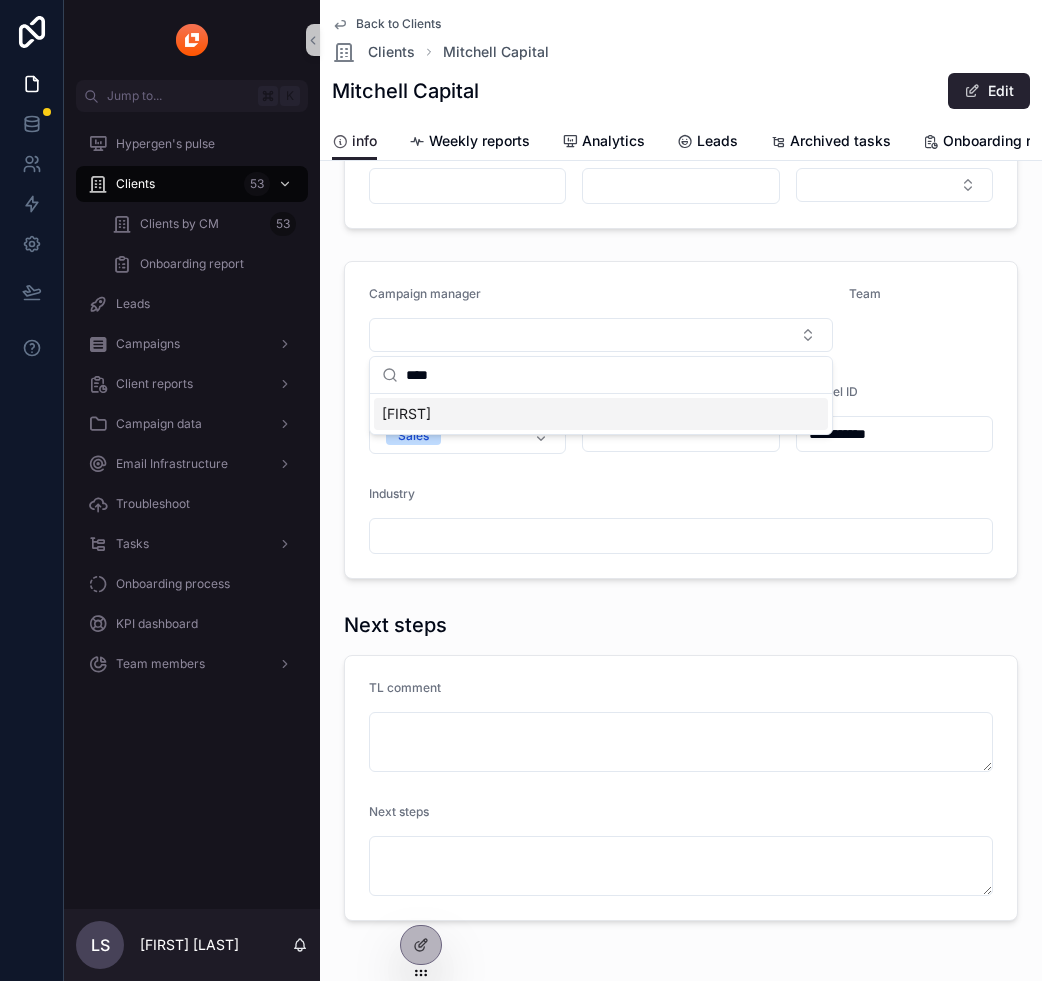 type on "****" 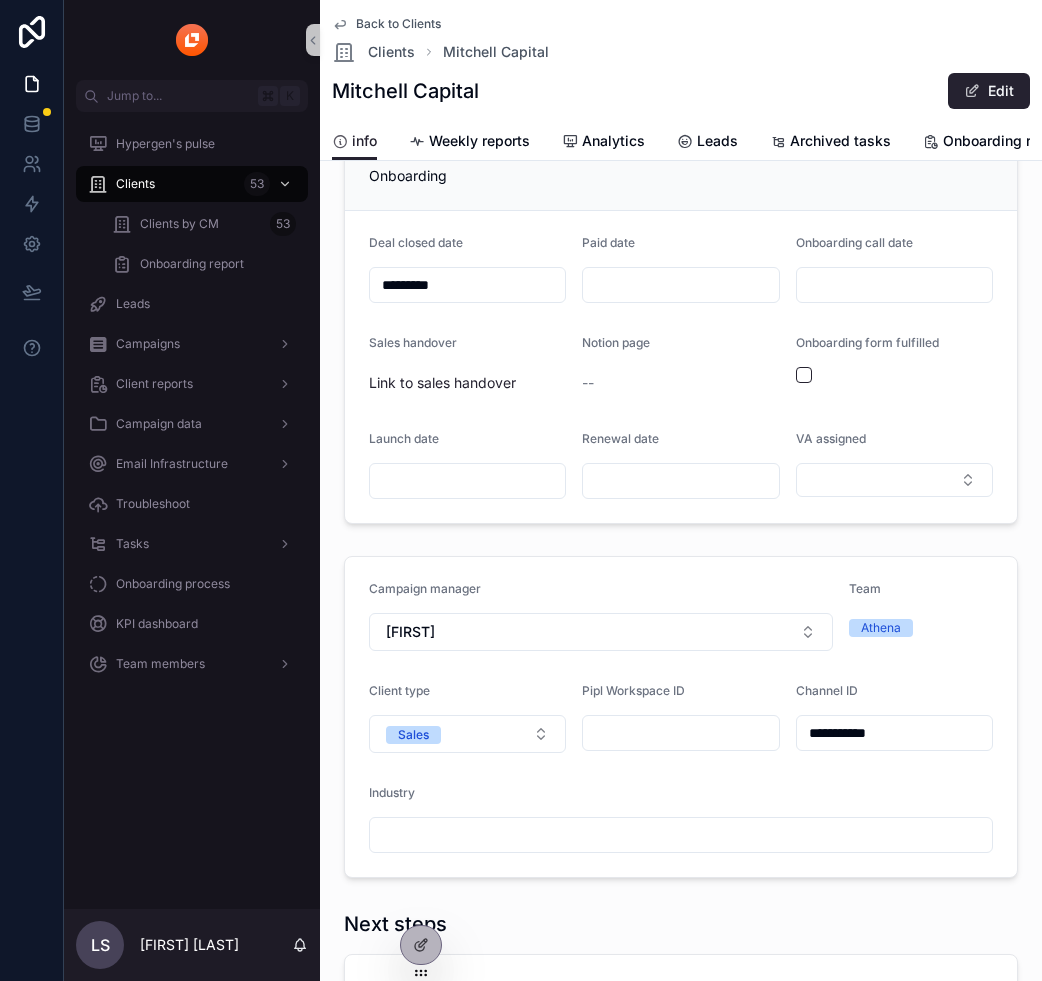 scroll, scrollTop: 366, scrollLeft: 0, axis: vertical 